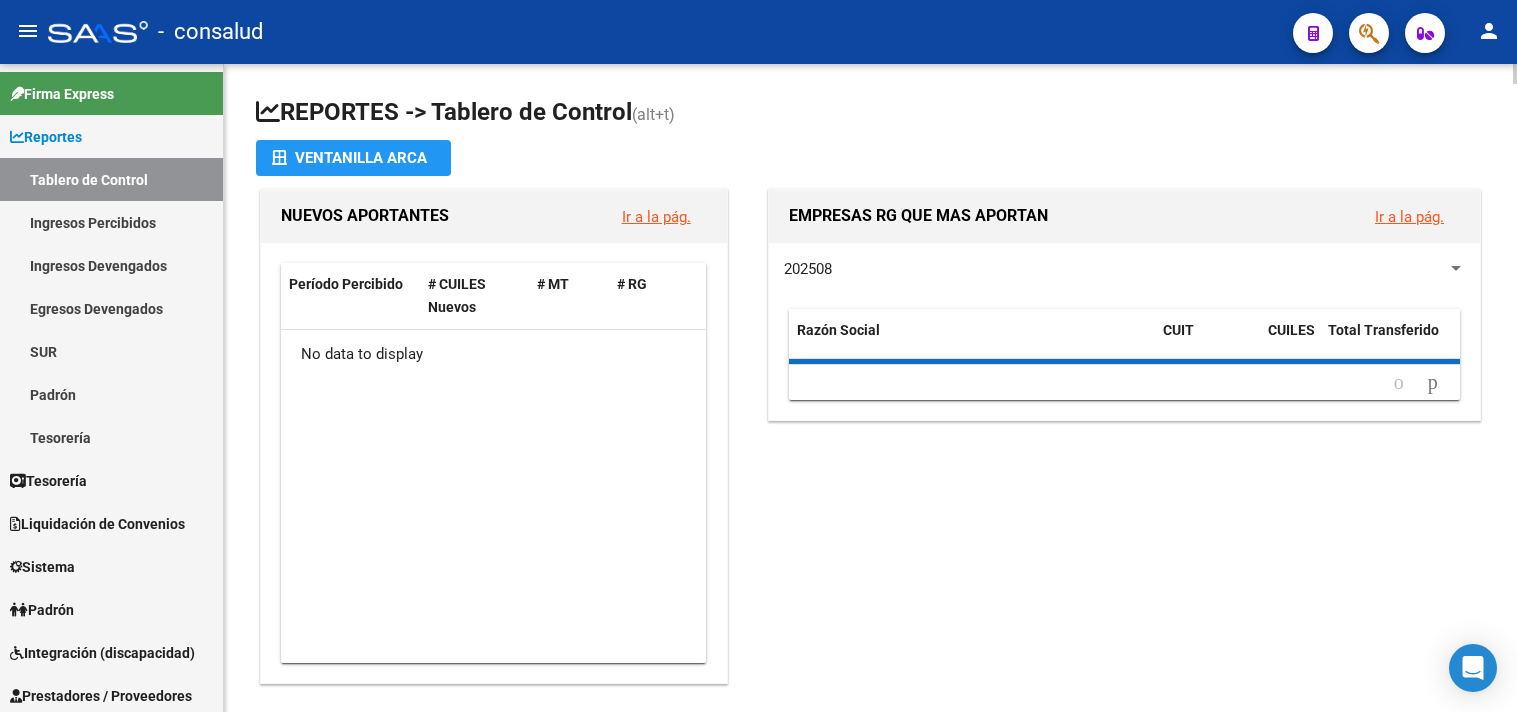 scroll, scrollTop: 0, scrollLeft: 0, axis: both 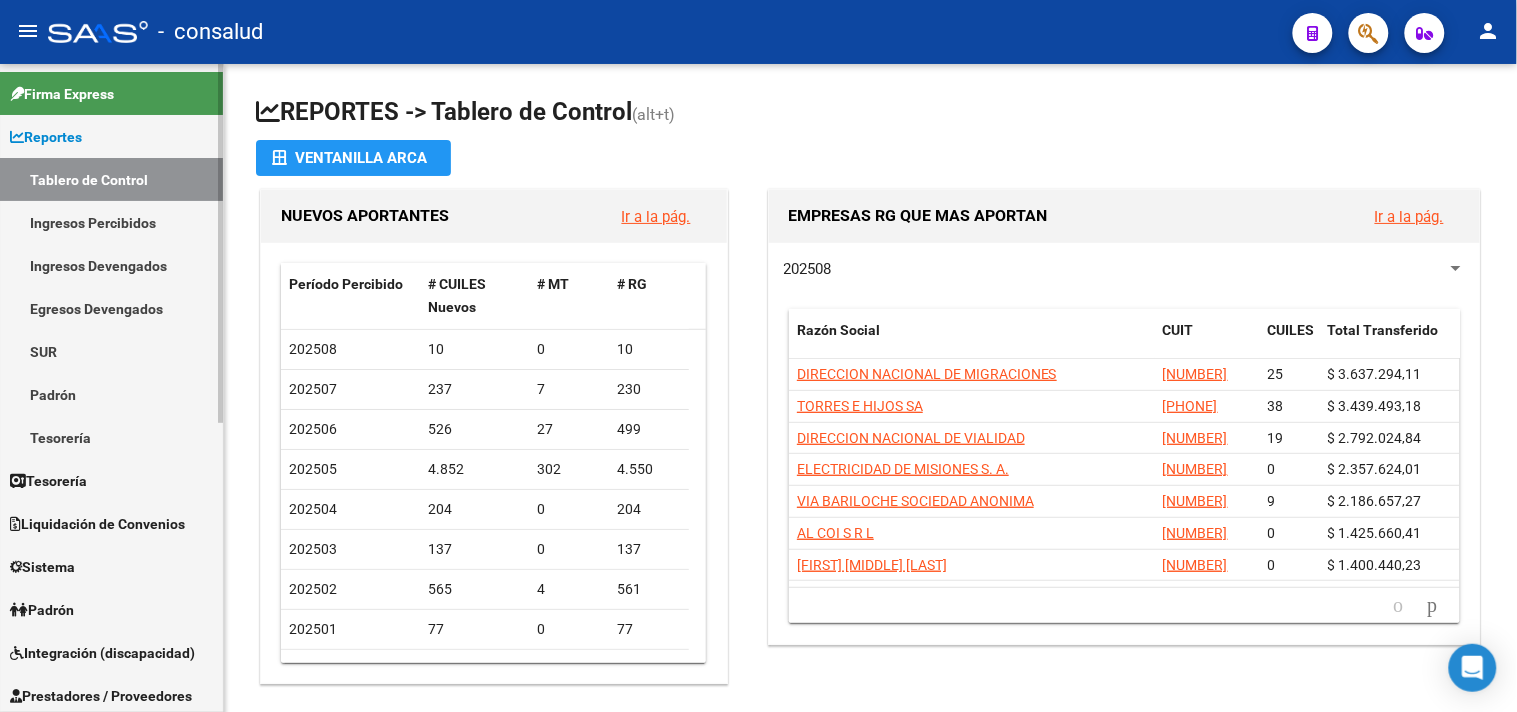 click on "Egresos Devengados" at bounding box center (111, 308) 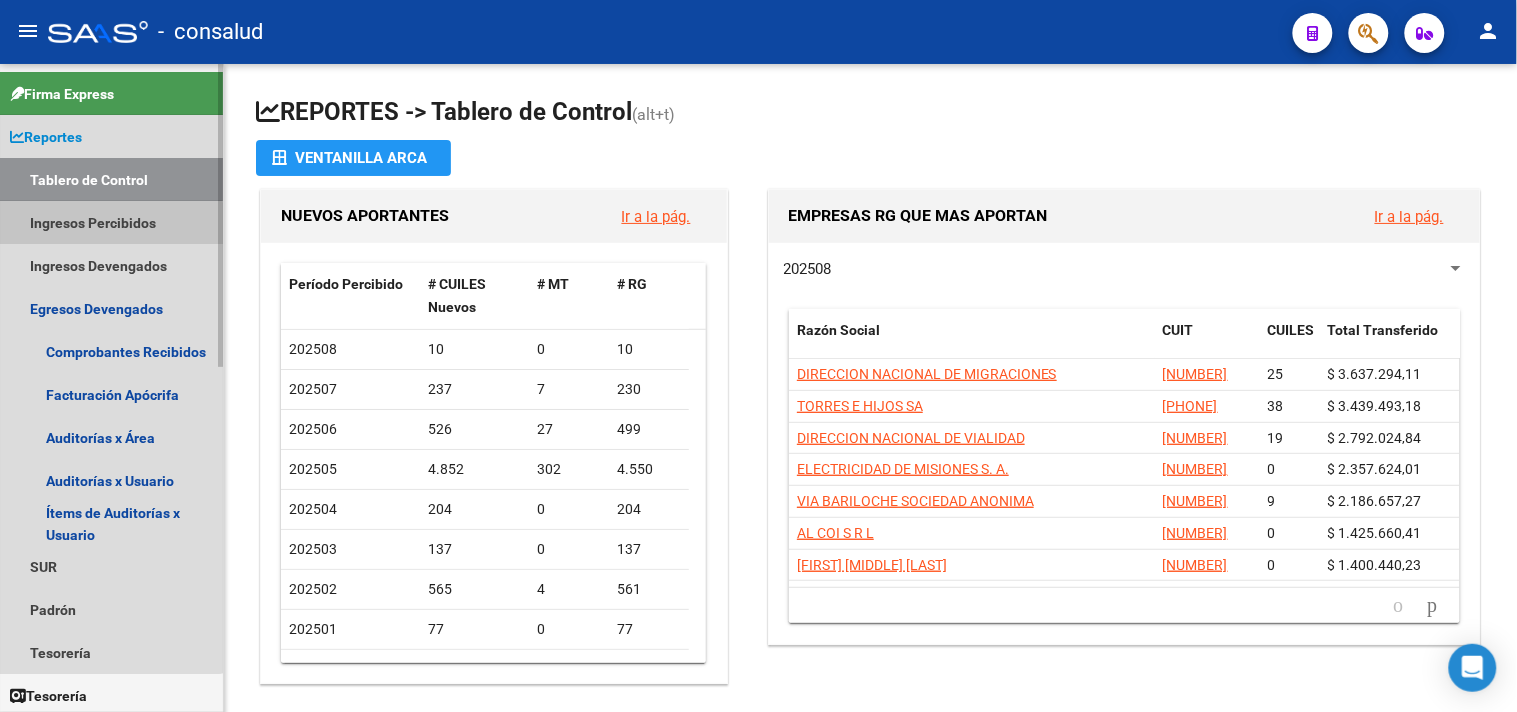 click on "Ingresos Percibidos" at bounding box center (111, 222) 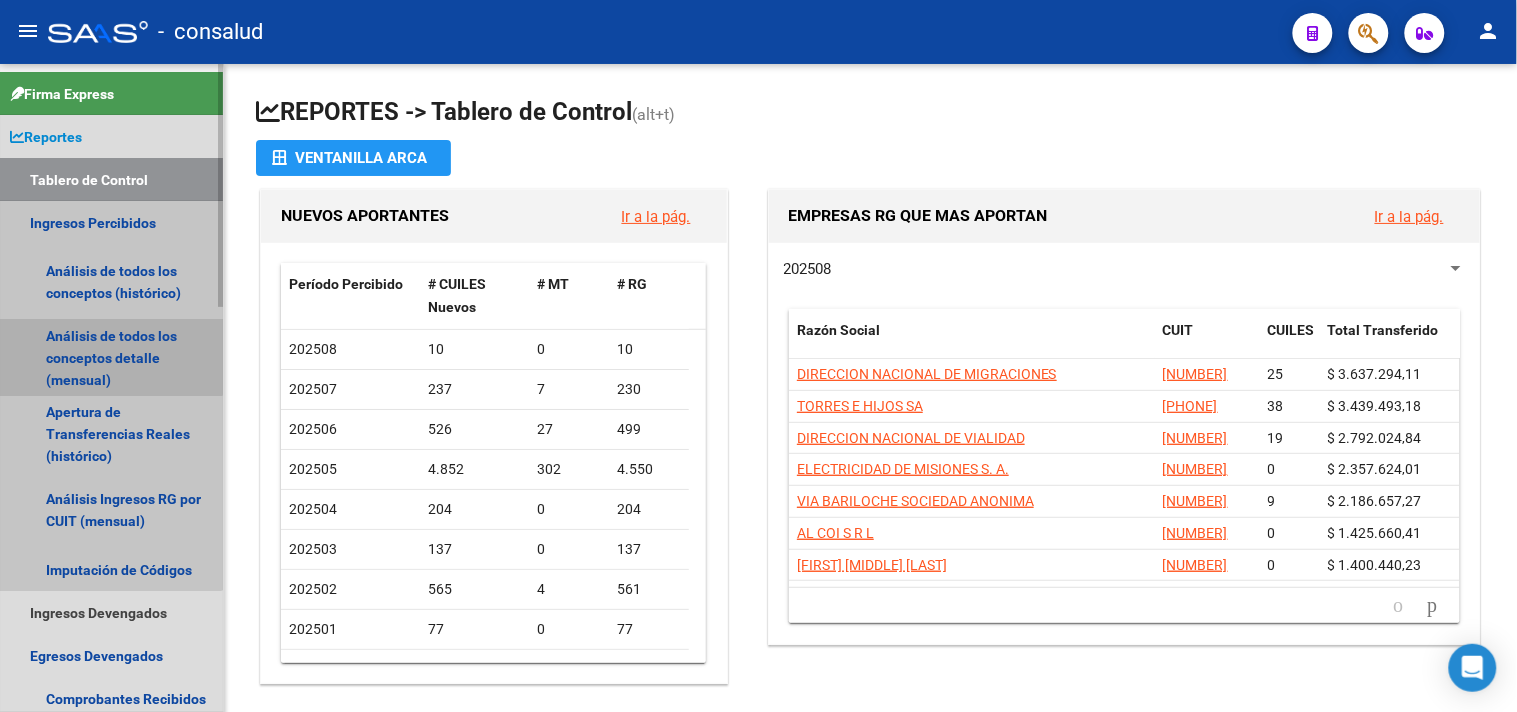 click on "Análisis de todos los conceptos detalle (mensual)" at bounding box center [111, 358] 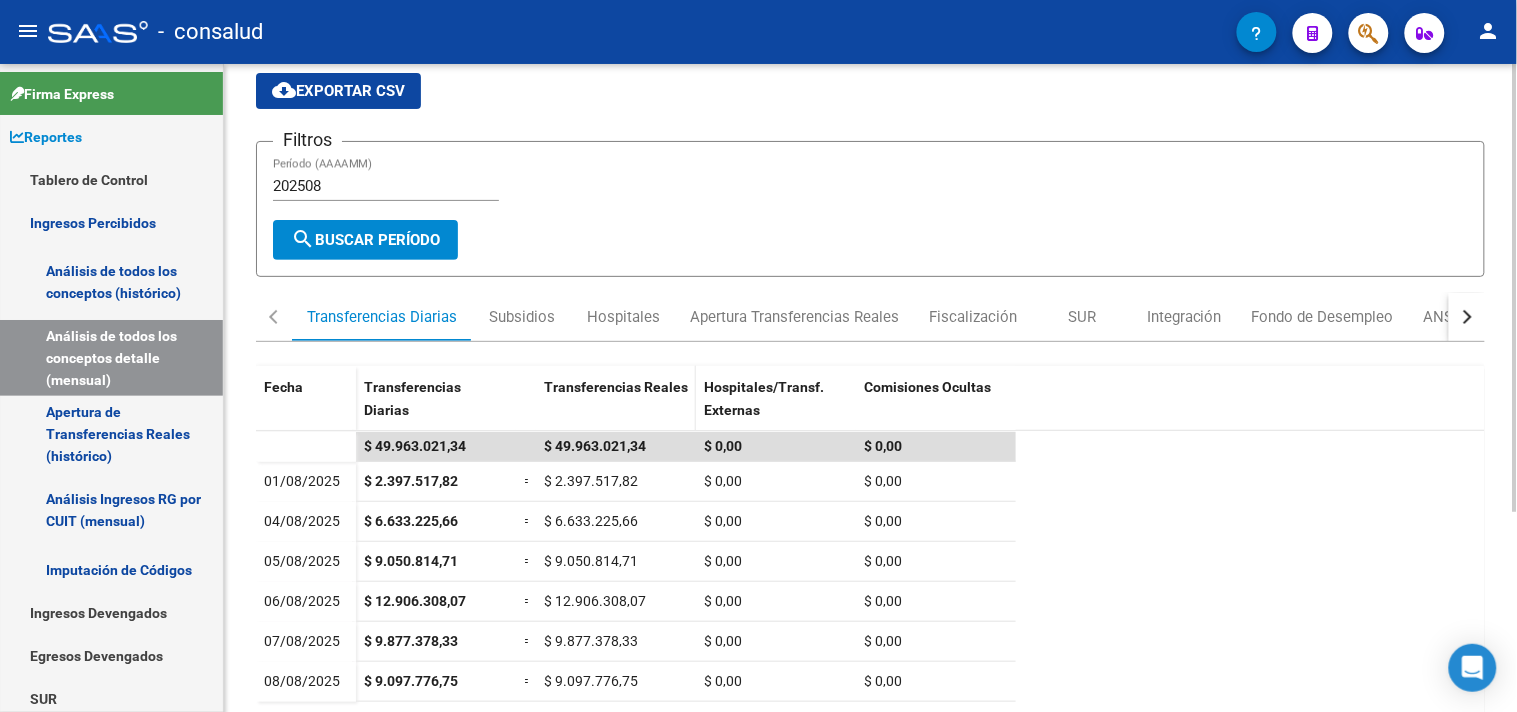 scroll, scrollTop: 111, scrollLeft: 0, axis: vertical 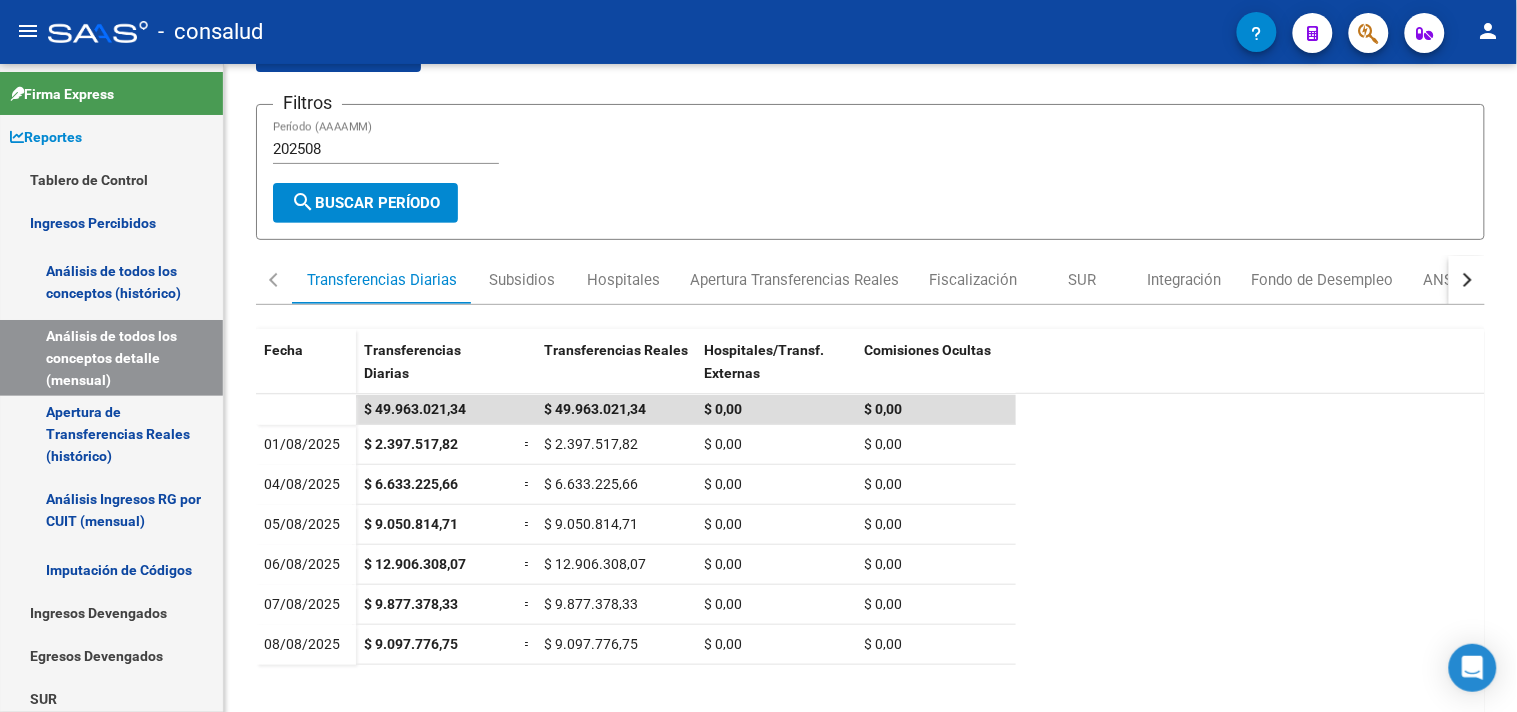 drag, startPoint x: 1516, startPoint y: 504, endPoint x: 1516, endPoint y: 572, distance: 68 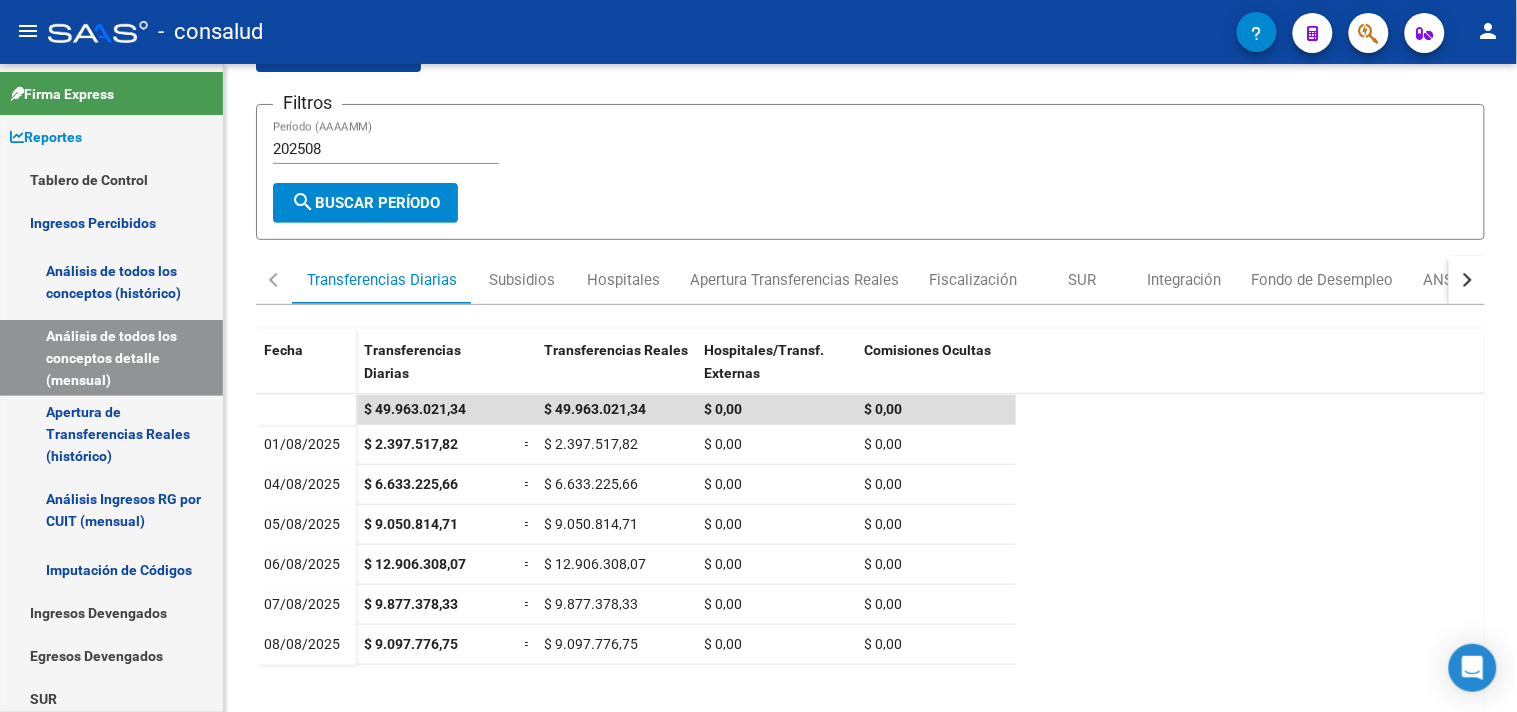 drag, startPoint x: 1516, startPoint y: 584, endPoint x: 1516, endPoint y: 612, distance: 28 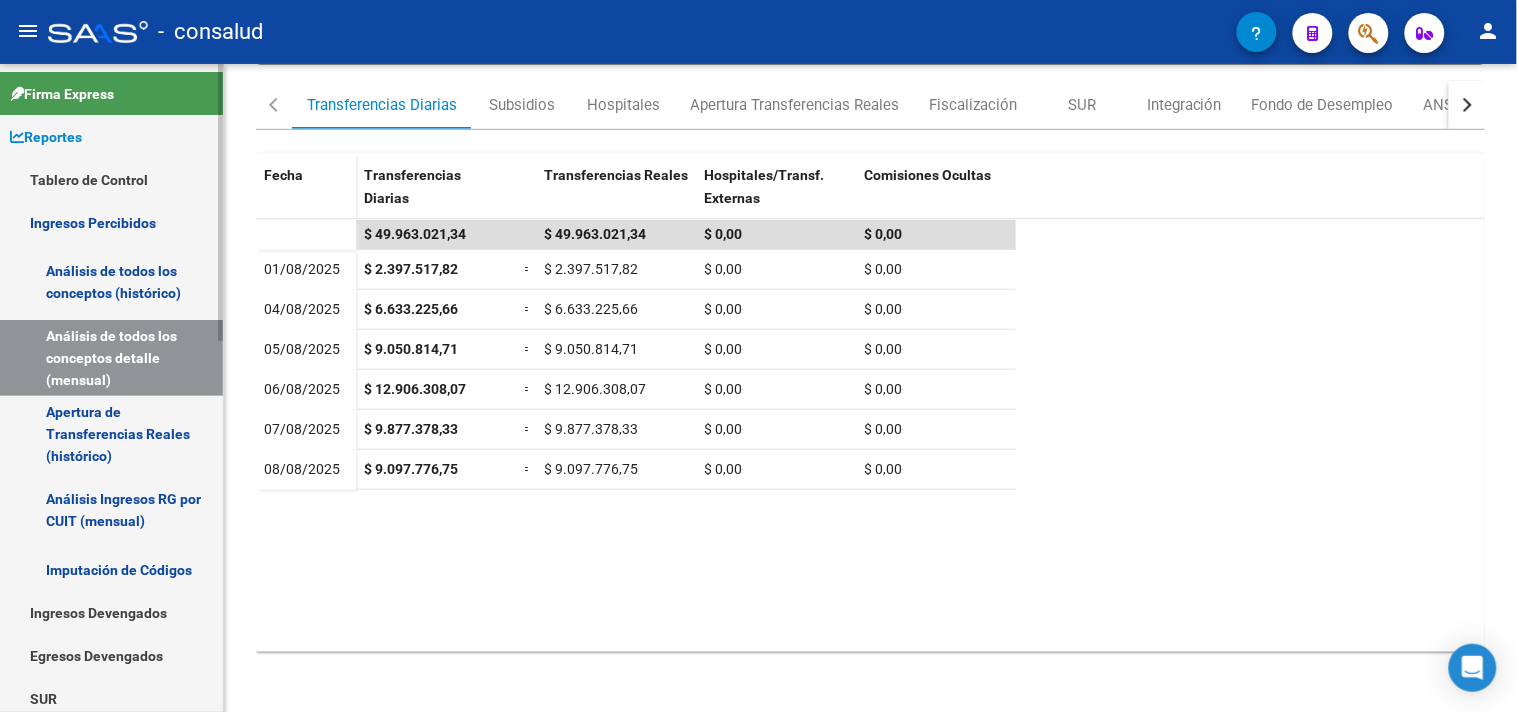 scroll, scrollTop: 288, scrollLeft: 0, axis: vertical 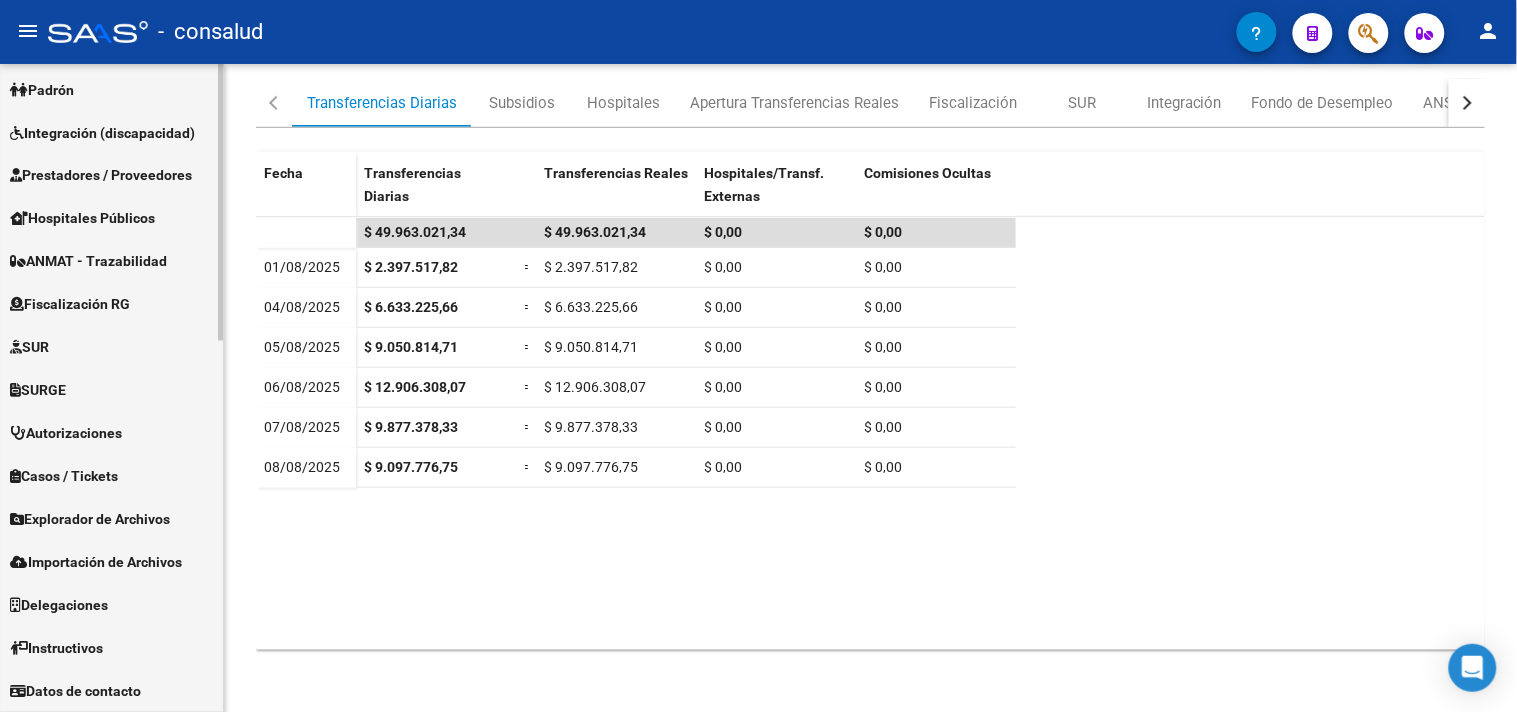 click on "Instructivos" at bounding box center (56, 649) 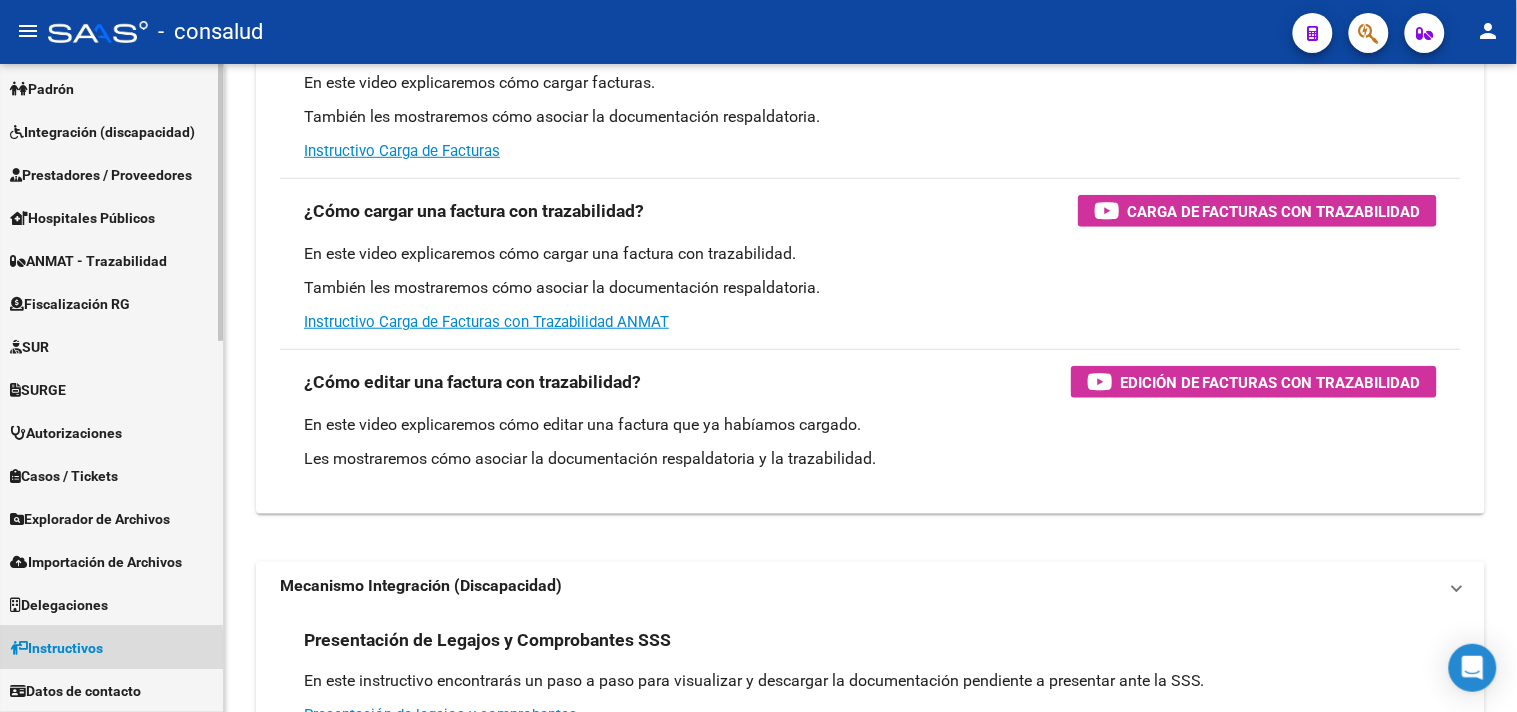 scroll, scrollTop: 0, scrollLeft: 0, axis: both 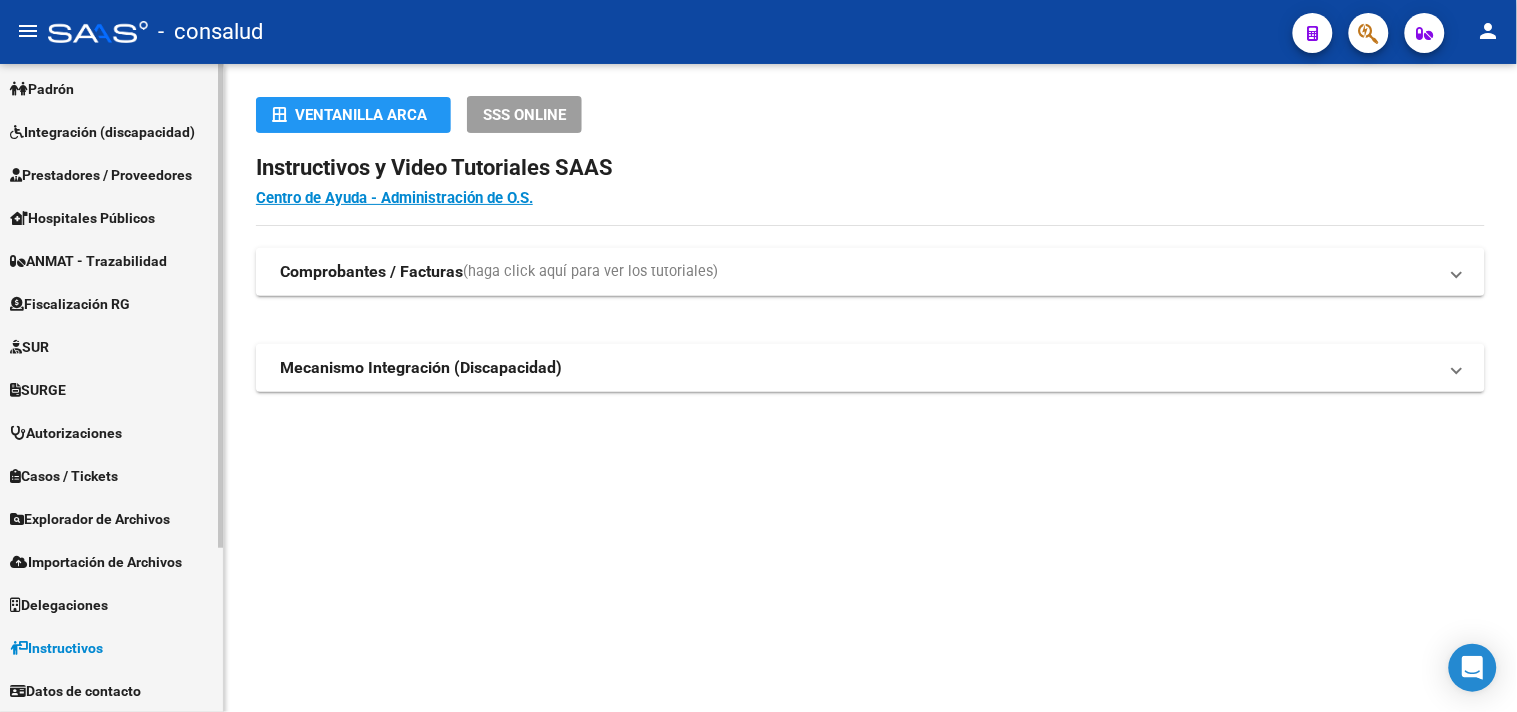 click on "Datos de contacto" at bounding box center (75, 691) 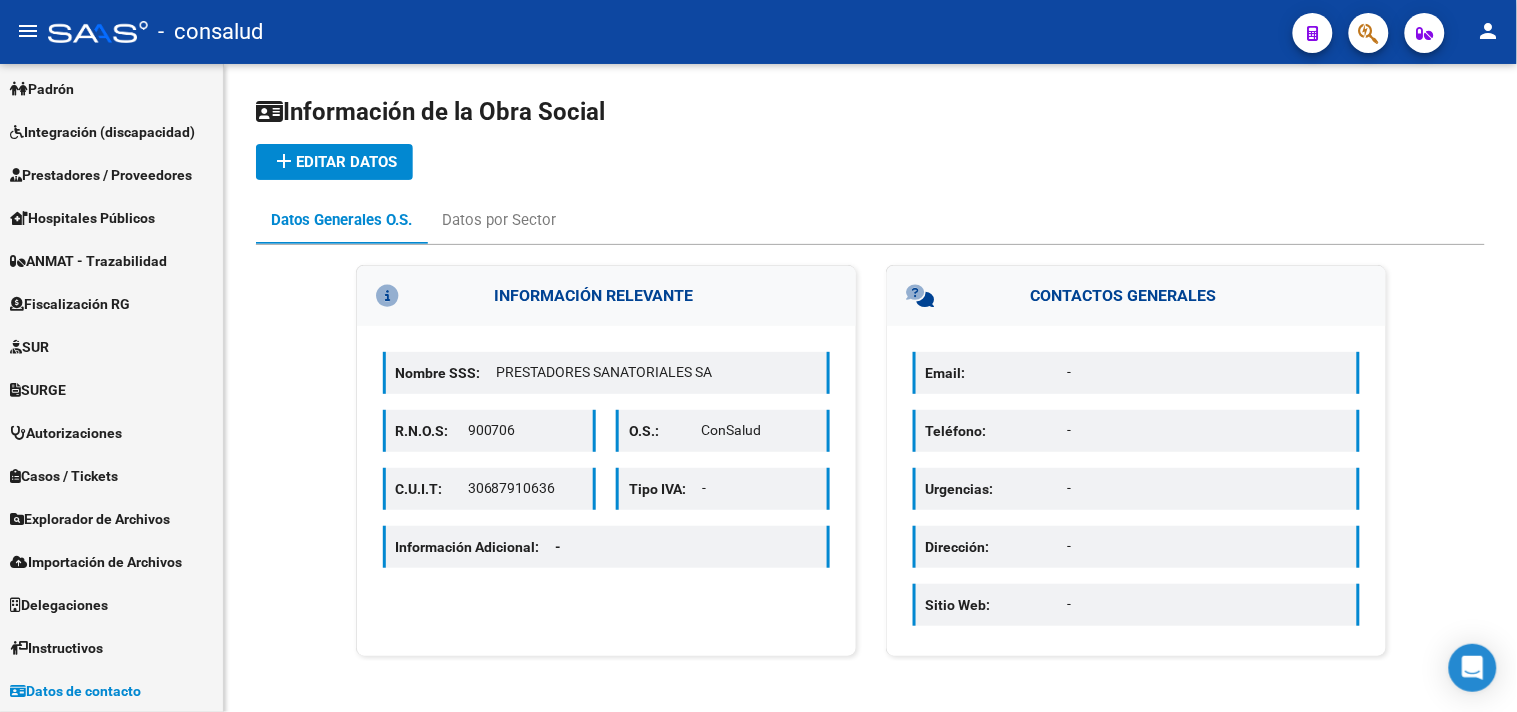 click on "Tipo IVA:" at bounding box center (665, 489) 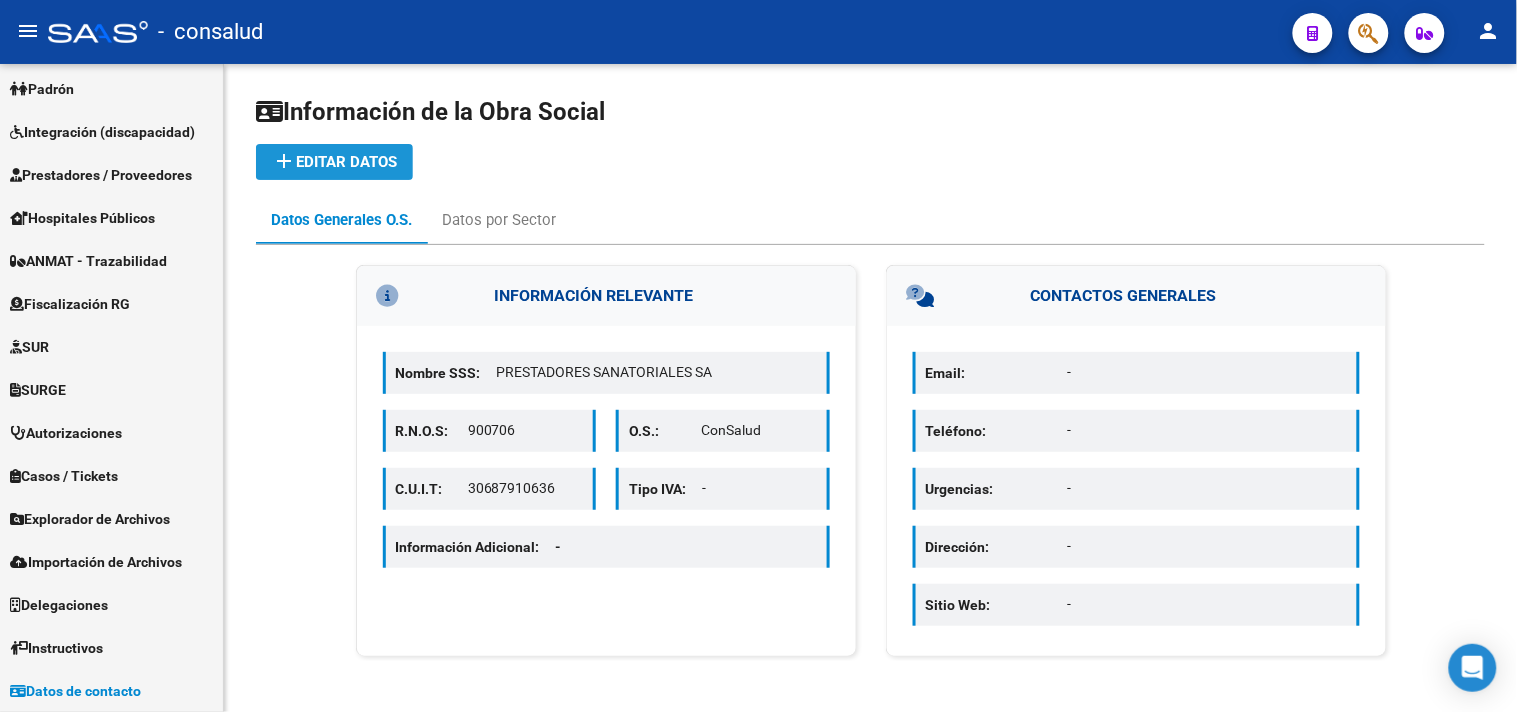 click on "add" 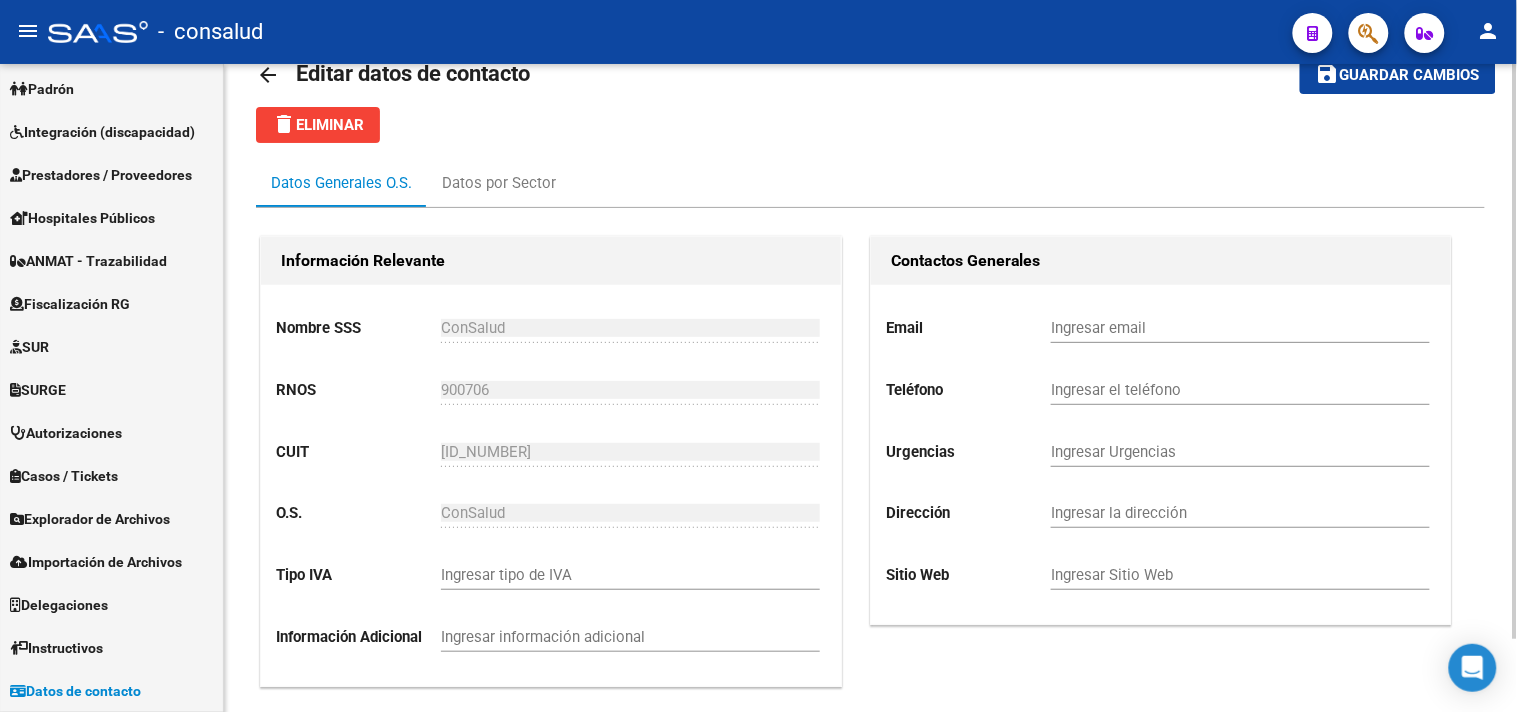 scroll, scrollTop: 81, scrollLeft: 0, axis: vertical 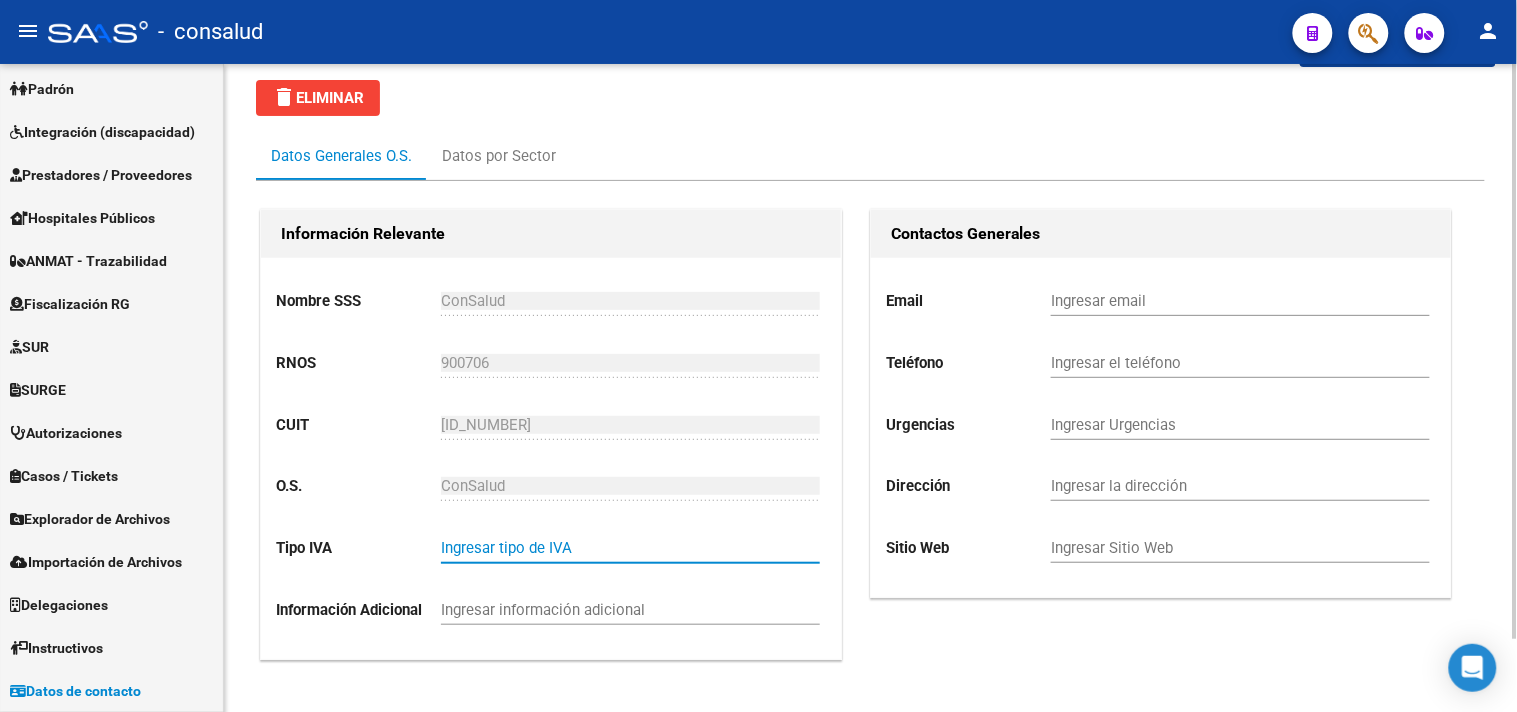 click on "Ingresar tipo de IVA" at bounding box center (630, 548) 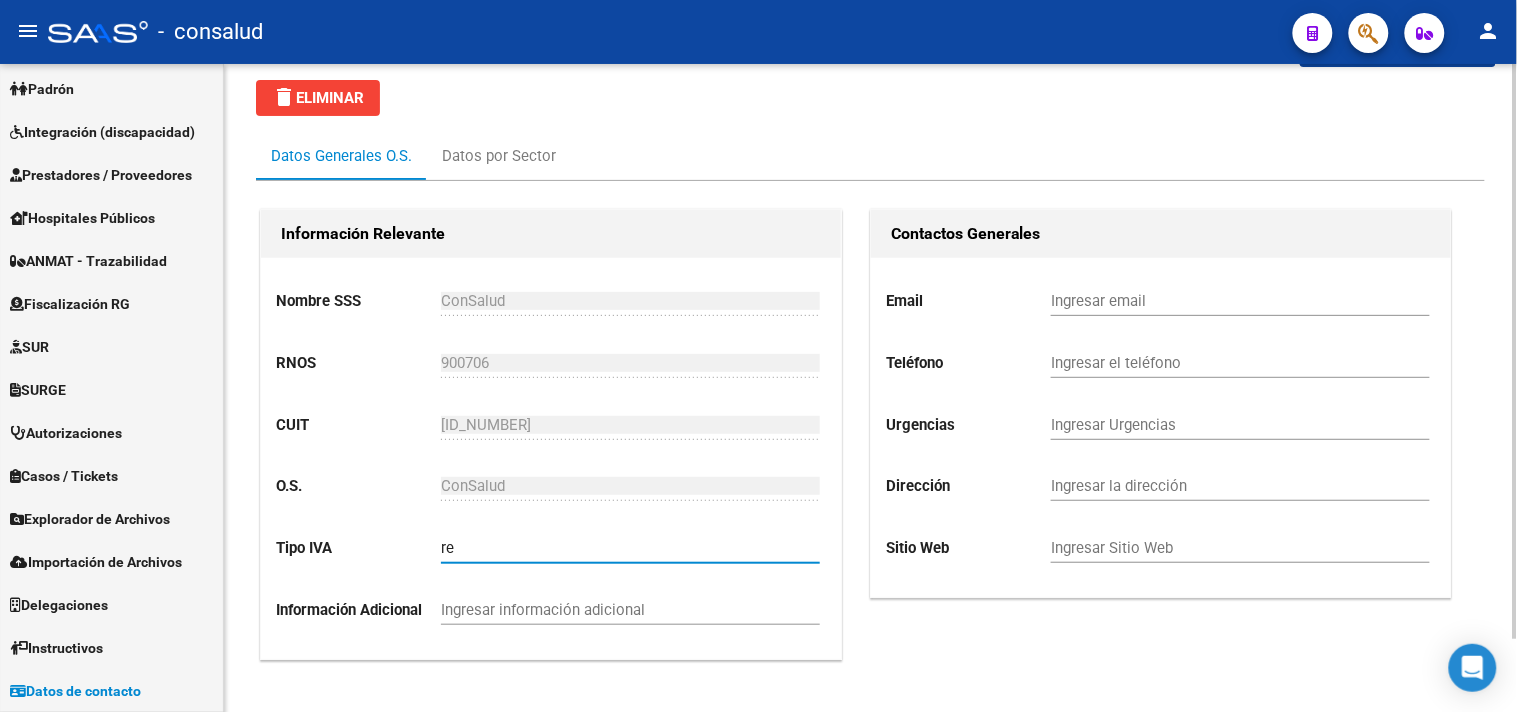 type on "r" 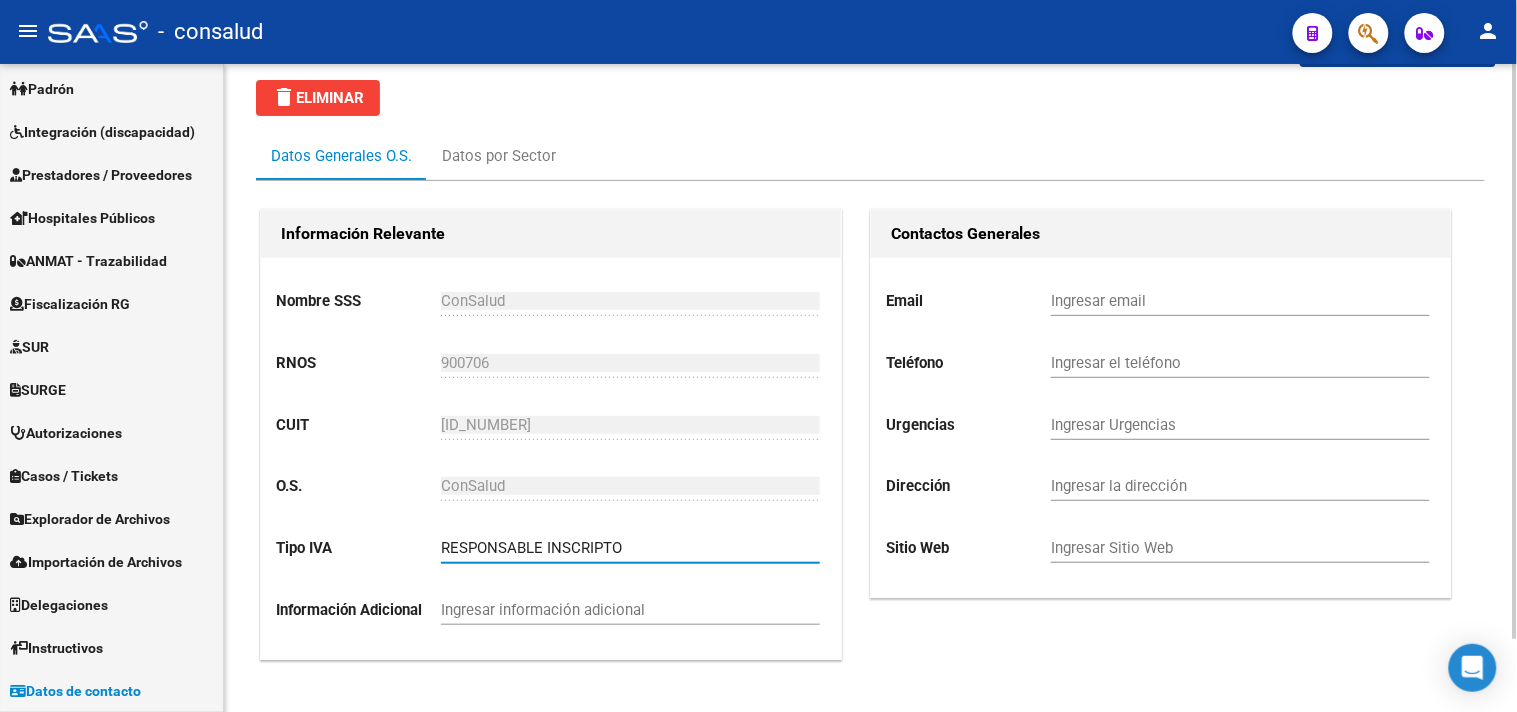 type on "RESPONSABLE INSCRIPTO" 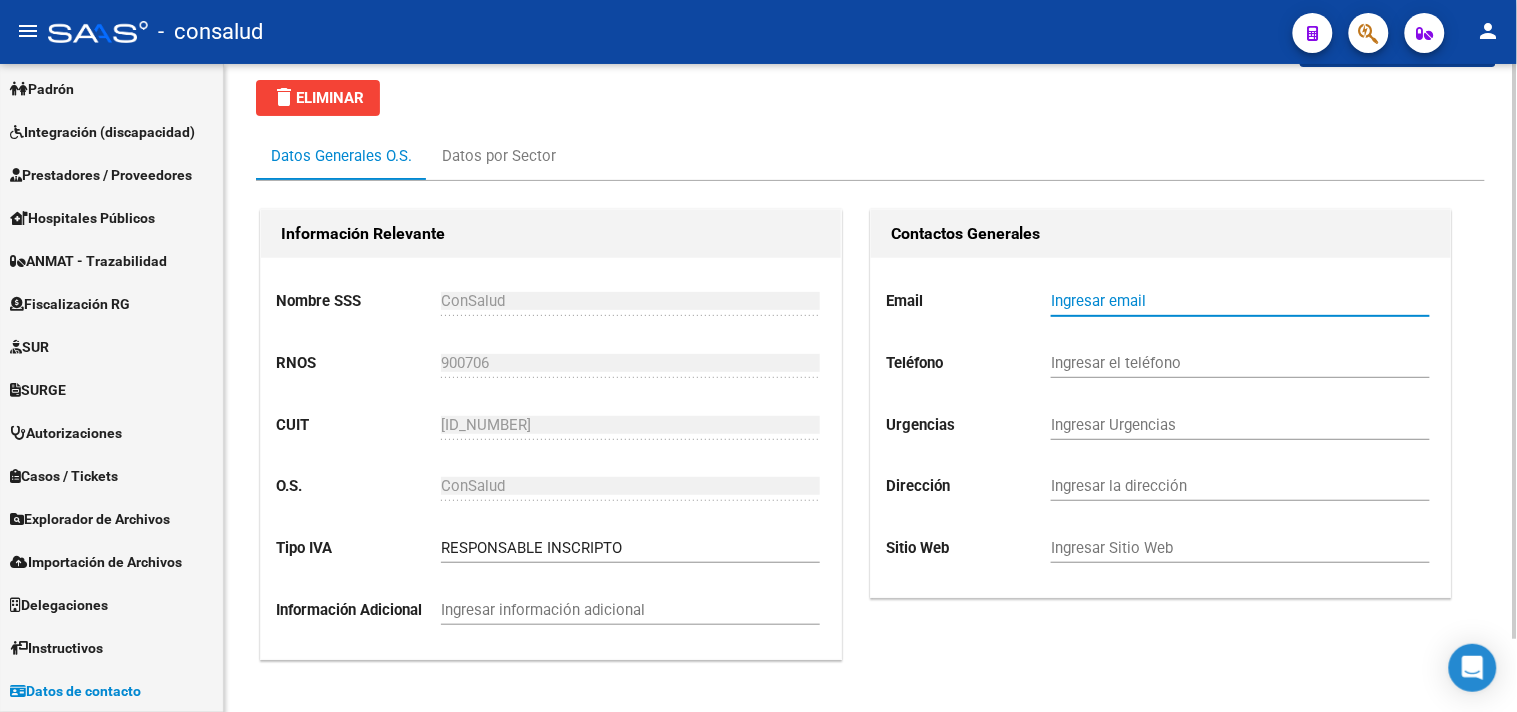 click on "Ingresar email" at bounding box center [1240, 301] 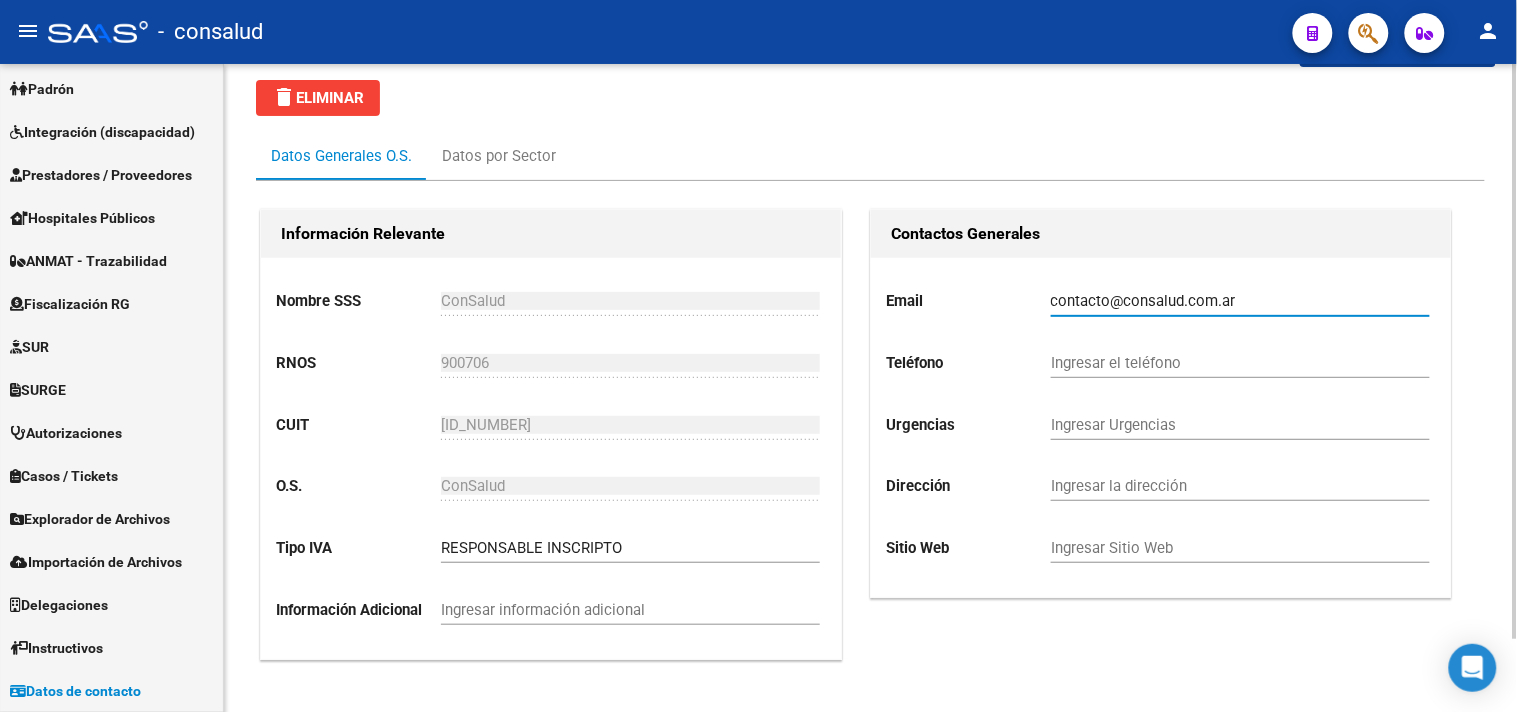 type on "contacto@consalud.com.ar" 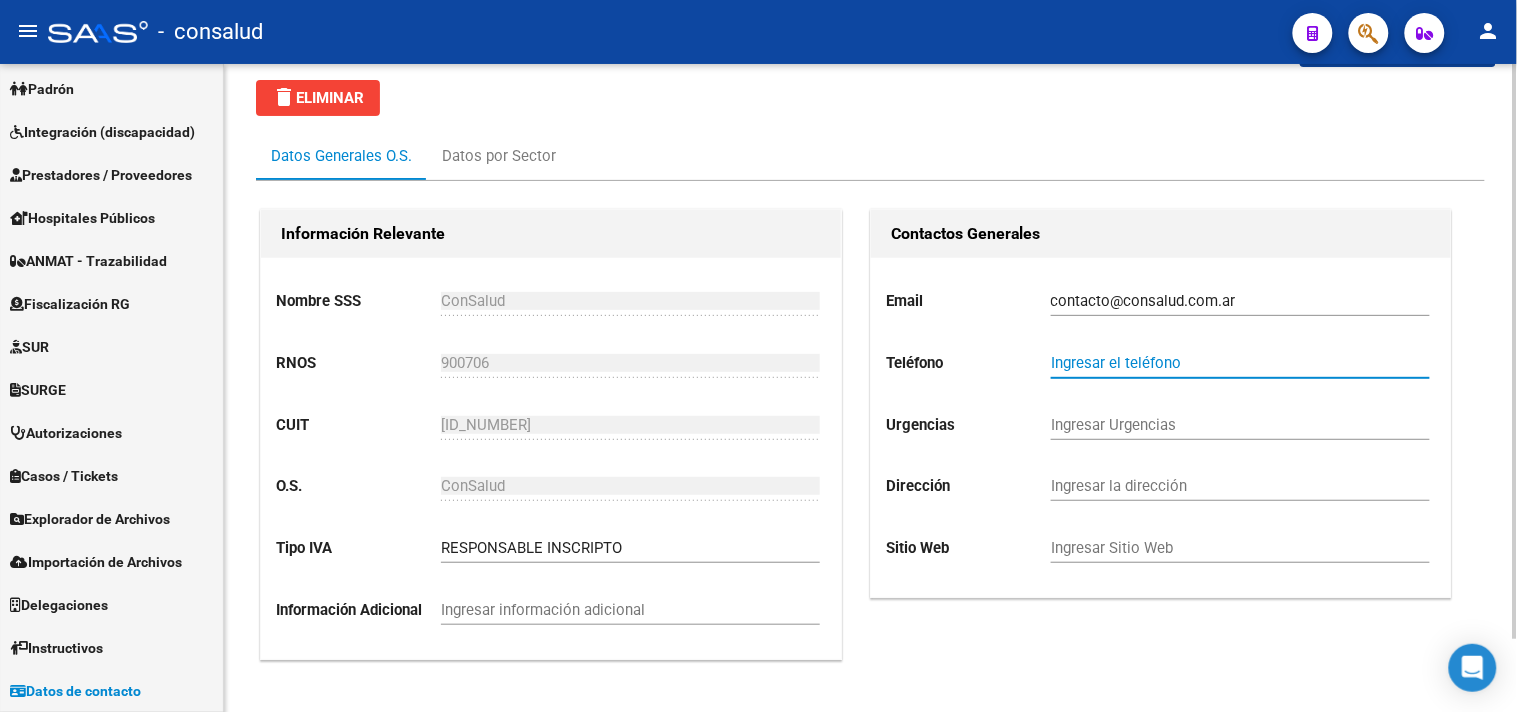 click on "Ingresar el teléfono" at bounding box center [1240, 363] 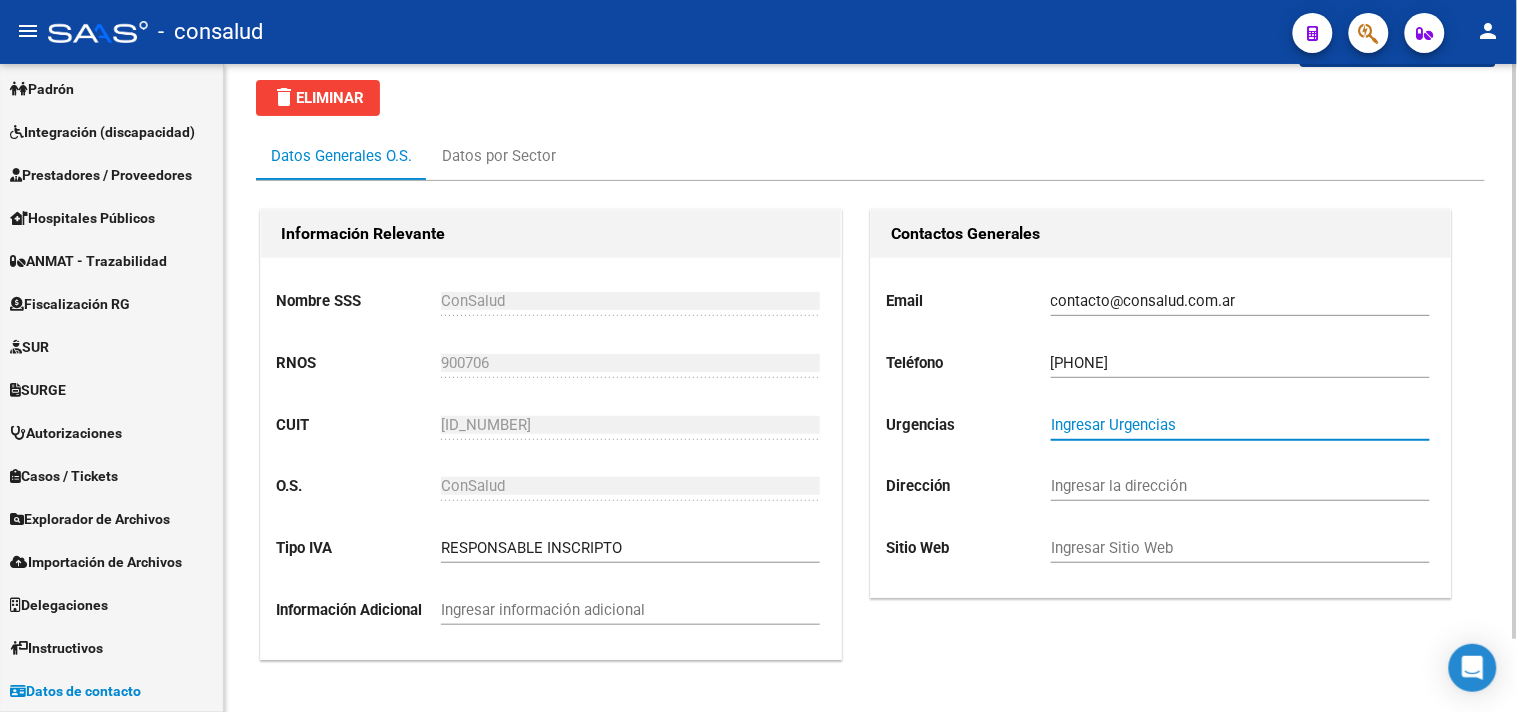 click on "Ingresar Urgencias" at bounding box center (1240, 425) 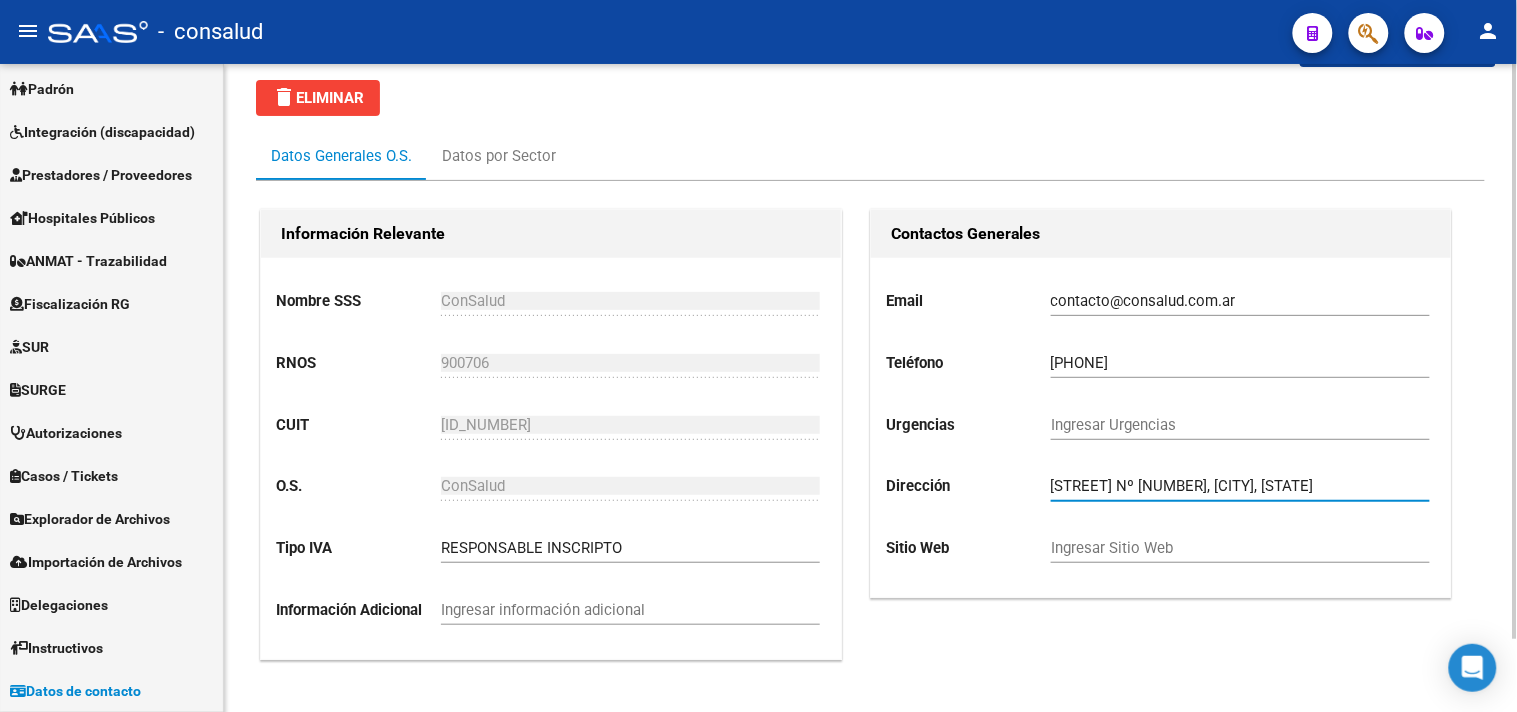 type on "[STREET] Nº [NUMBER], [CITY], [STATE]" 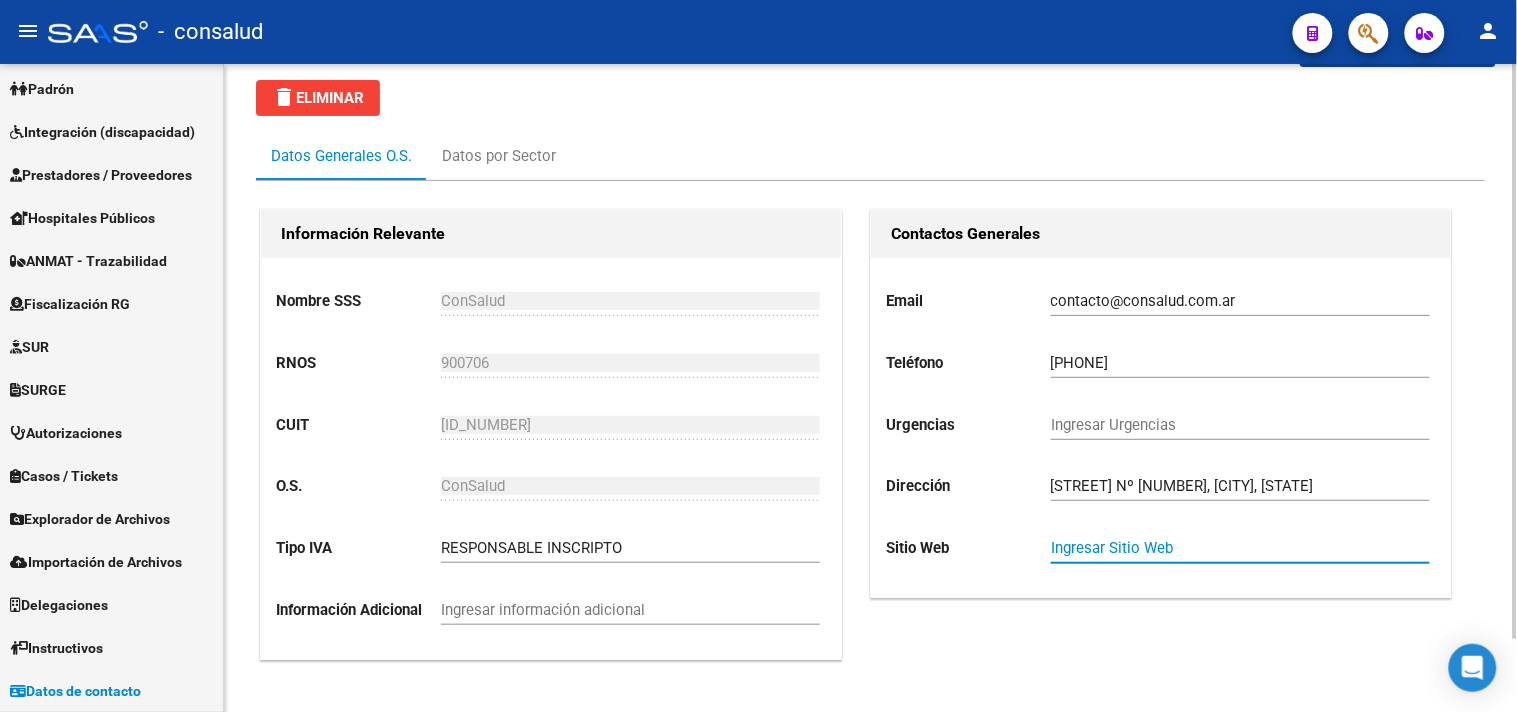 click on "Ingresar Sitio Web" at bounding box center (1240, 548) 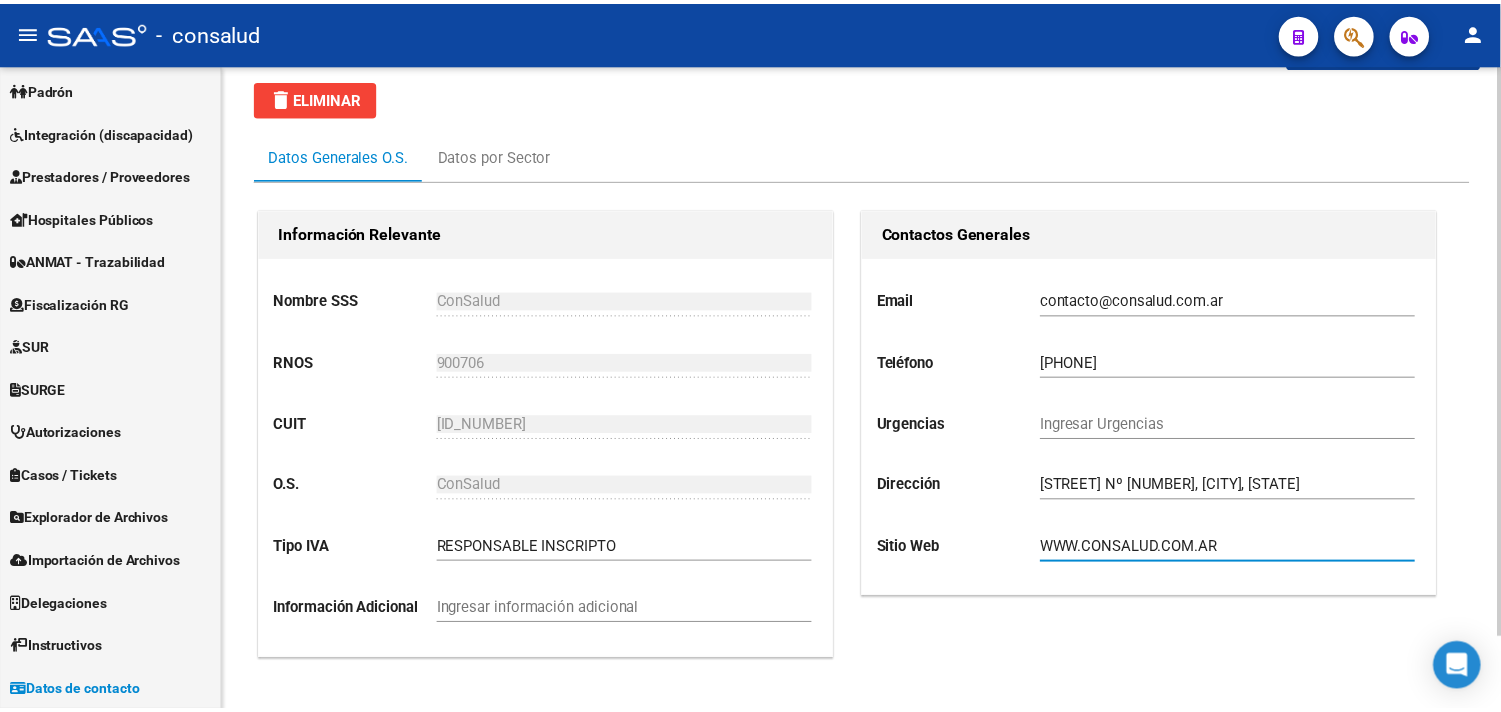 scroll, scrollTop: 0, scrollLeft: 0, axis: both 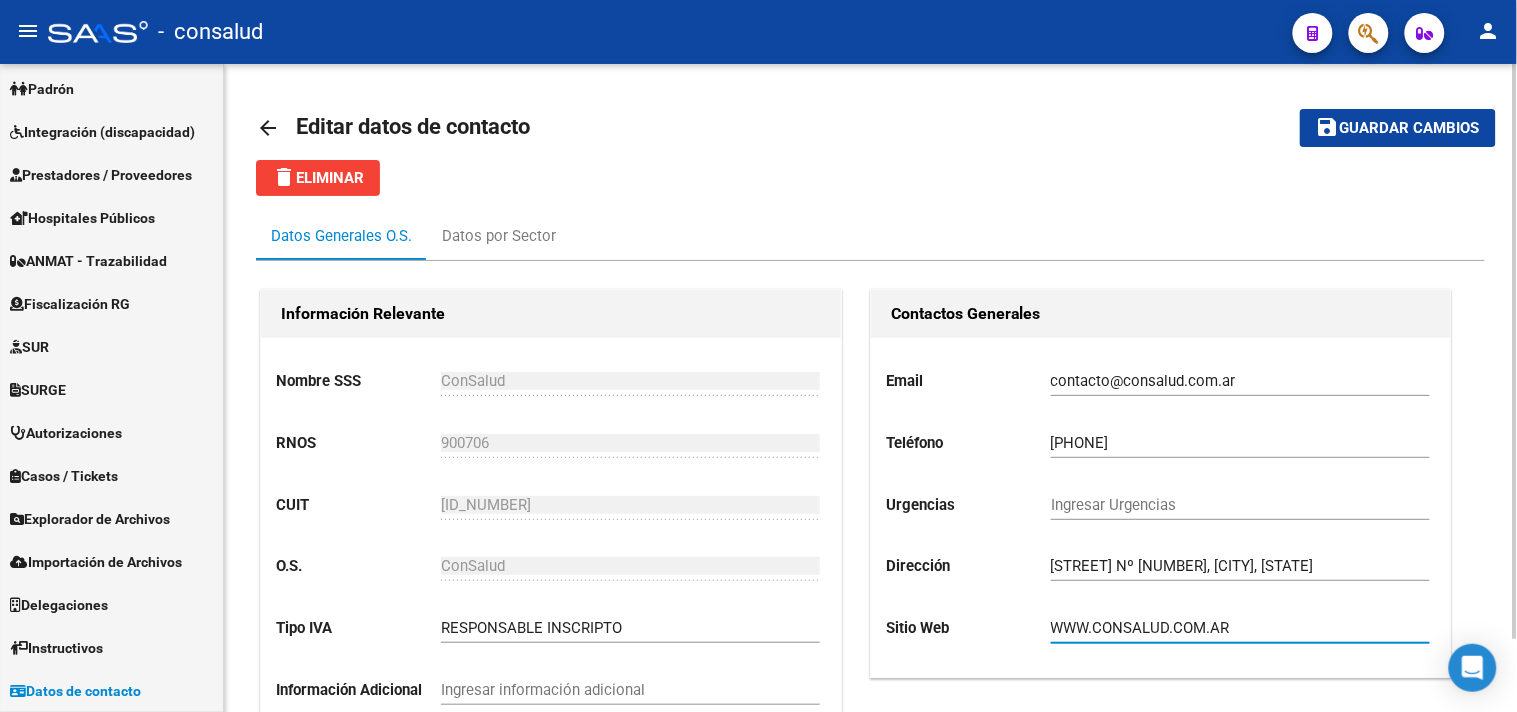 type on "WWW.CONSALUD.COM.AR" 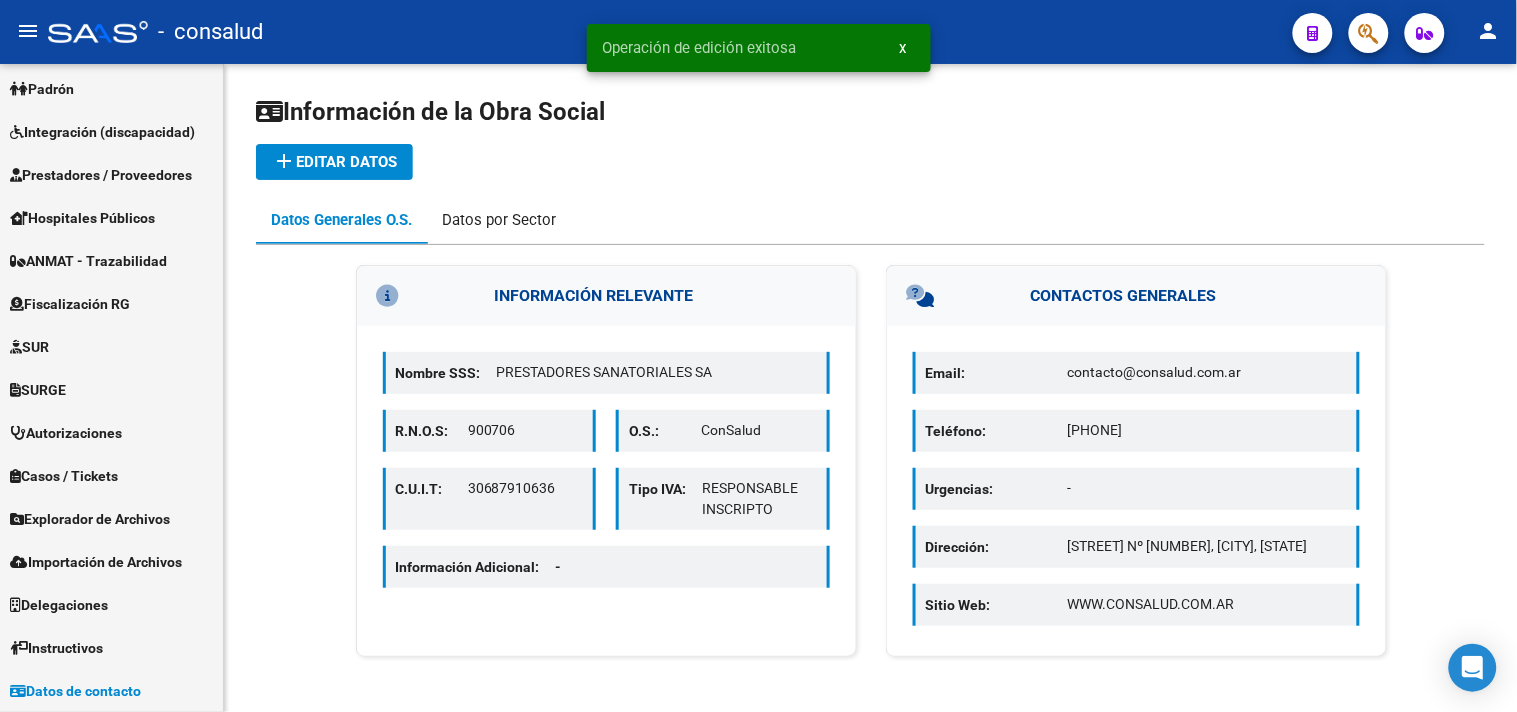click on "Datos por Sector" at bounding box center [499, 220] 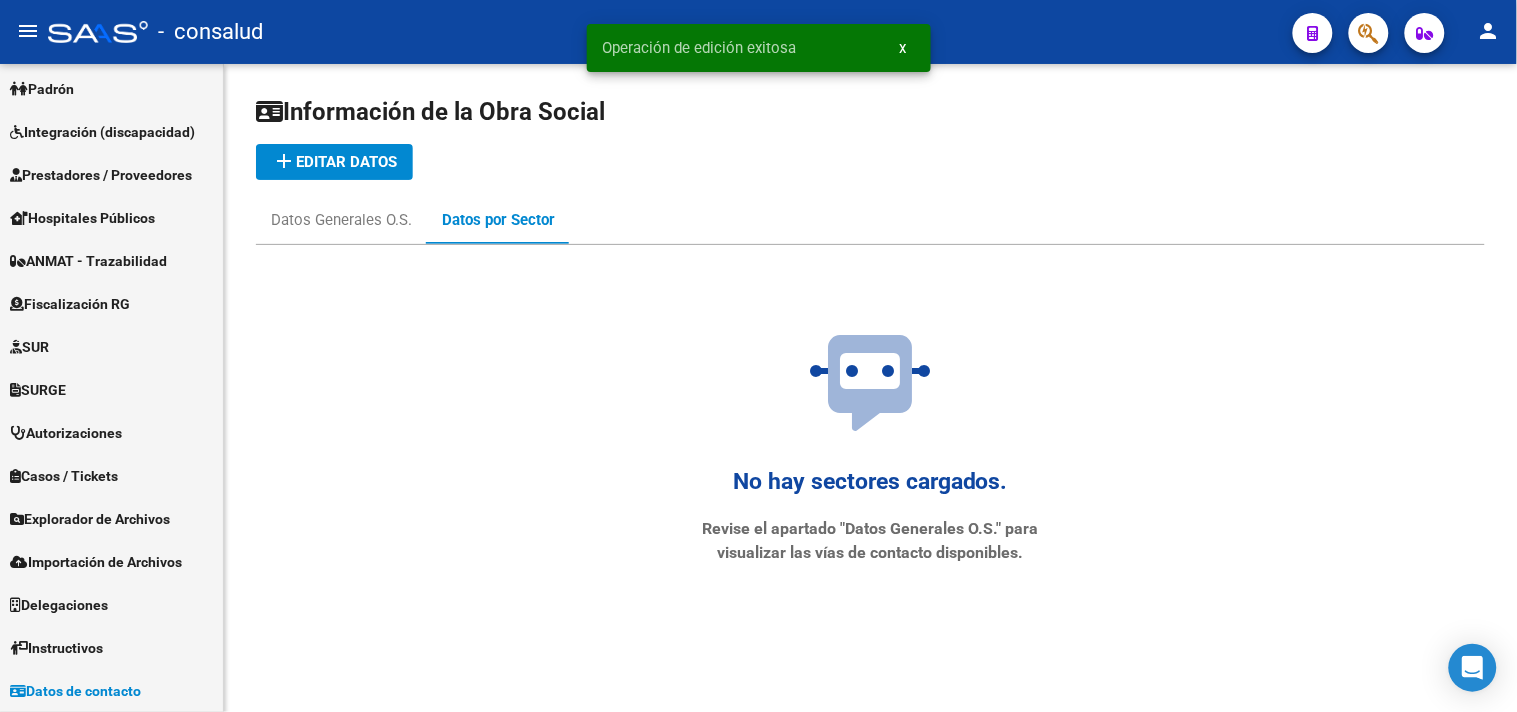 click on "add  Editar datos" 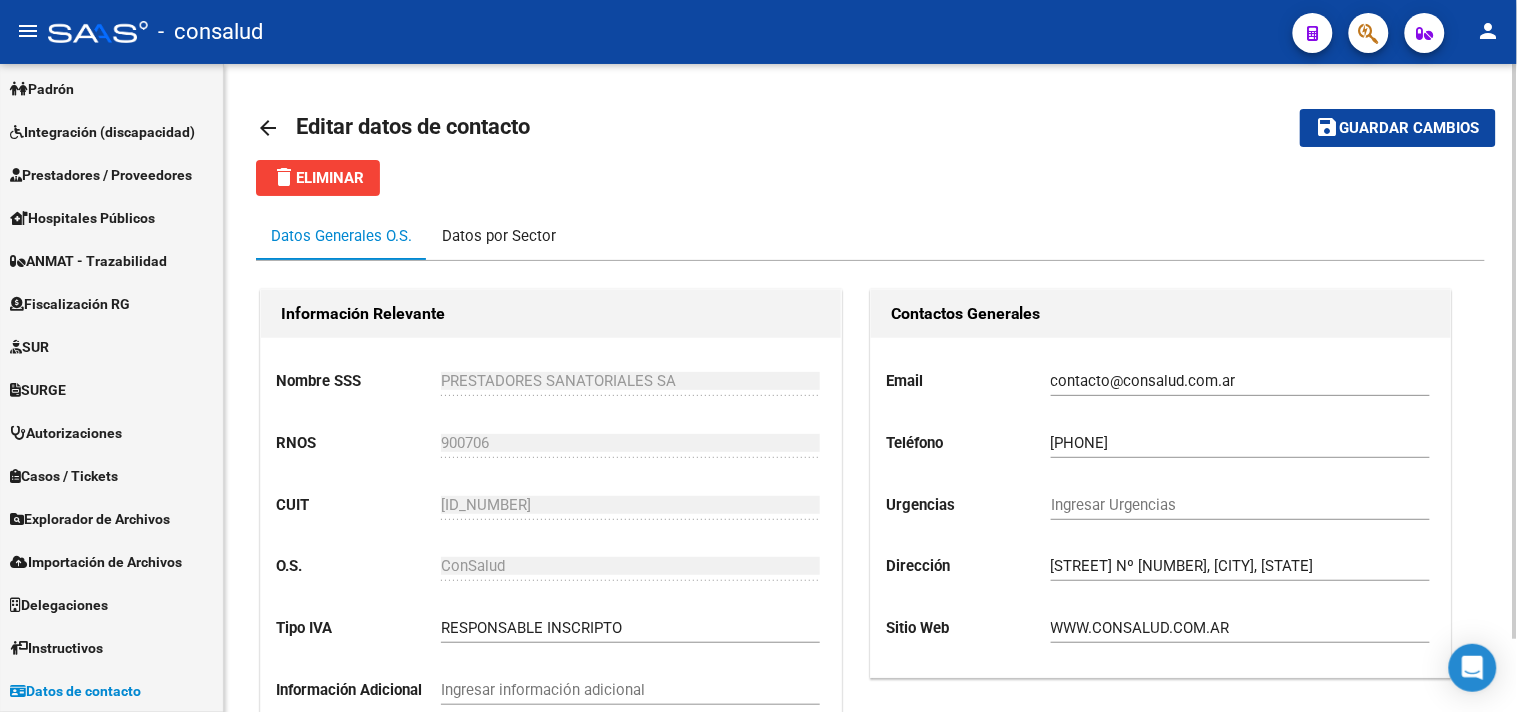click on "Datos por Sector" at bounding box center [499, 236] 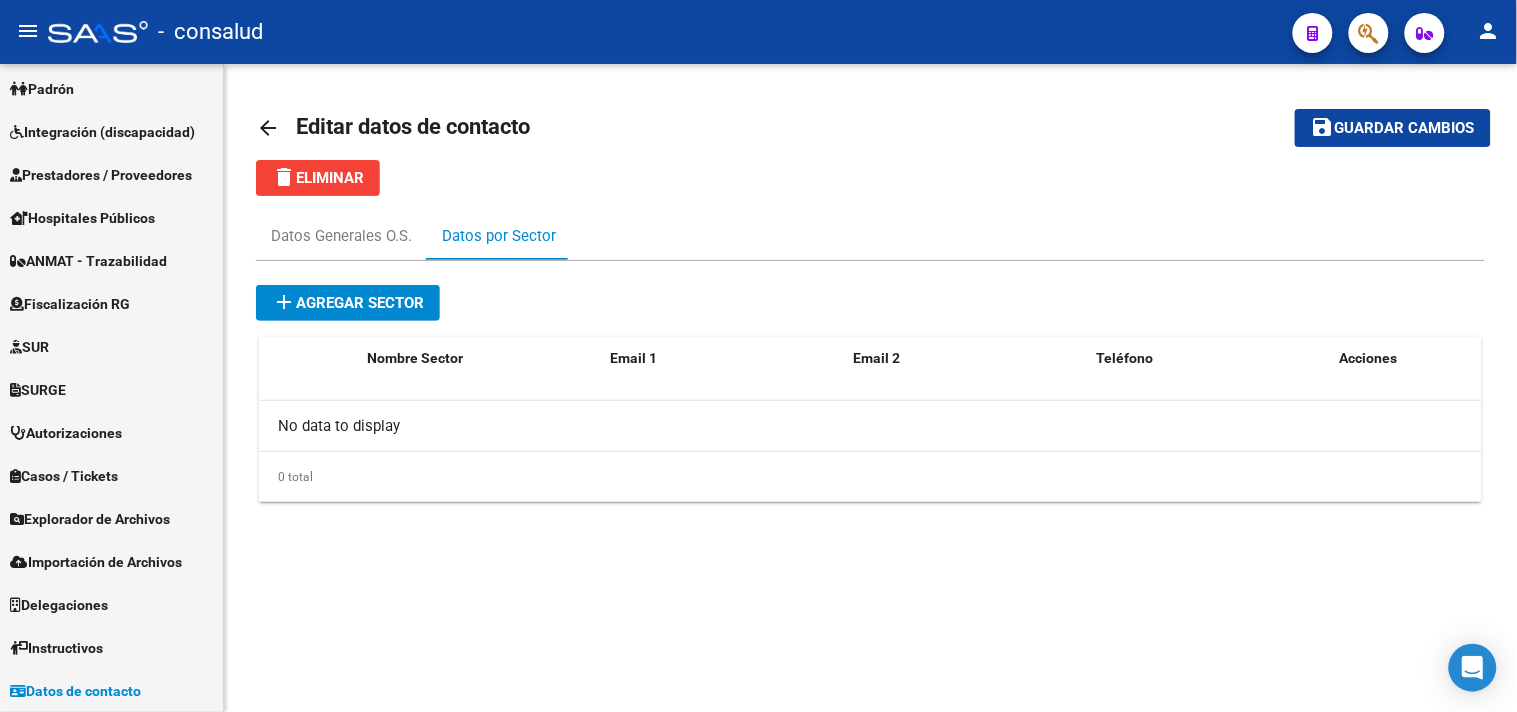 click on "No data to display" 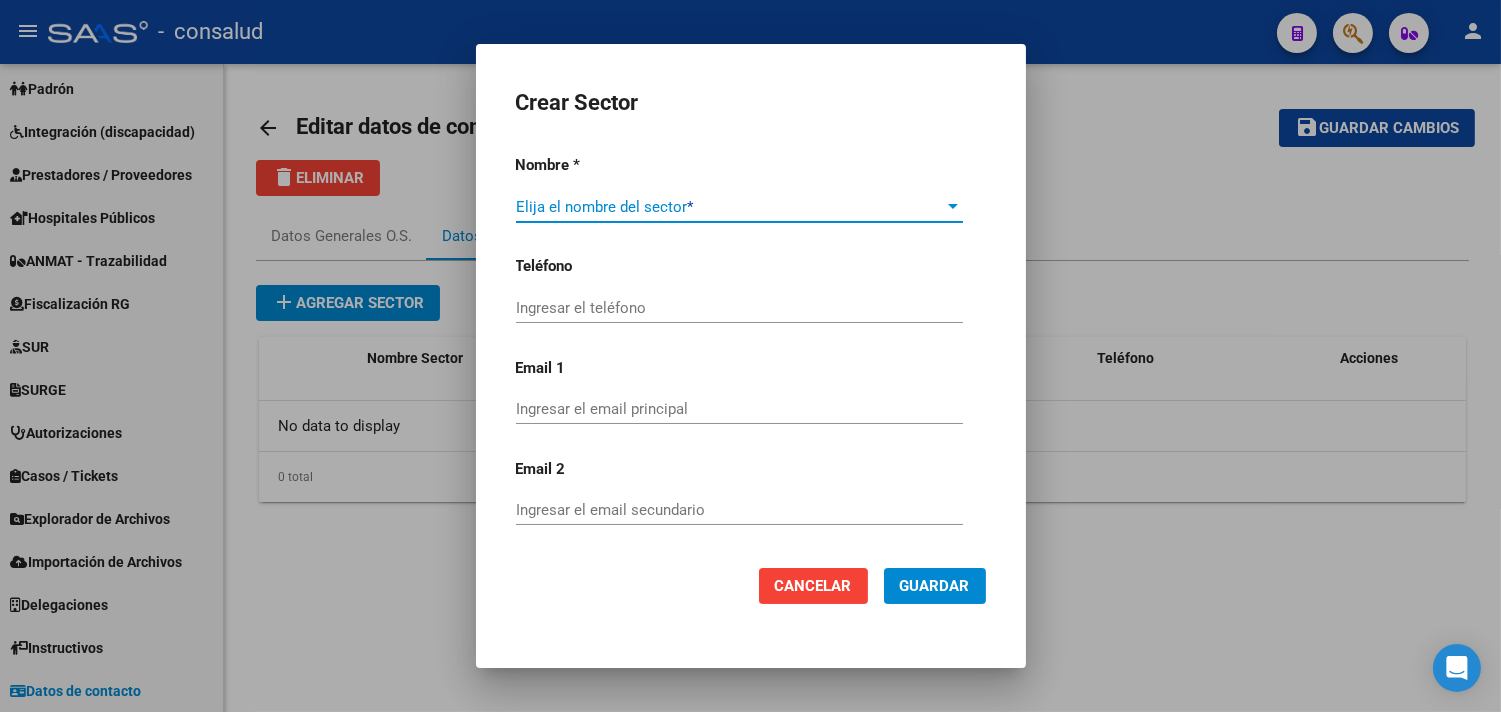 click at bounding box center [730, 207] 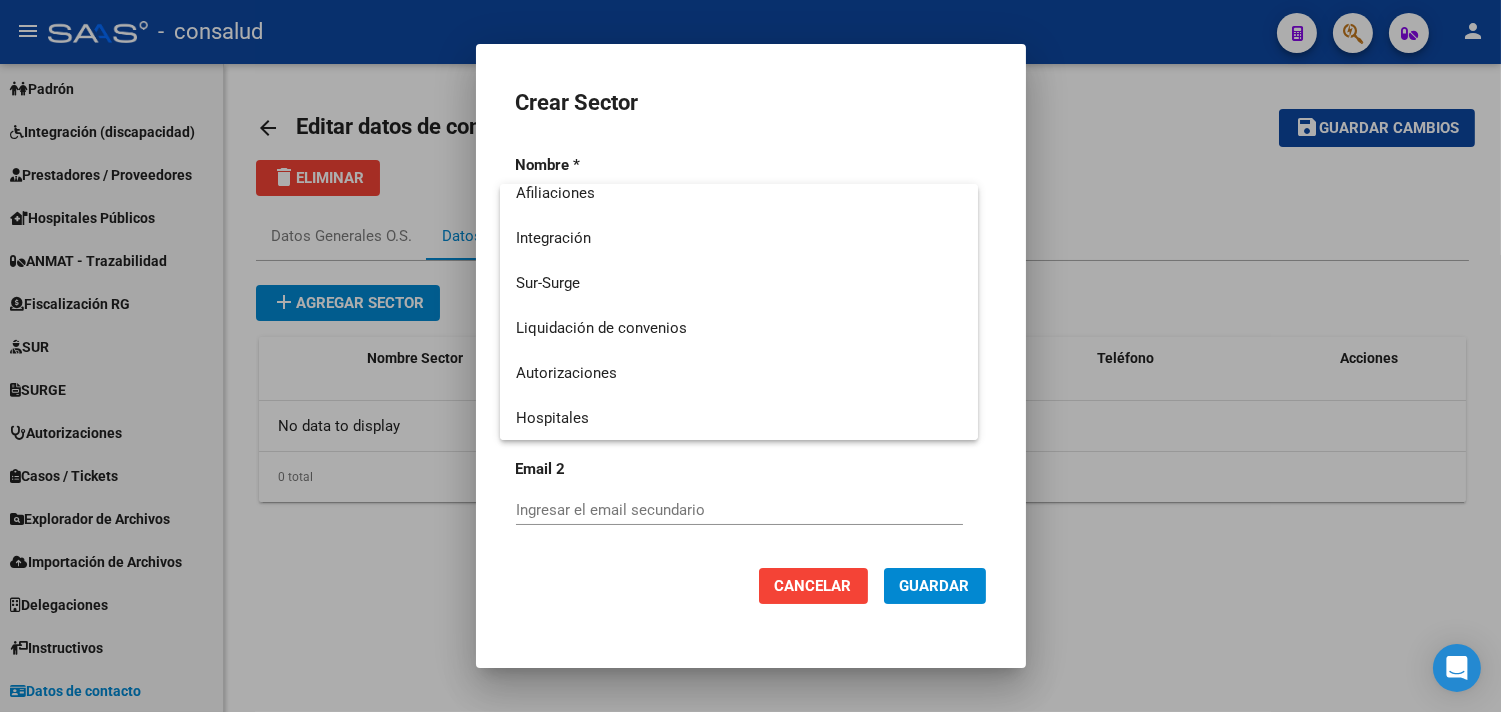 scroll, scrollTop: 0, scrollLeft: 0, axis: both 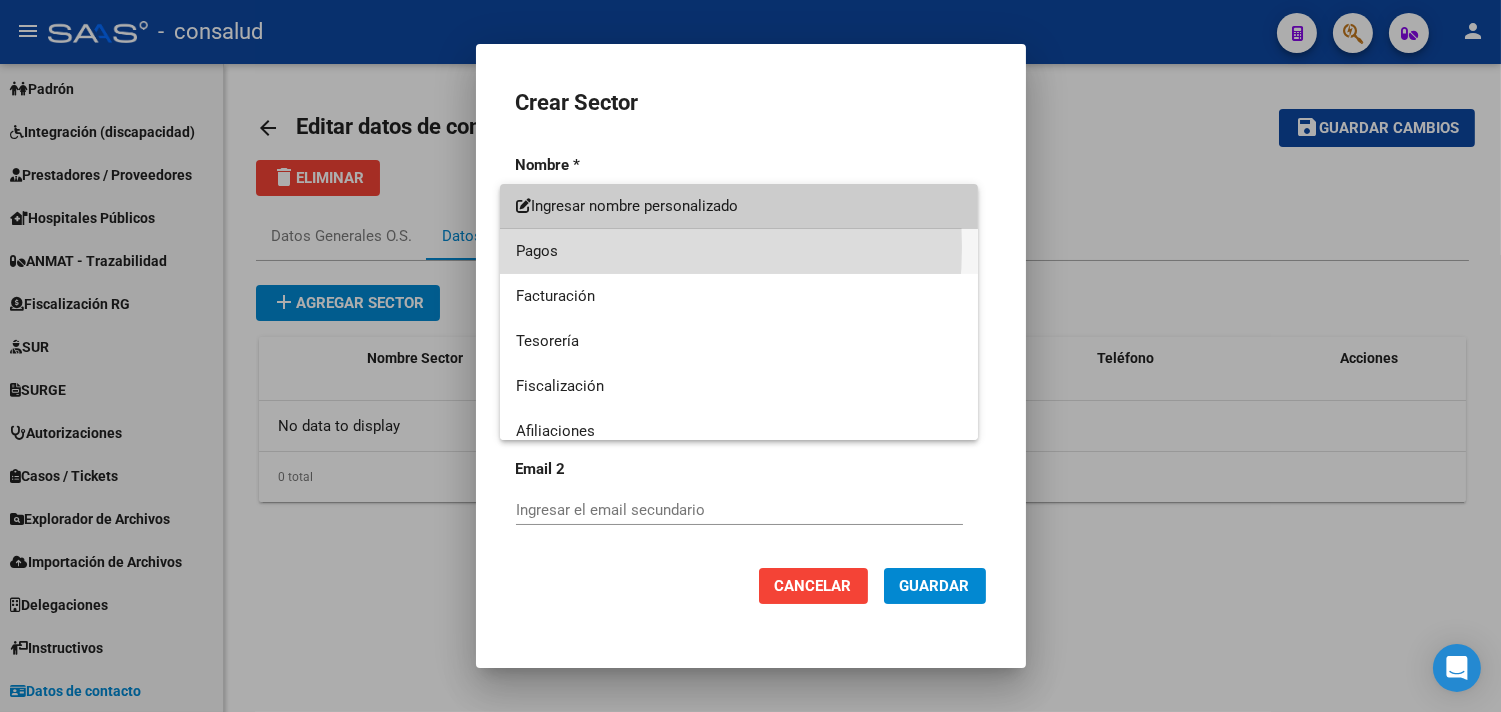 click on "Pagos" at bounding box center [739, 251] 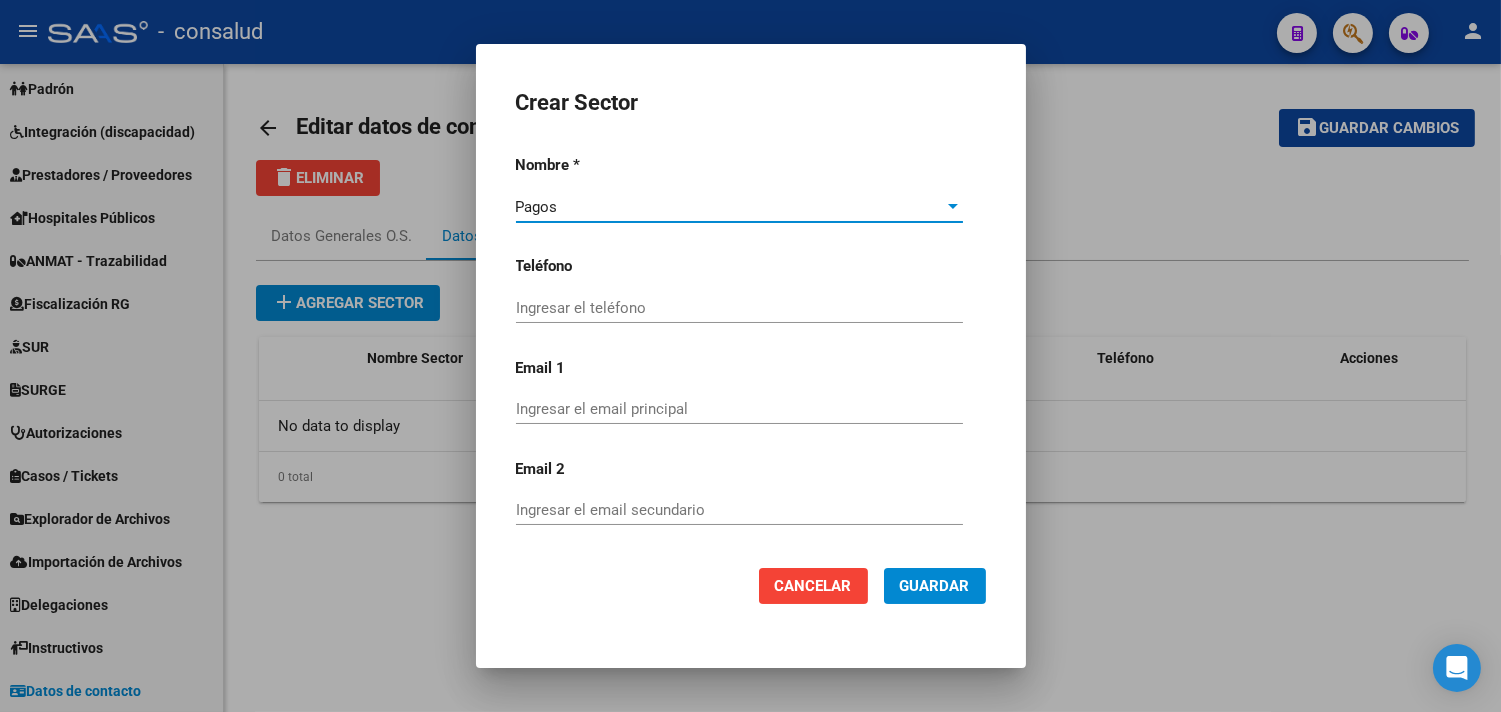 click on "Ingresar el teléfono" at bounding box center [739, 308] 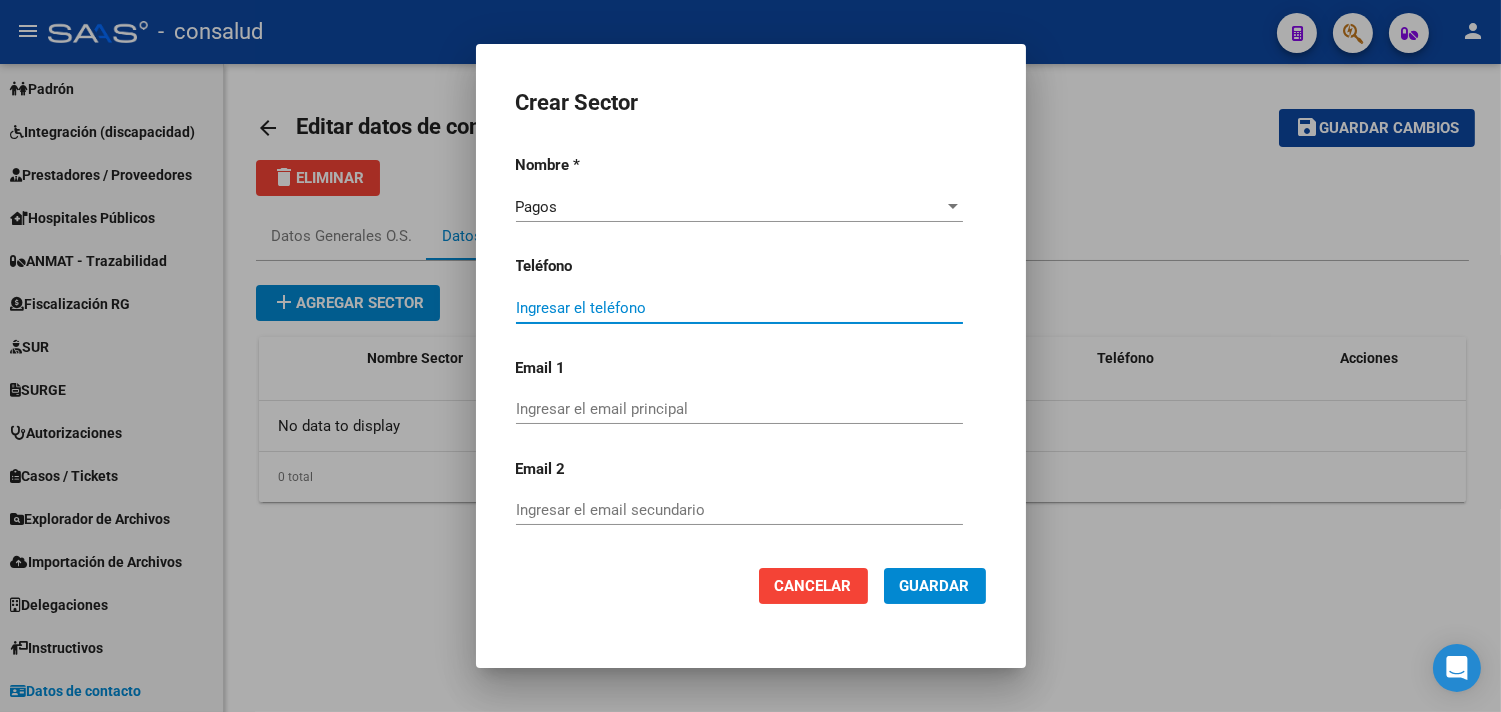 paste on "[PHONE]" 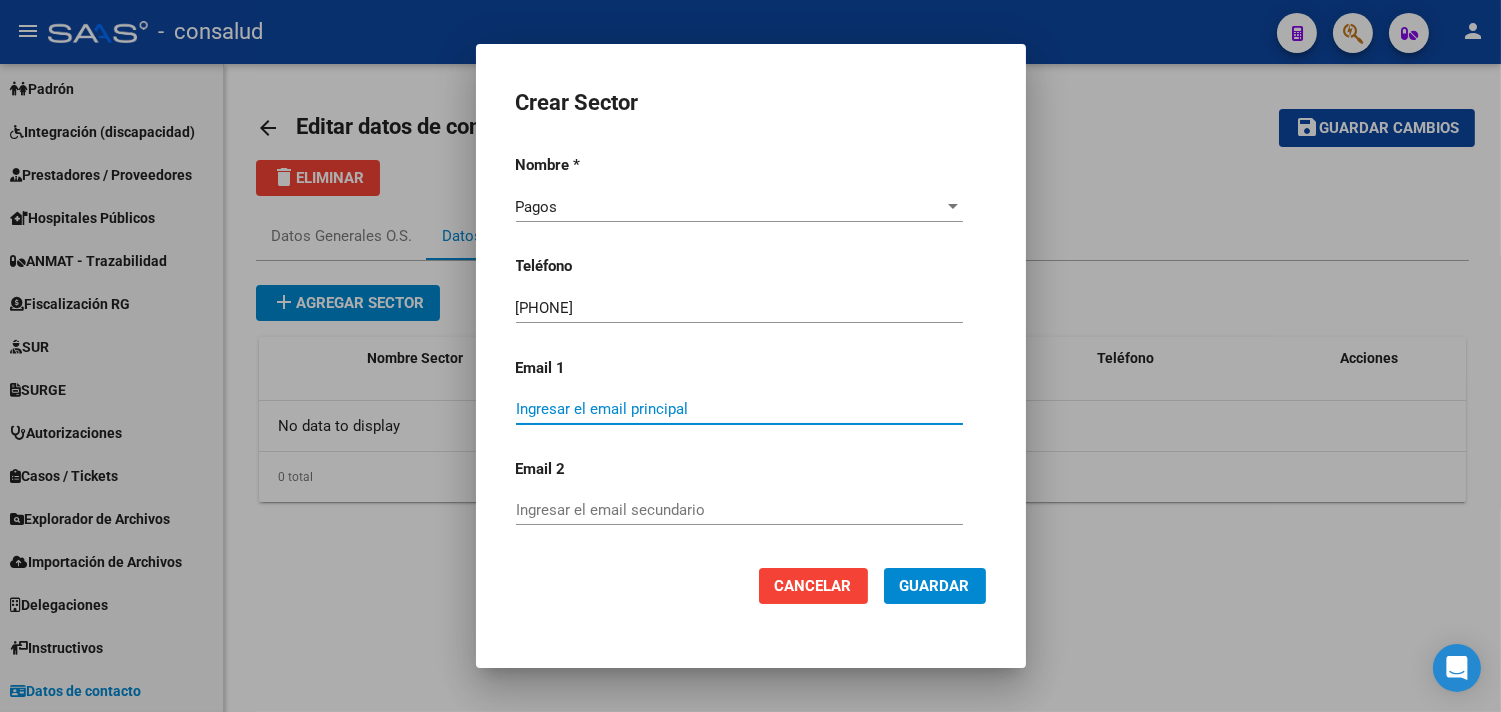 click on "Ingresar el email principal" at bounding box center [739, 409] 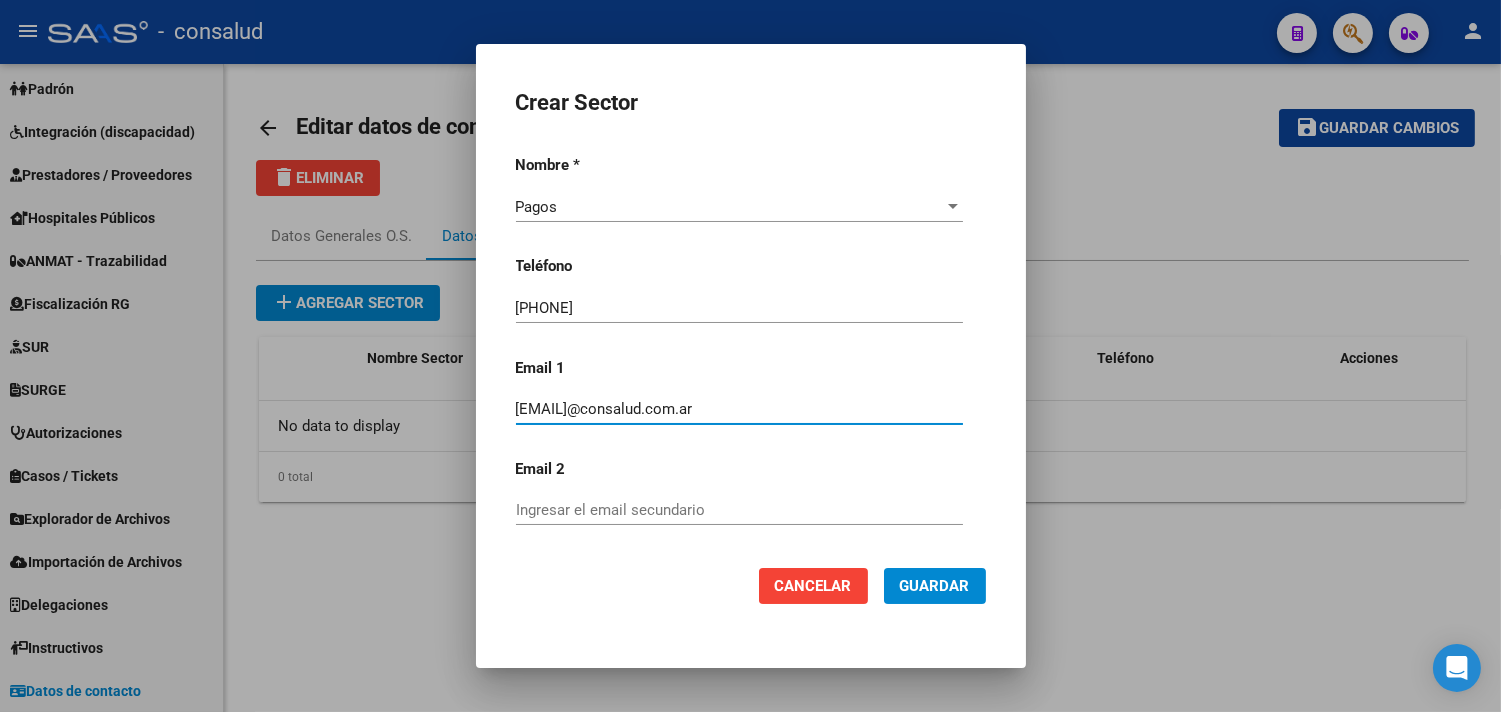 type on "[EMAIL]@consalud.com.ar" 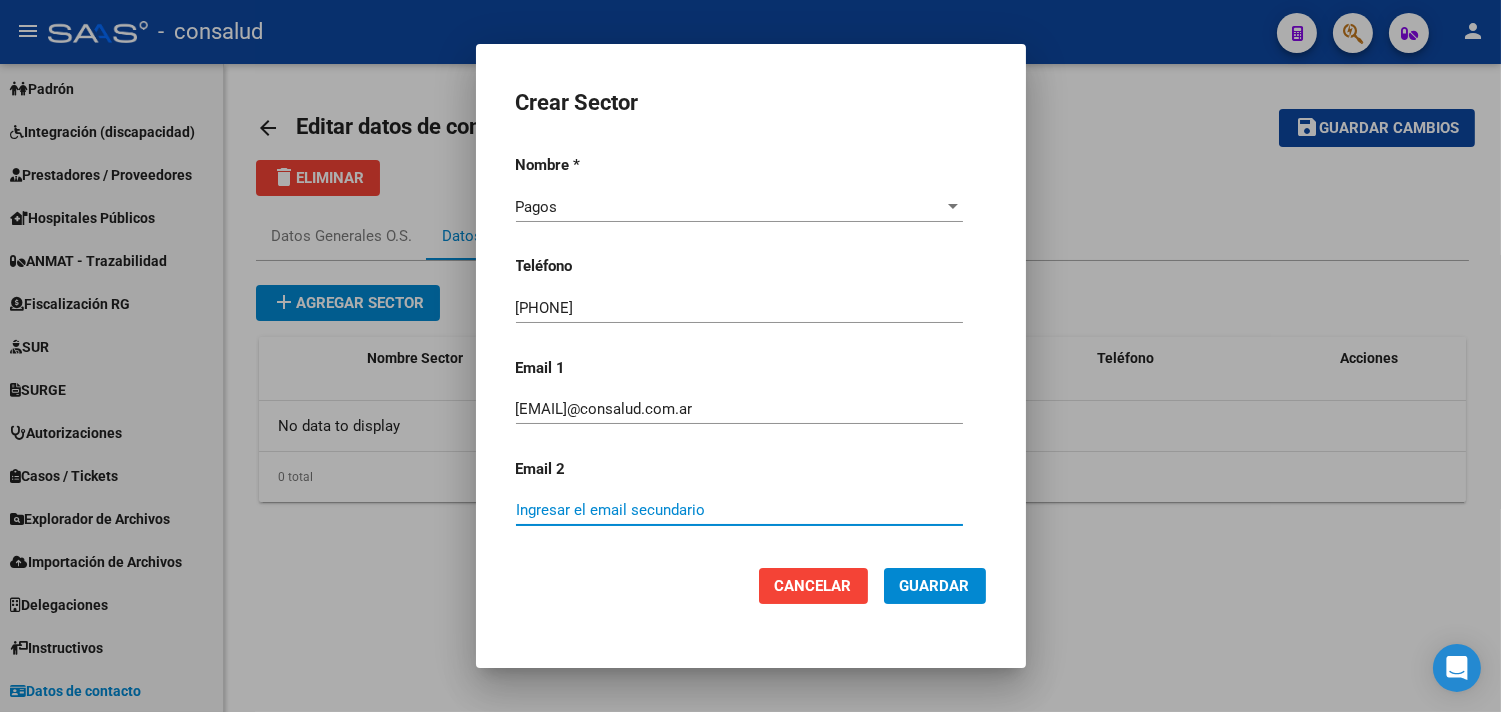 click on "Ingresar el email secundario" at bounding box center (739, 510) 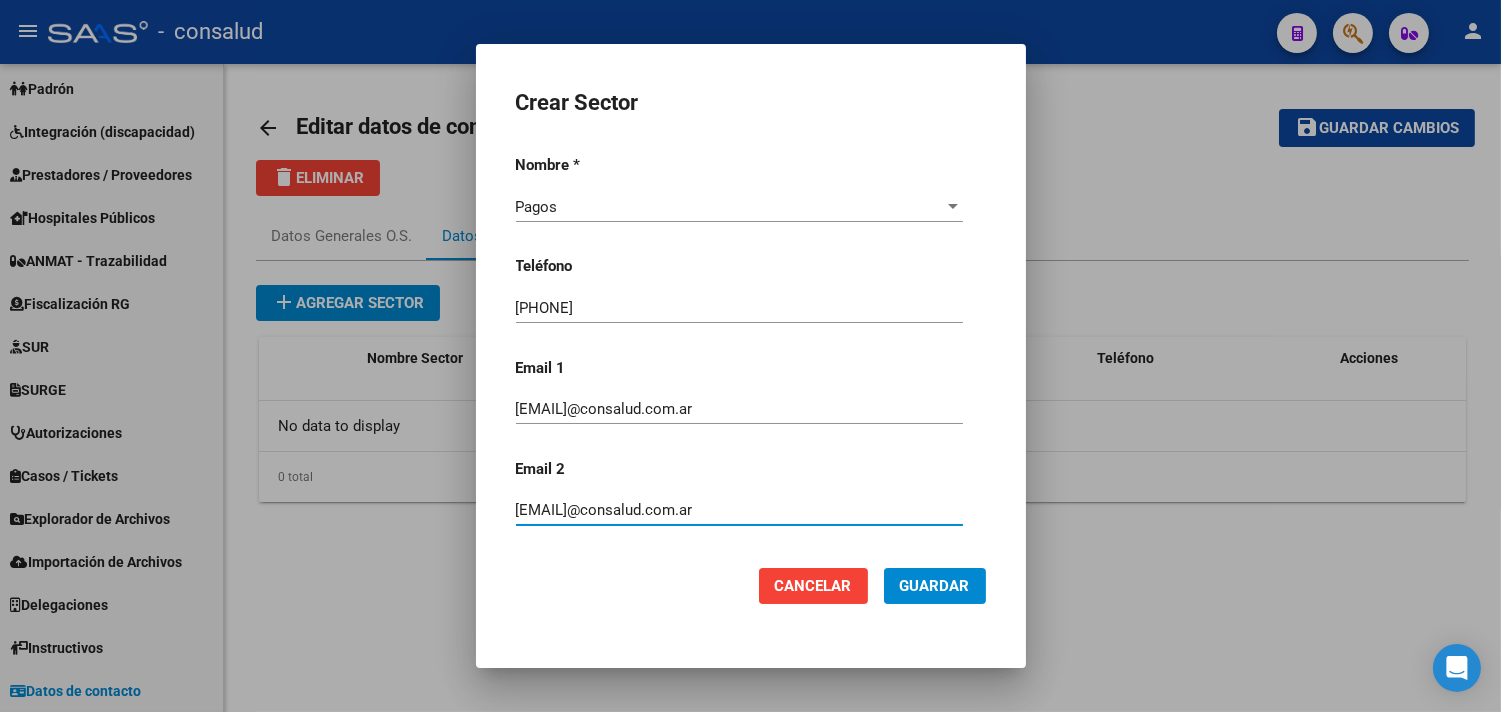 type on "[EMAIL]@consalud.com.ar" 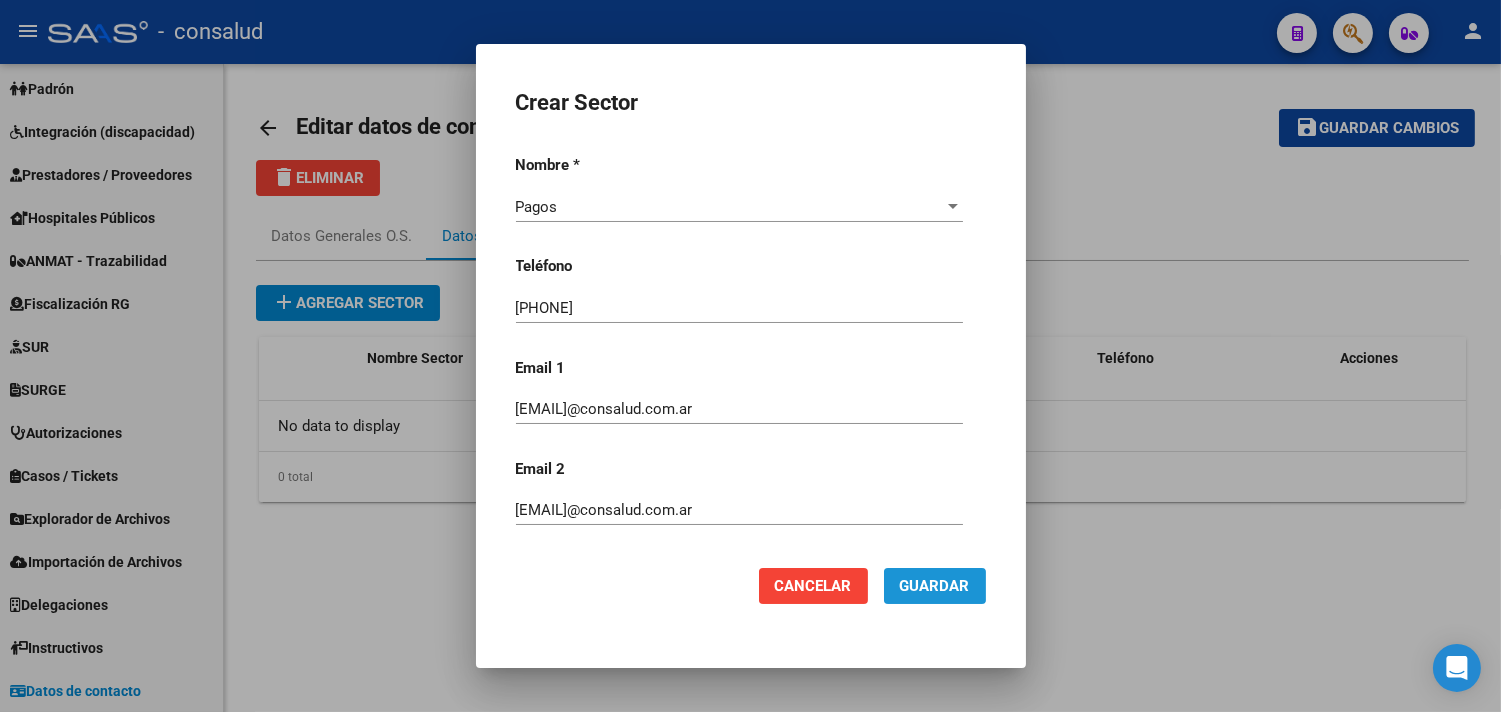 click on "Guardar" 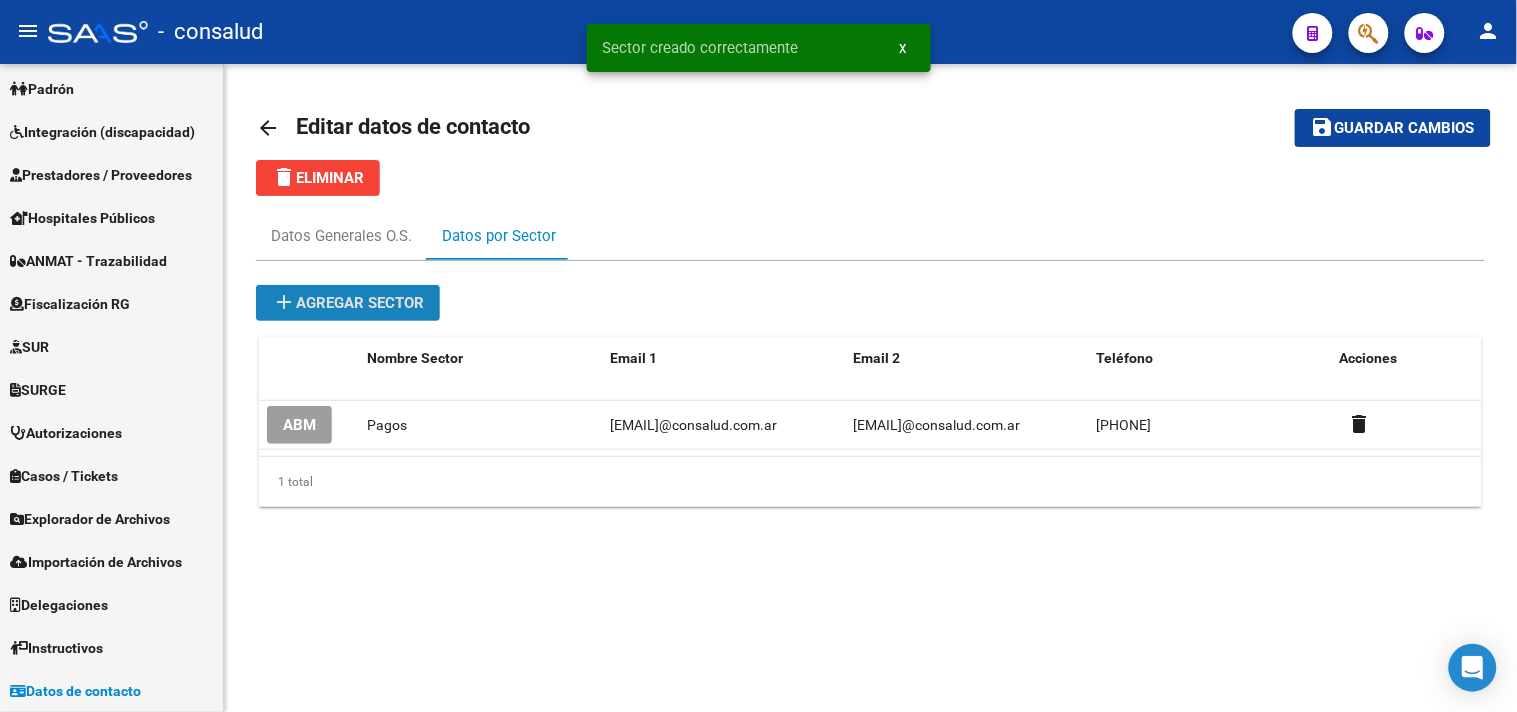 click on "add  Agregar sector" at bounding box center (348, 303) 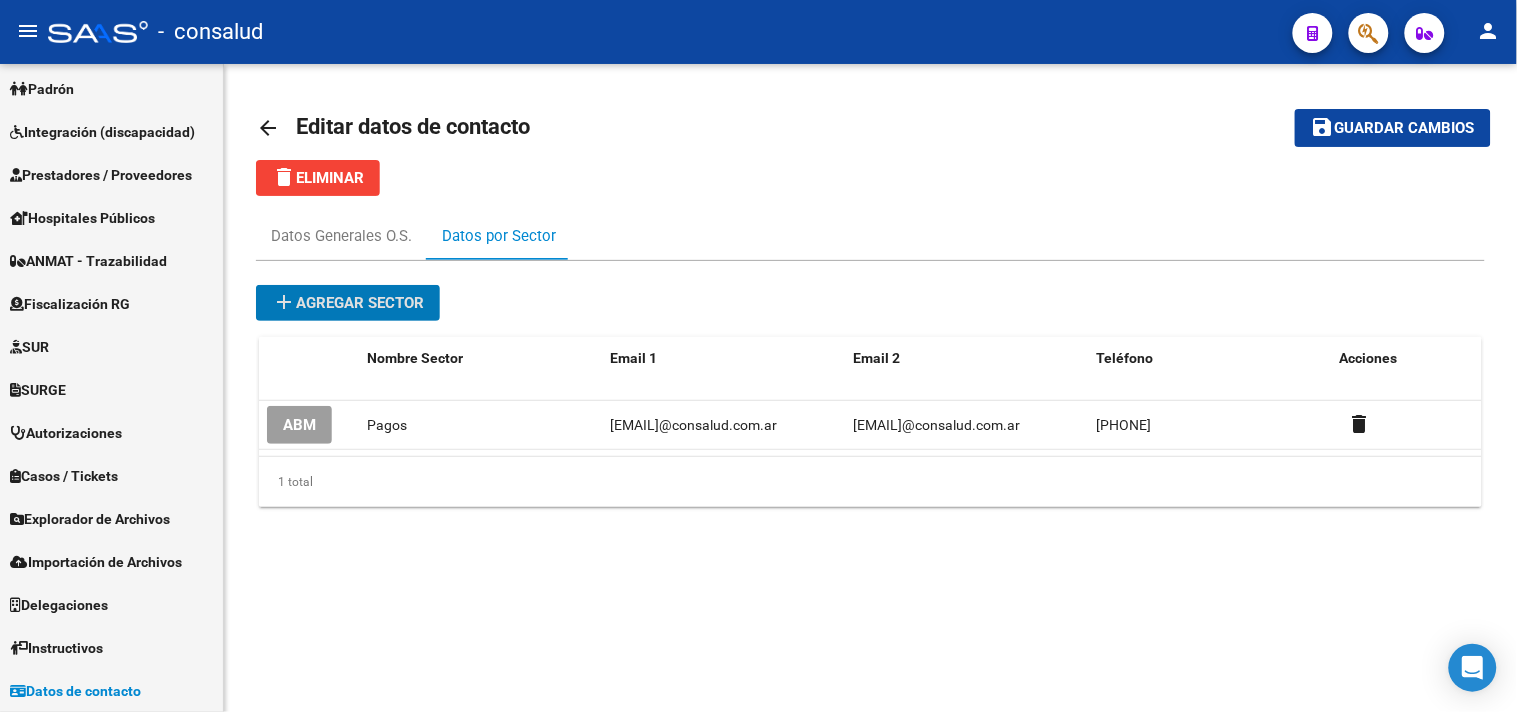 click on "add  Agregar sector" at bounding box center (348, 303) 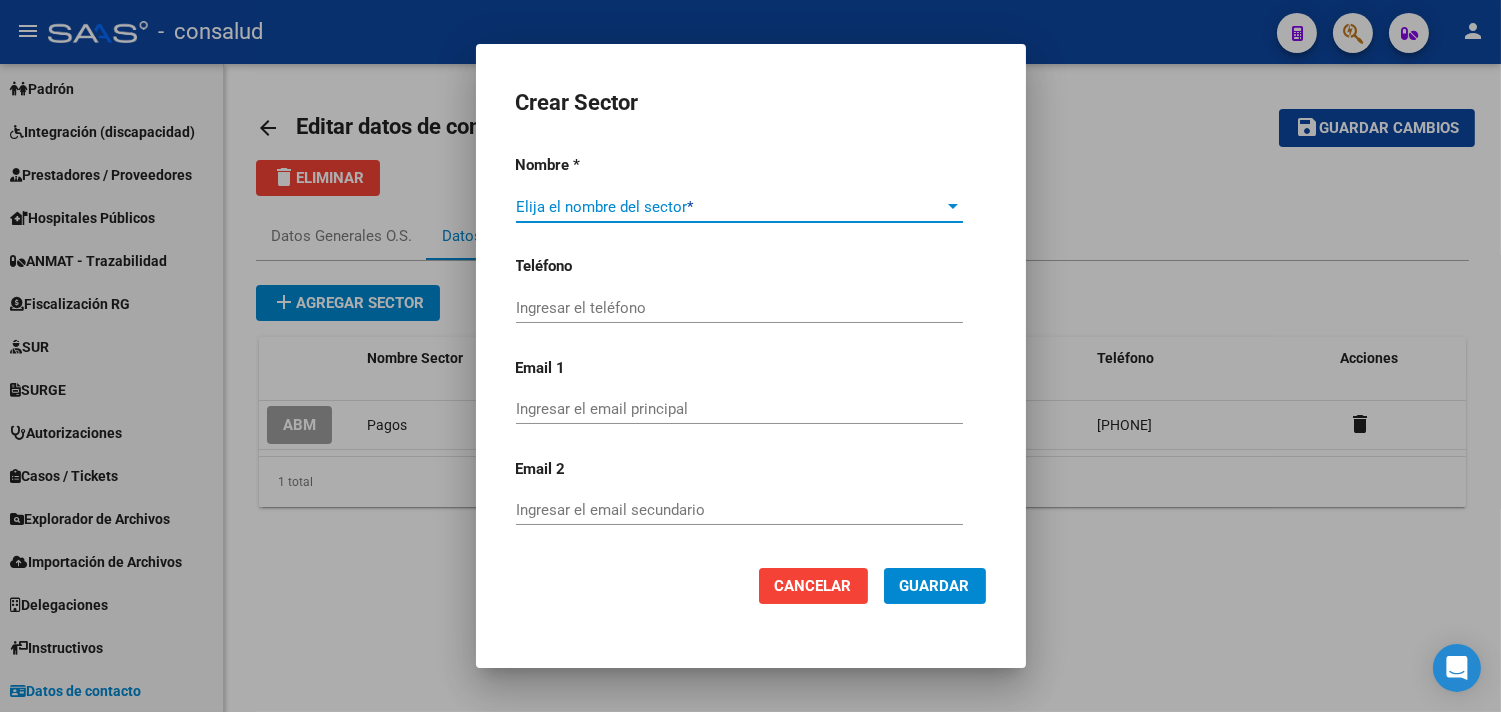 click at bounding box center (953, 206) 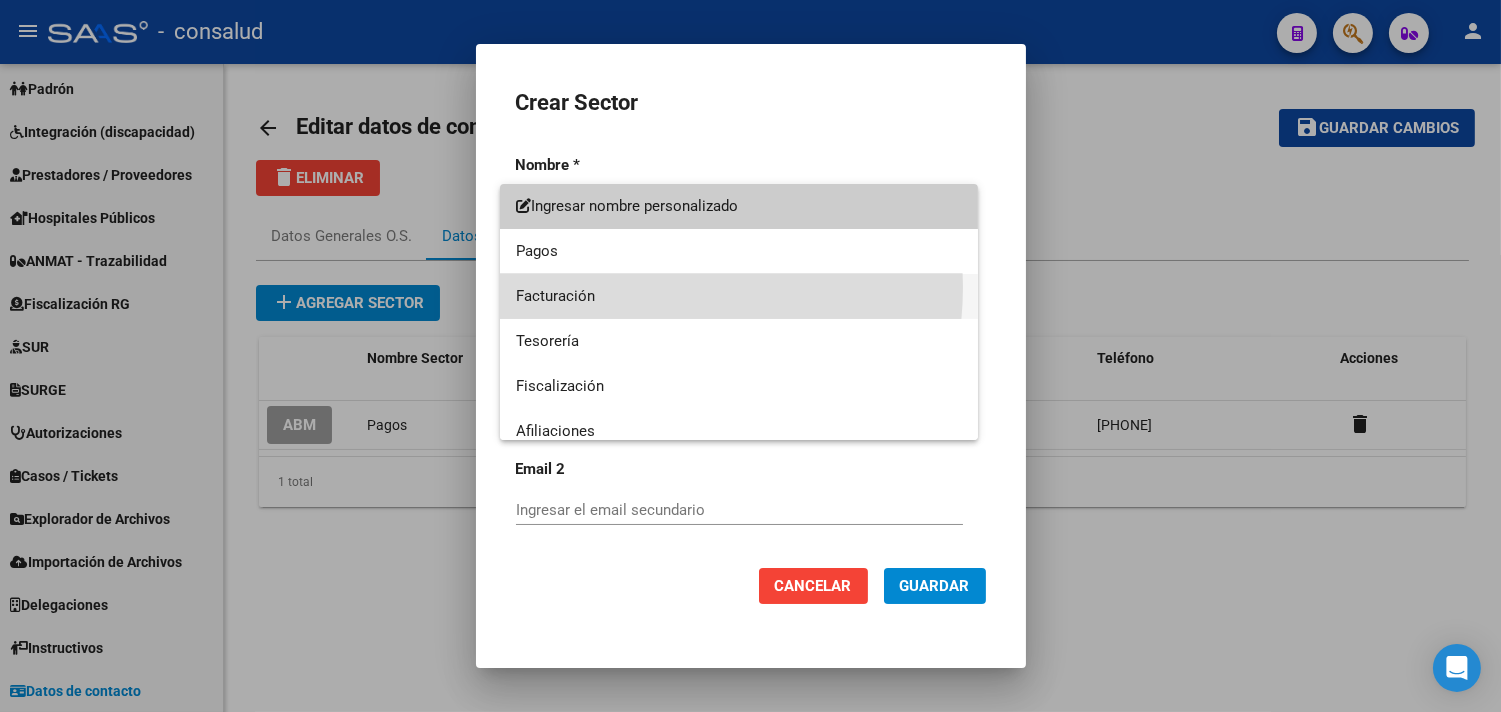 click on "Facturación" at bounding box center (739, 296) 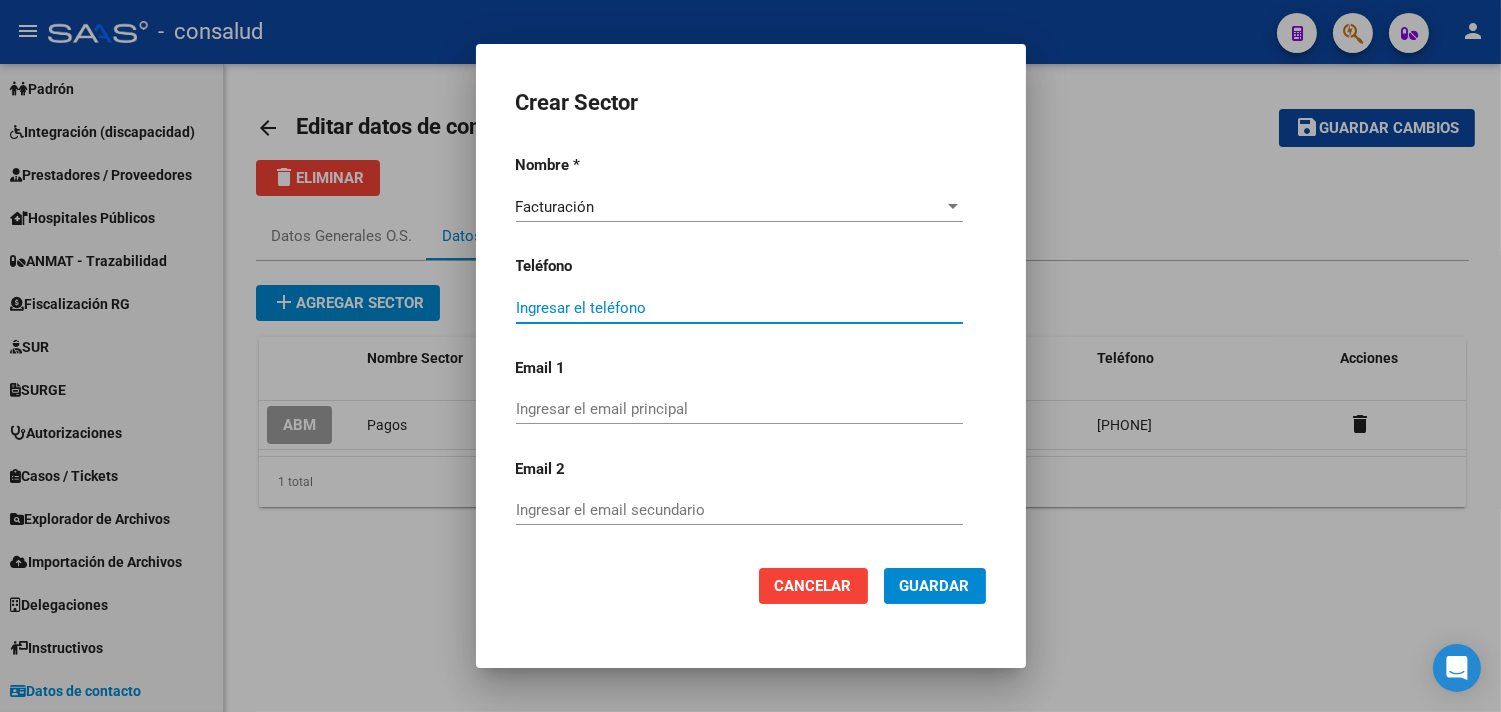 click on "Ingresar el teléfono" at bounding box center (739, 308) 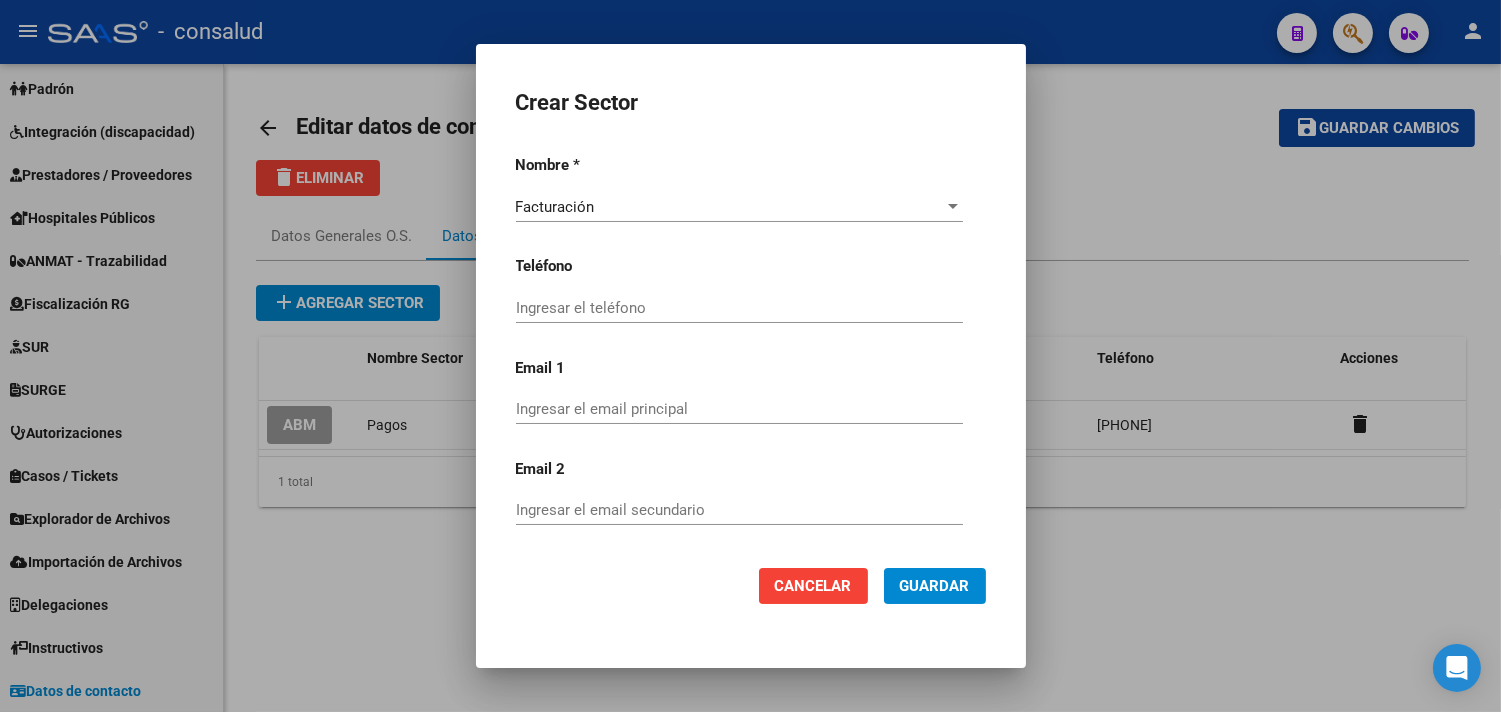 click on "Ingresar el teléfono" at bounding box center [739, 308] 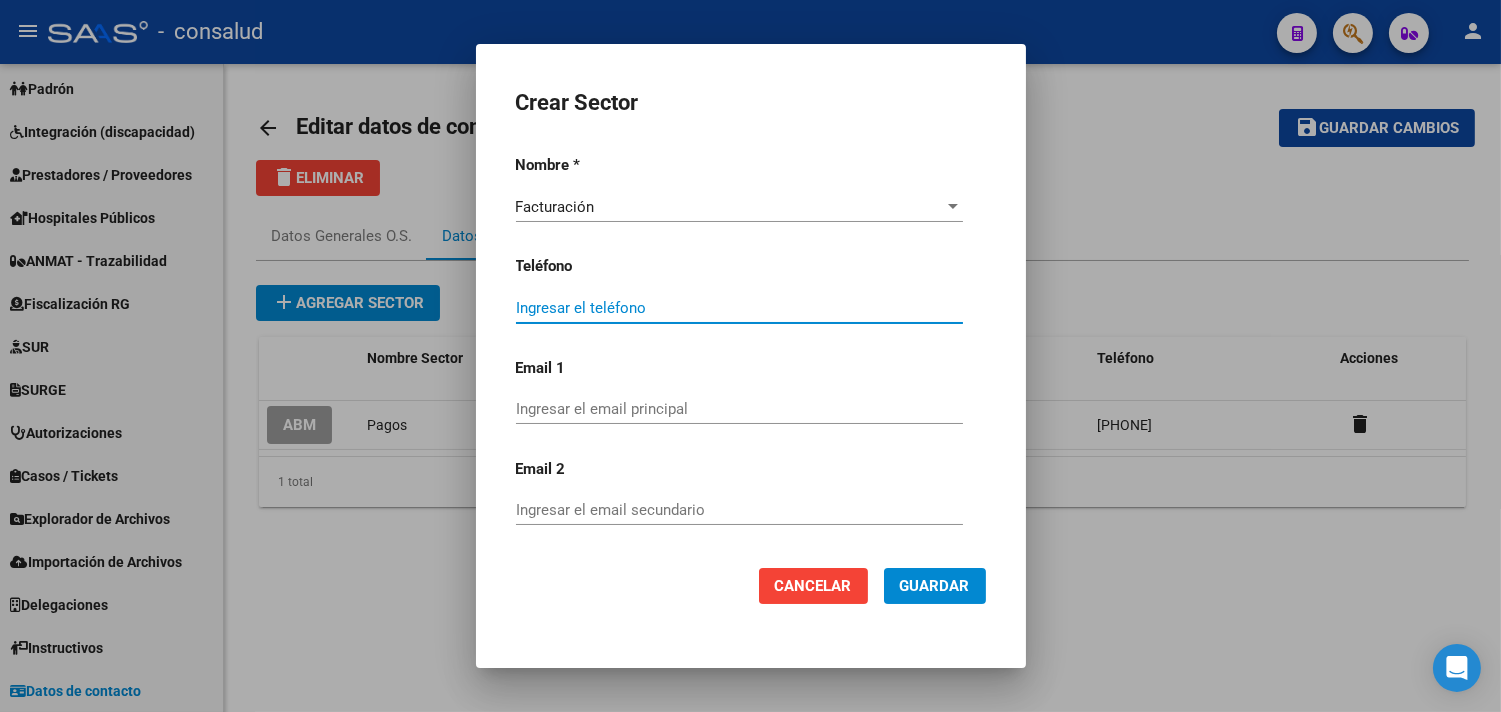 paste on "[PHONE]" 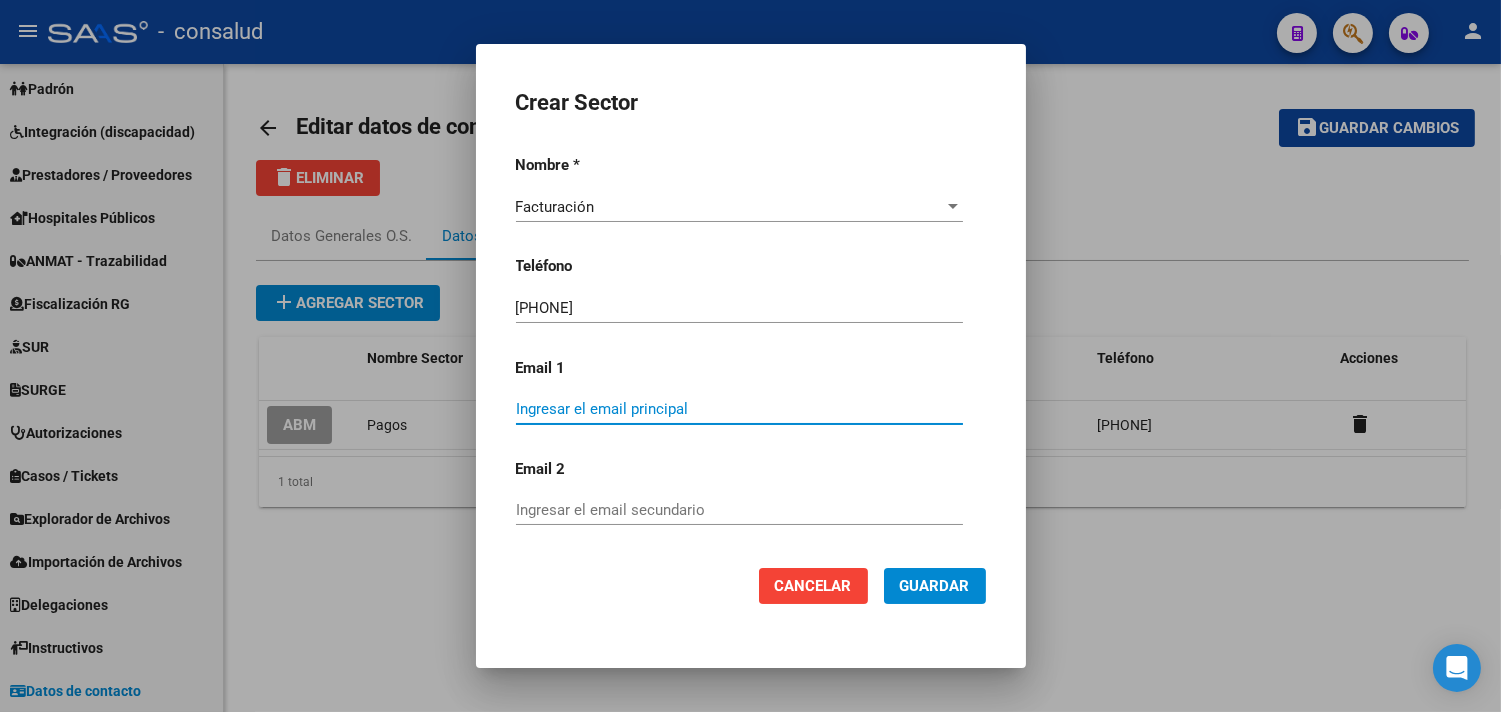 click on "Ingresar el email principal" at bounding box center (739, 409) 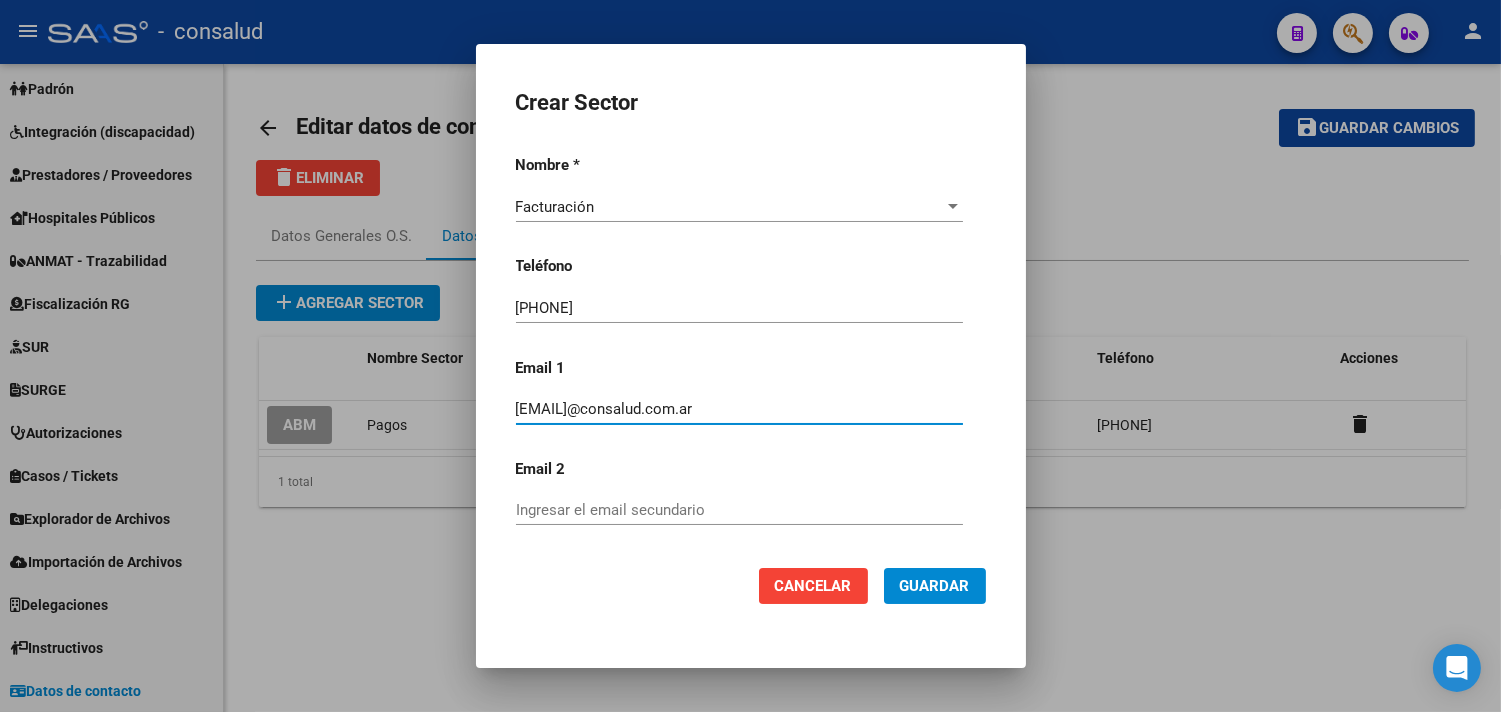 type on "[EMAIL]@consalud.com.ar" 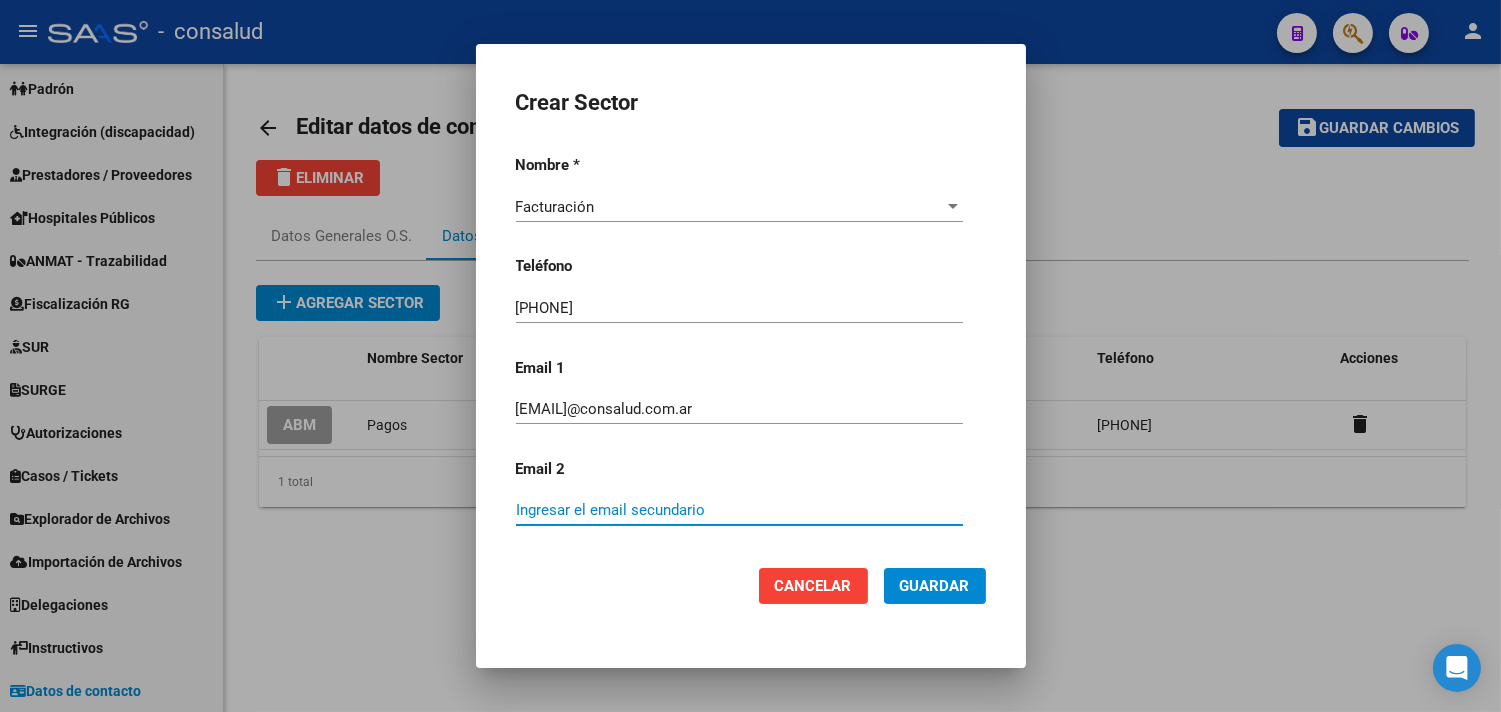click on "Ingresar el email secundario" at bounding box center (739, 510) 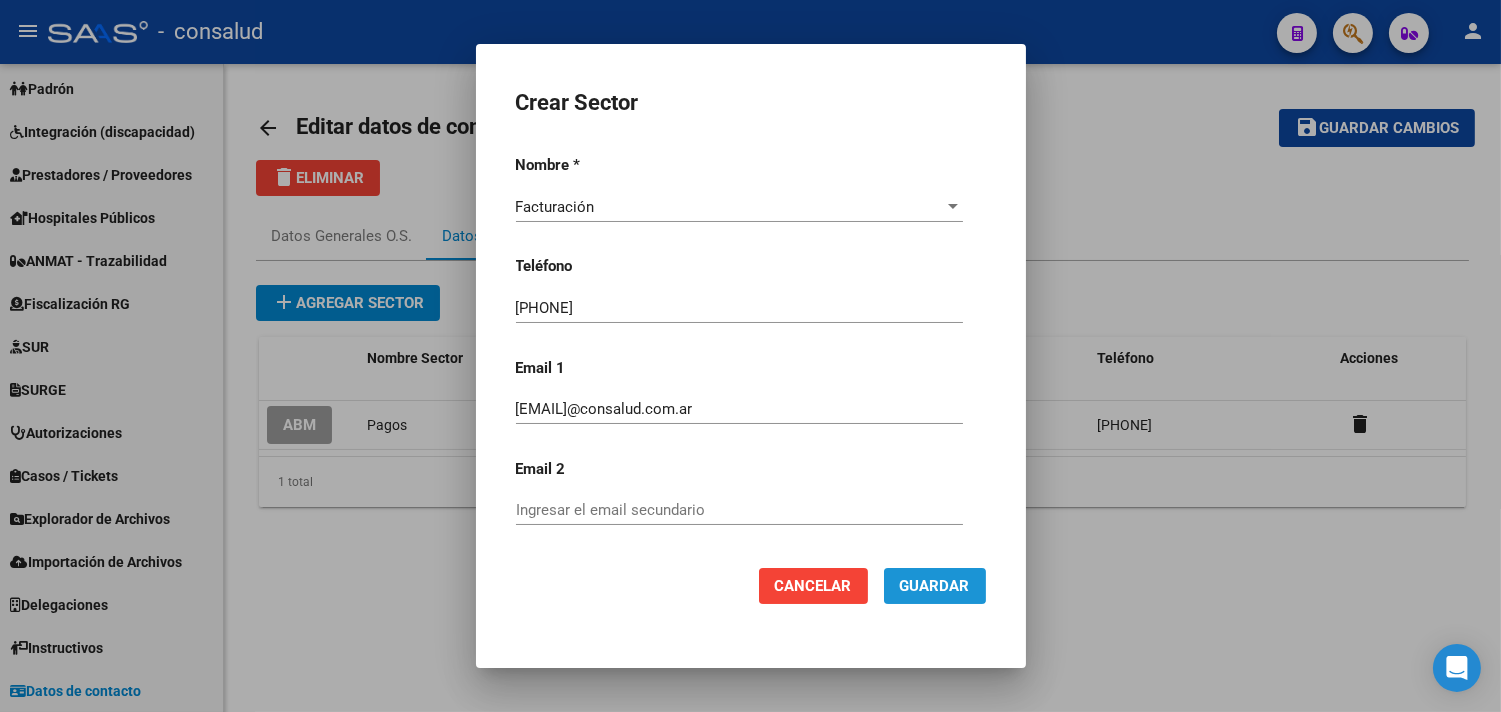 click on "Guardar" 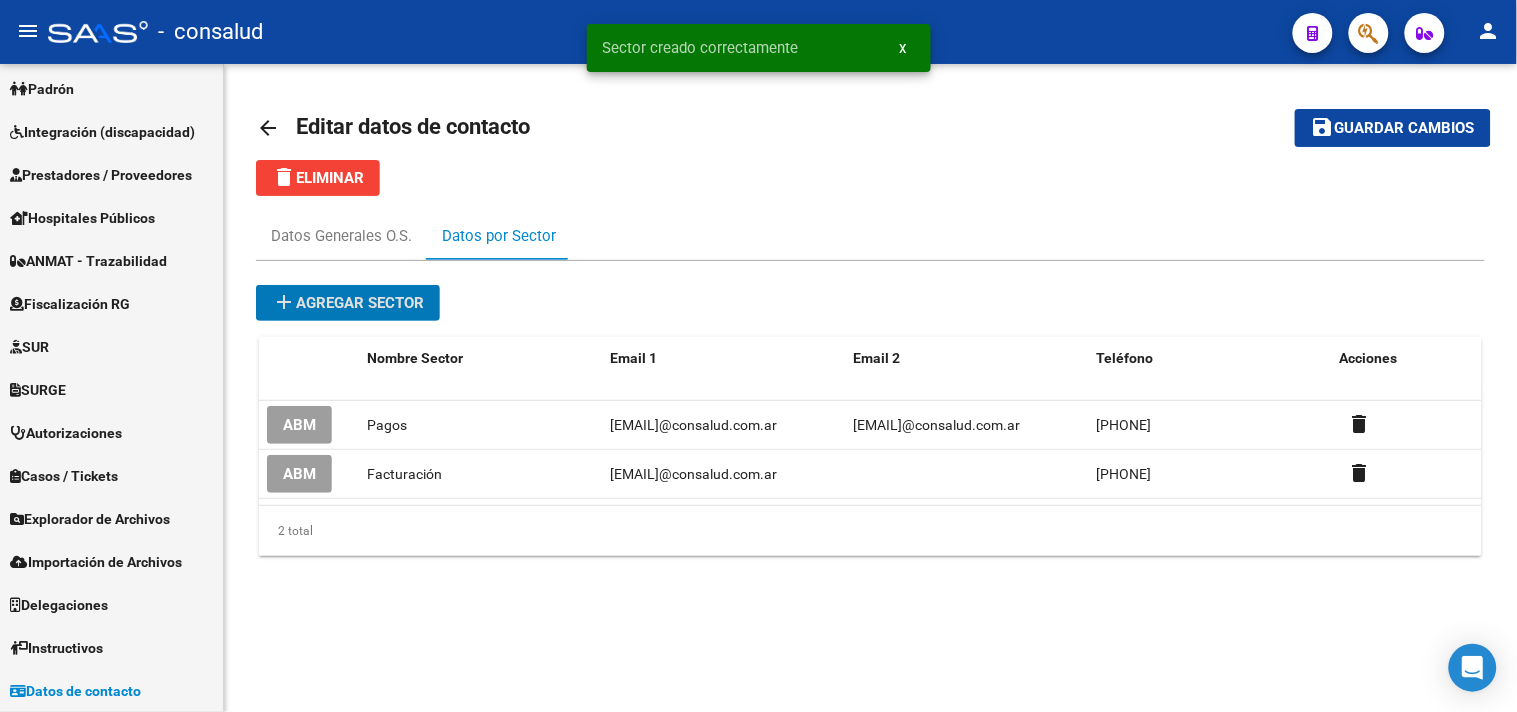 click on "add  Agregar sector" at bounding box center (348, 303) 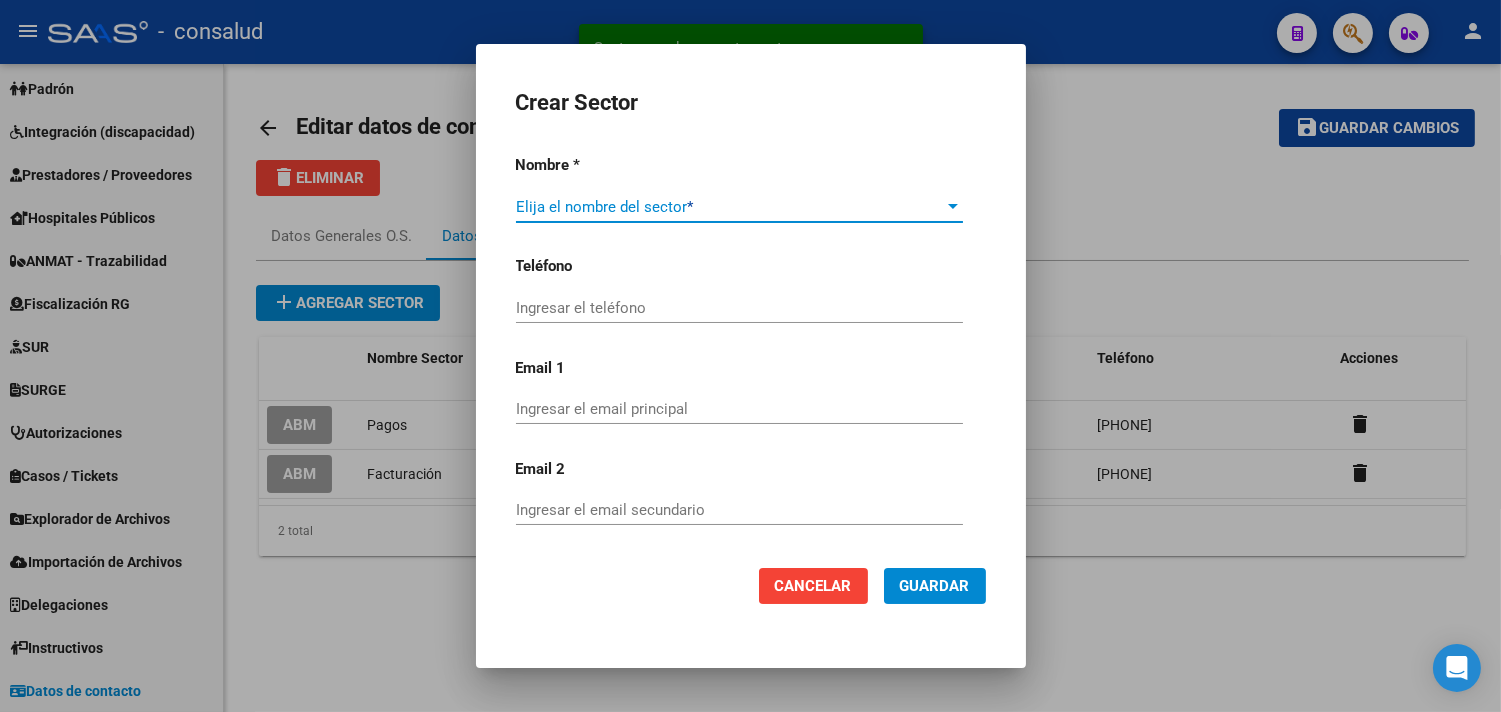 click at bounding box center [953, 206] 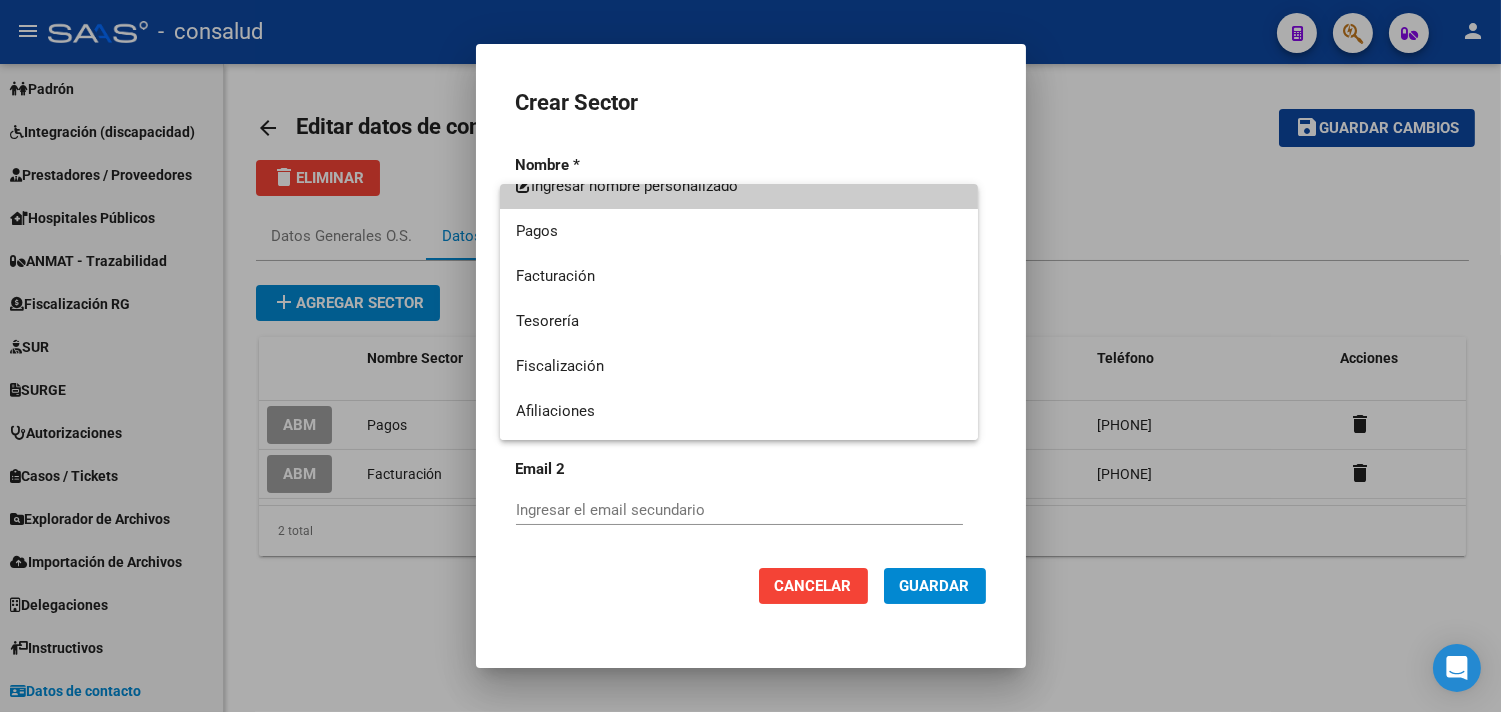 scroll, scrollTop: 0, scrollLeft: 0, axis: both 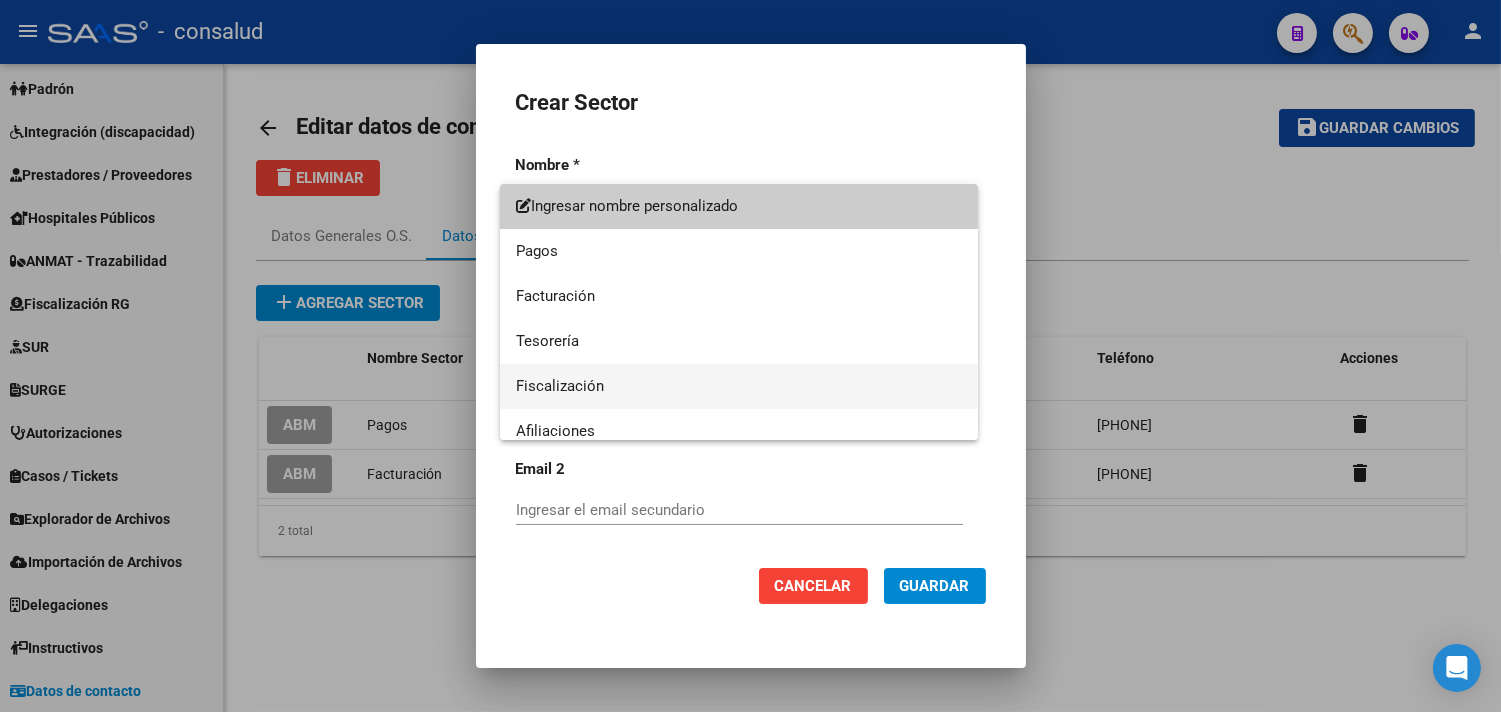 click on "Fiscalización" at bounding box center [739, 386] 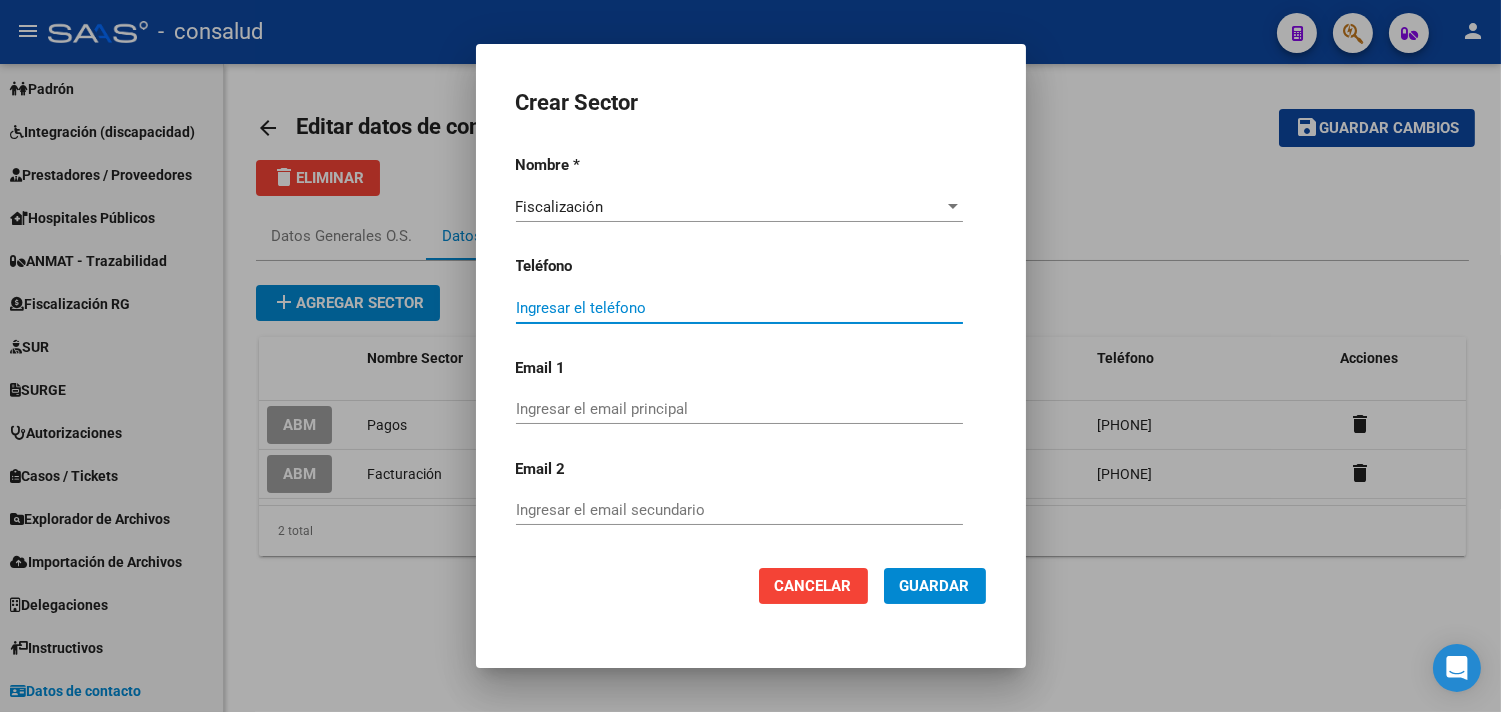 click on "Ingresar el teléfono" at bounding box center (739, 308) 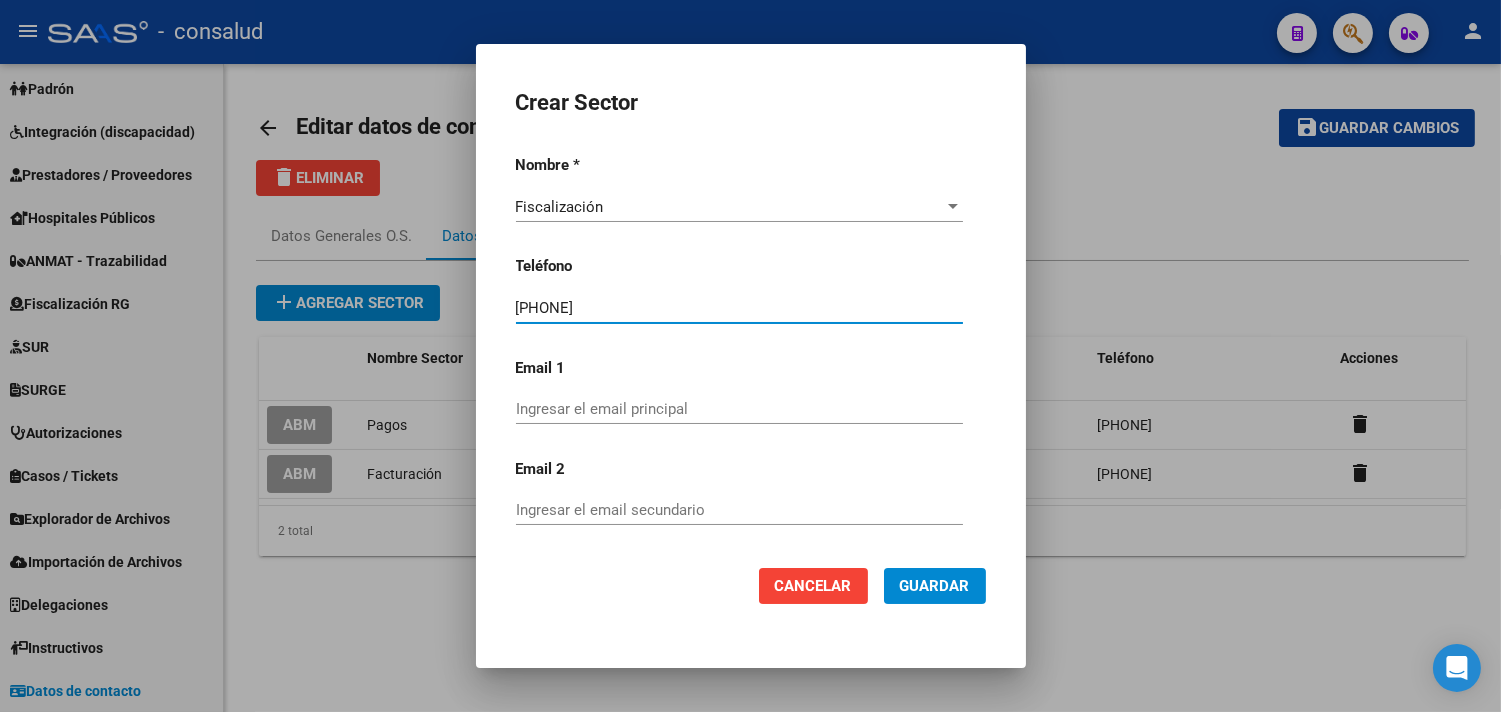 type on "[PHONE]" 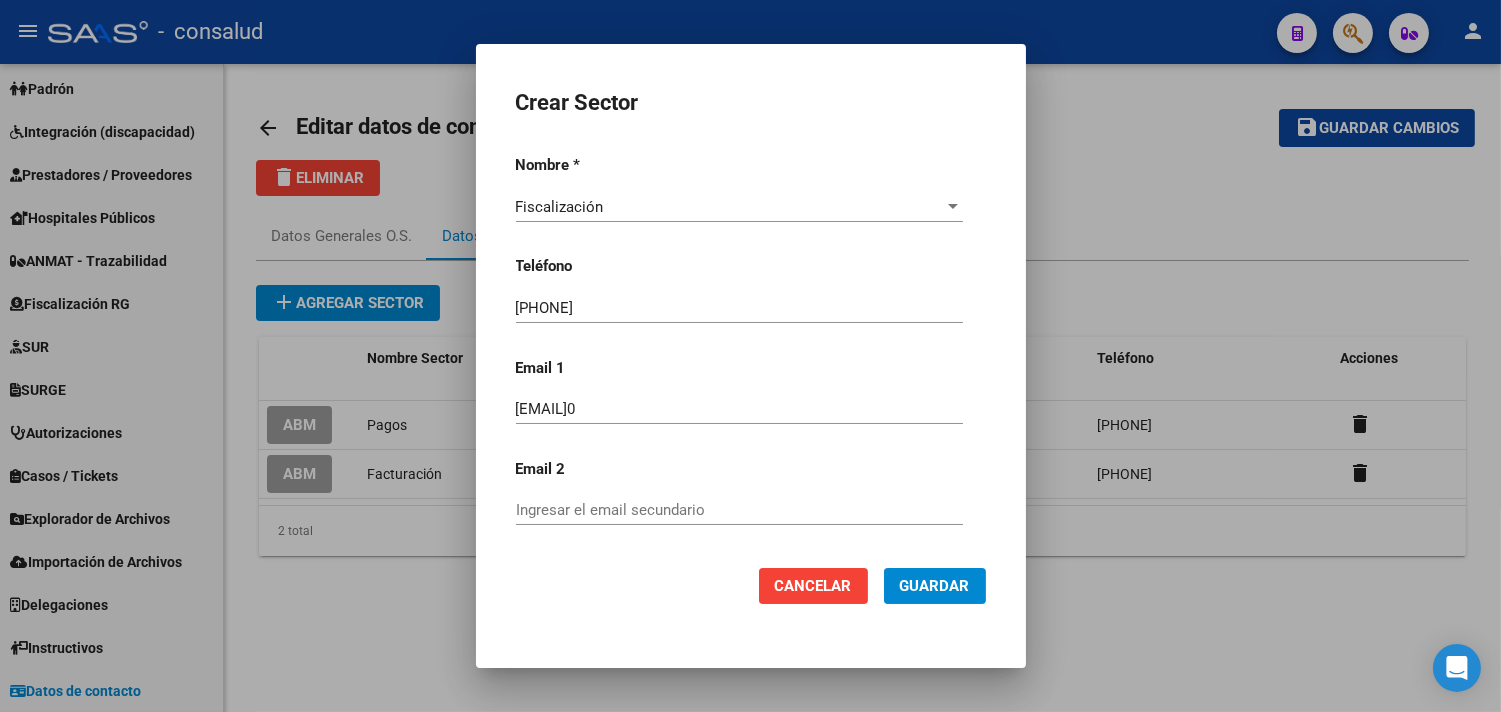 click on "[EMAIL]0 Ingresar el email principal" at bounding box center (739, 409) 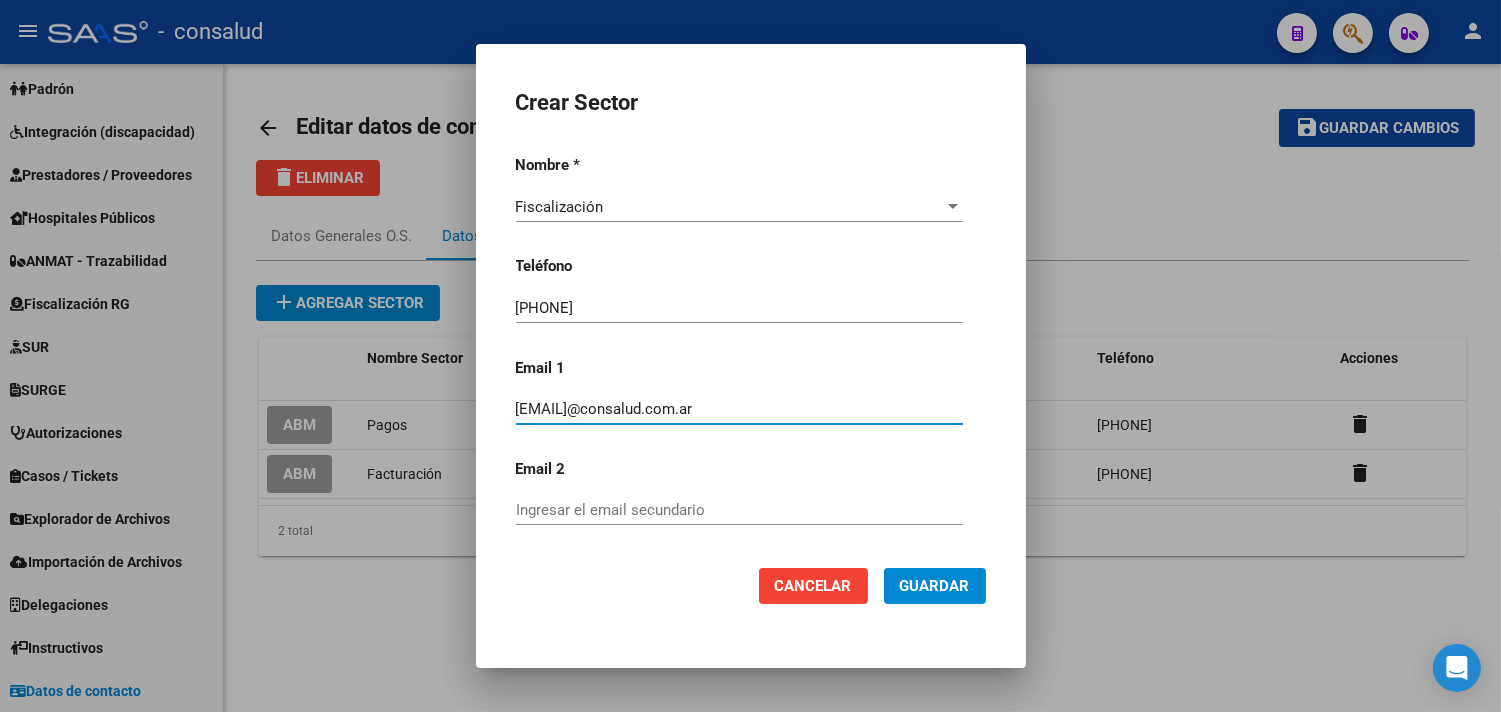 type on "[EMAIL]@consalud.com.ar" 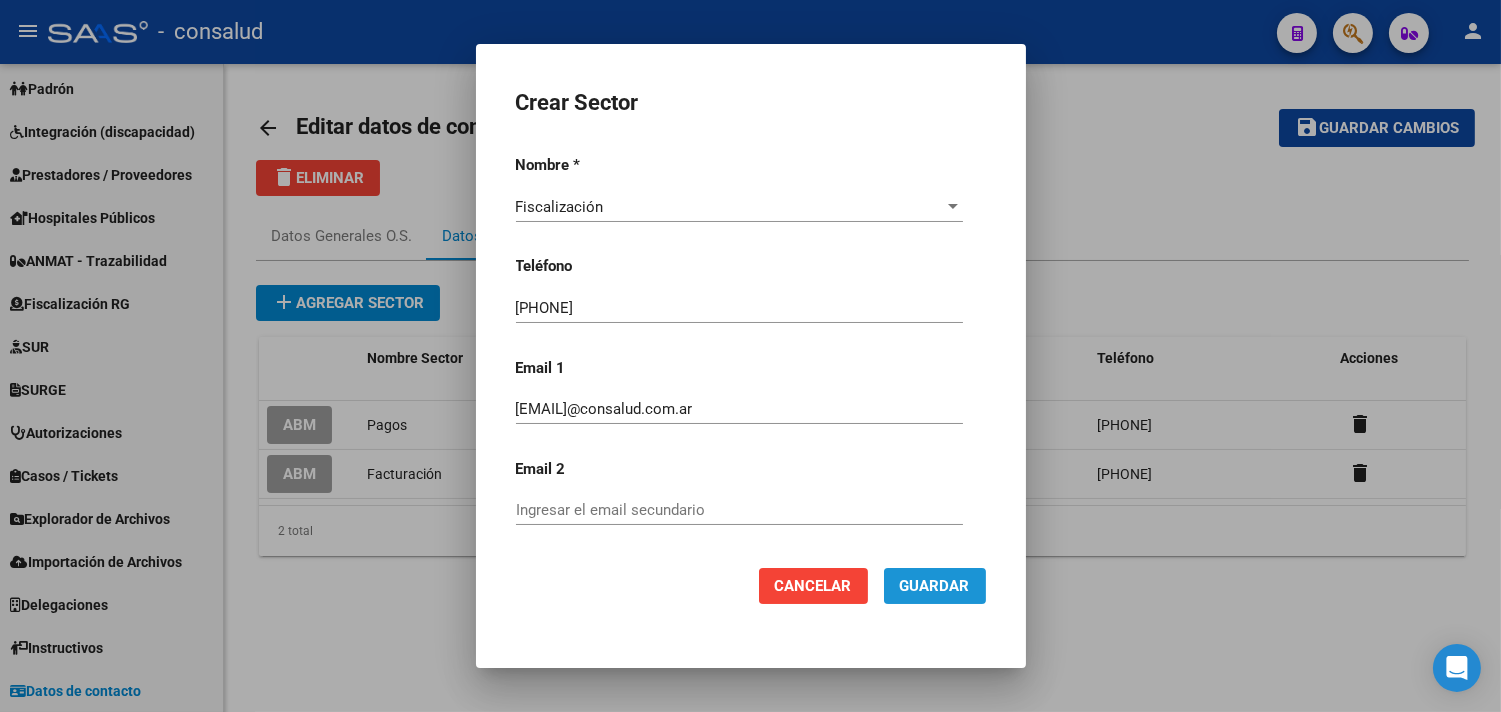 click on "Guardar" 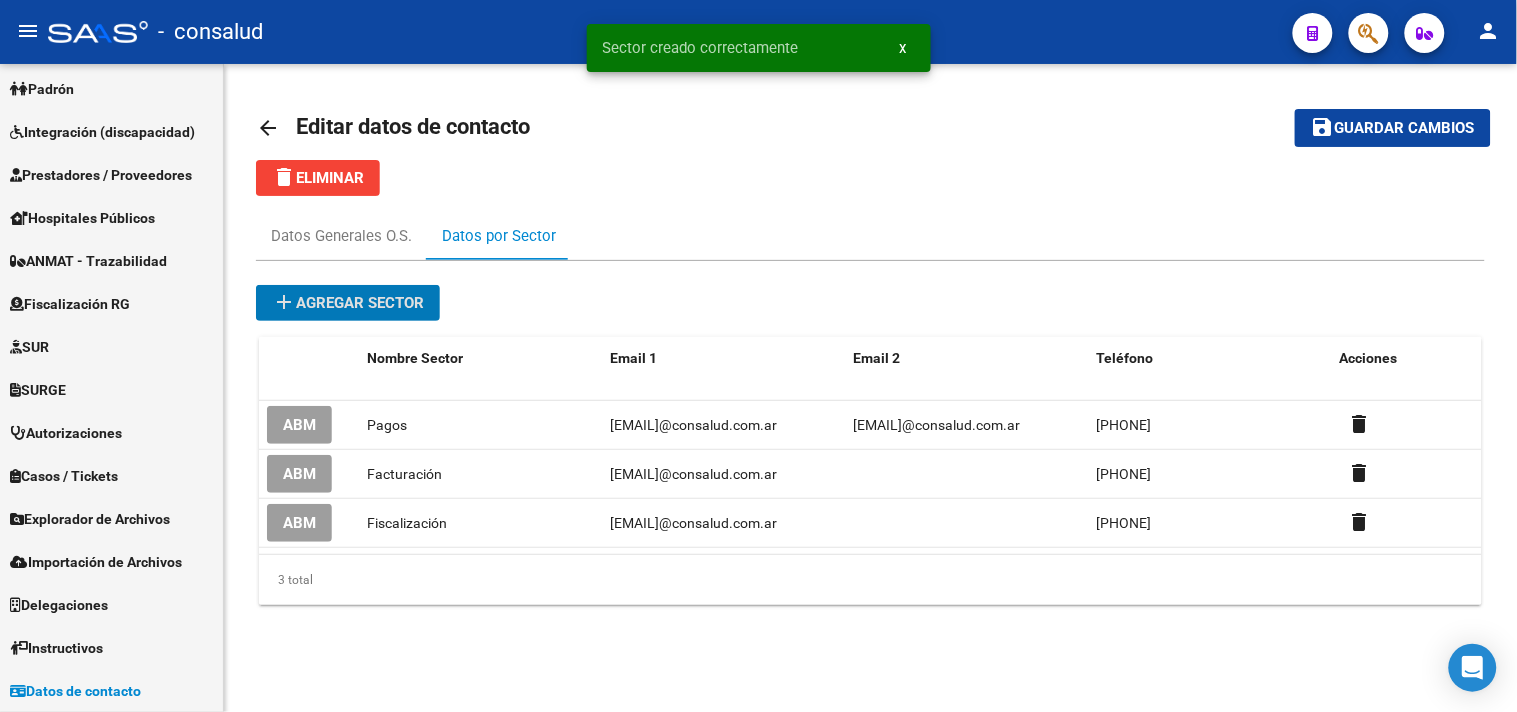 click on "add  Agregar sector" at bounding box center (348, 303) 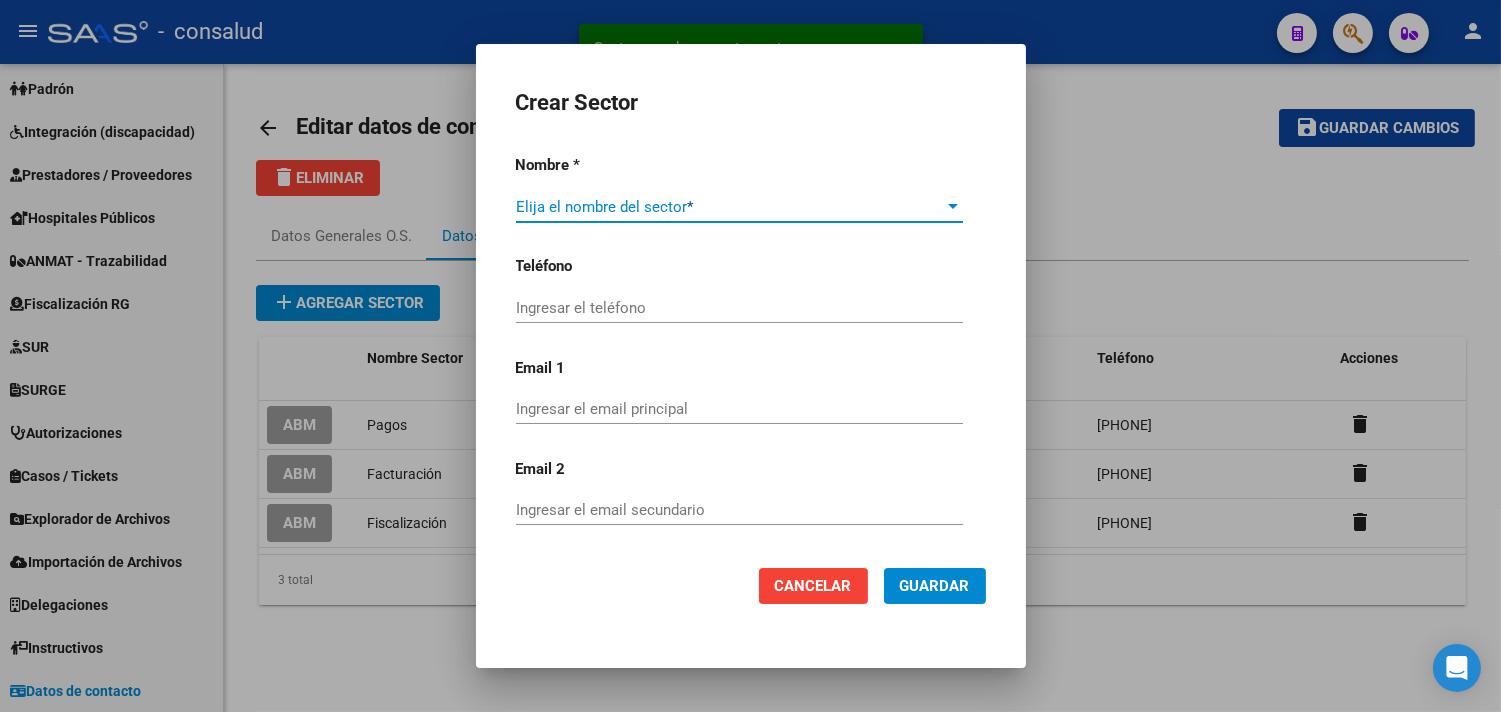 click at bounding box center [953, 207] 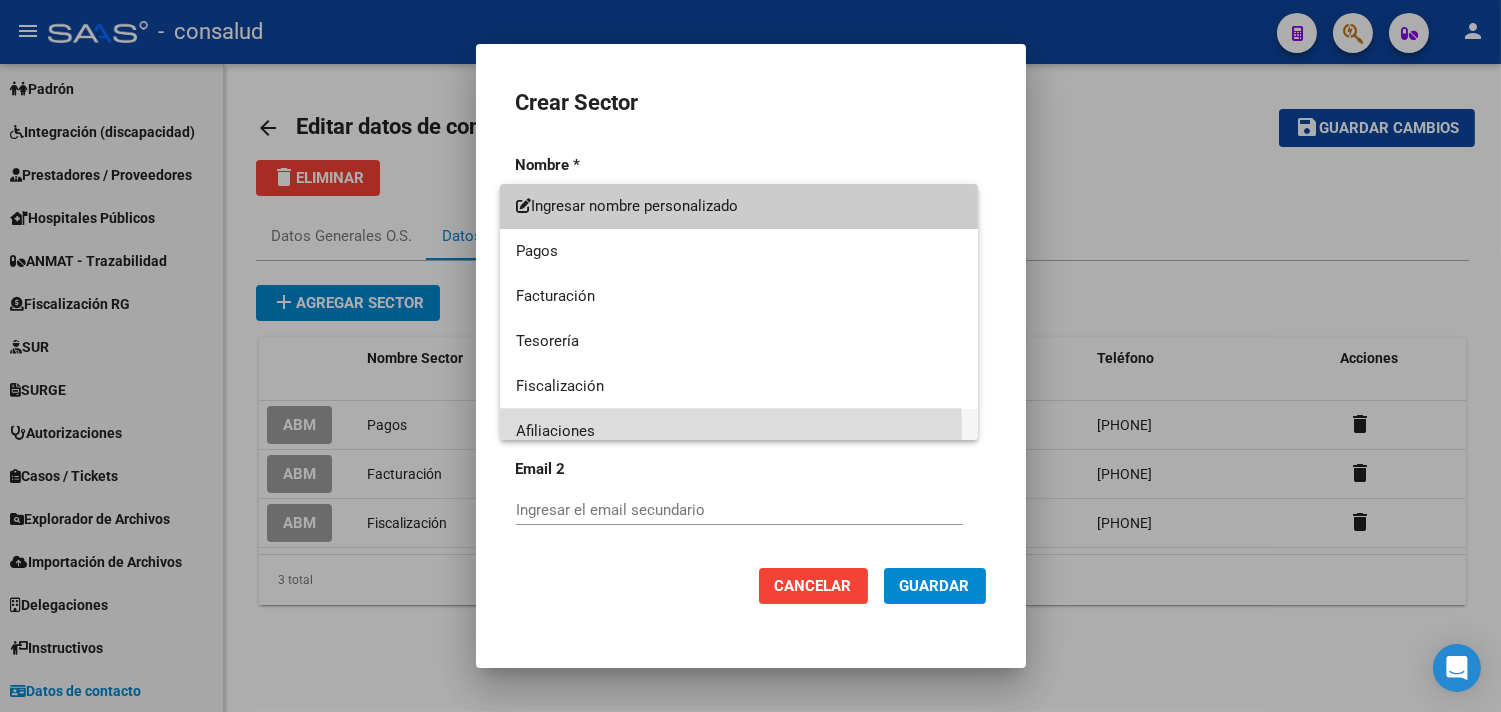 click on "Afiliaciones" at bounding box center (739, 431) 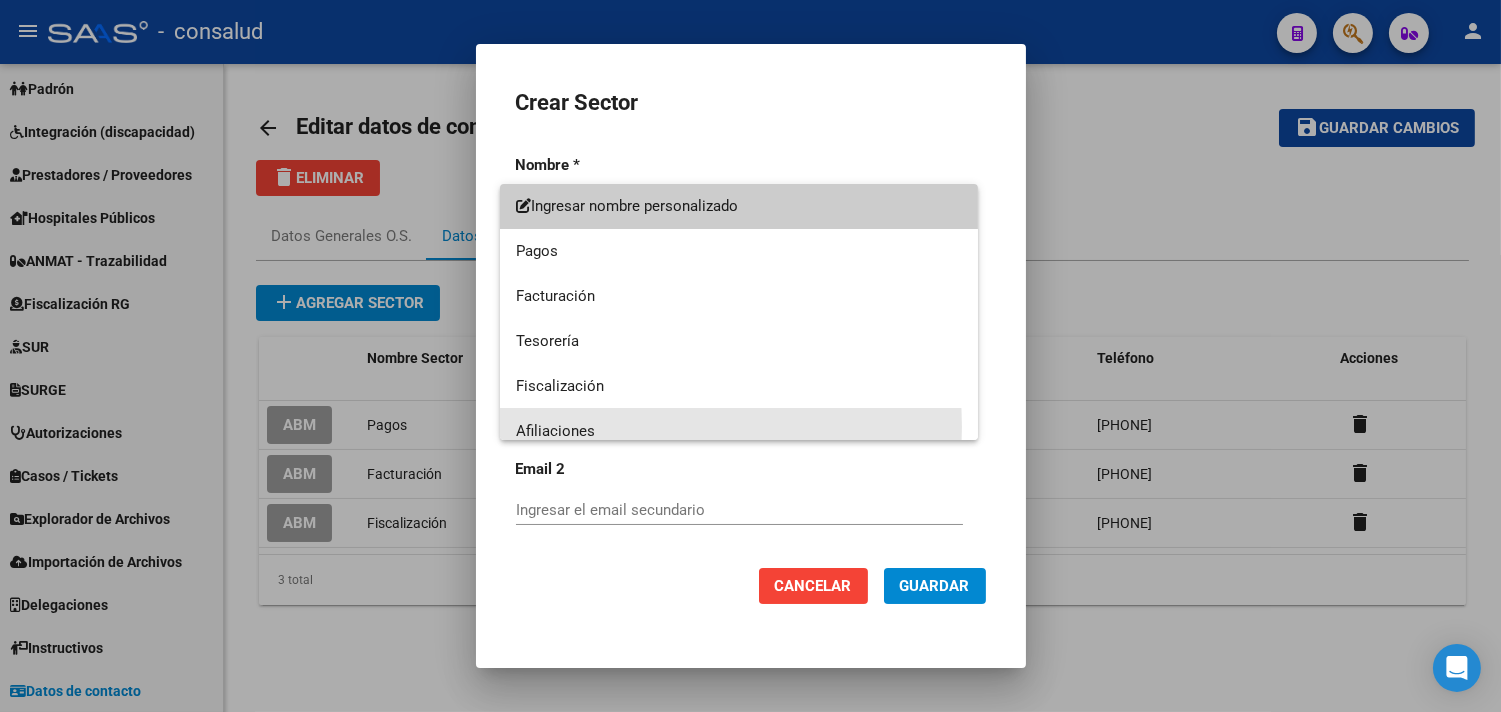 scroll, scrollTop: 14, scrollLeft: 0, axis: vertical 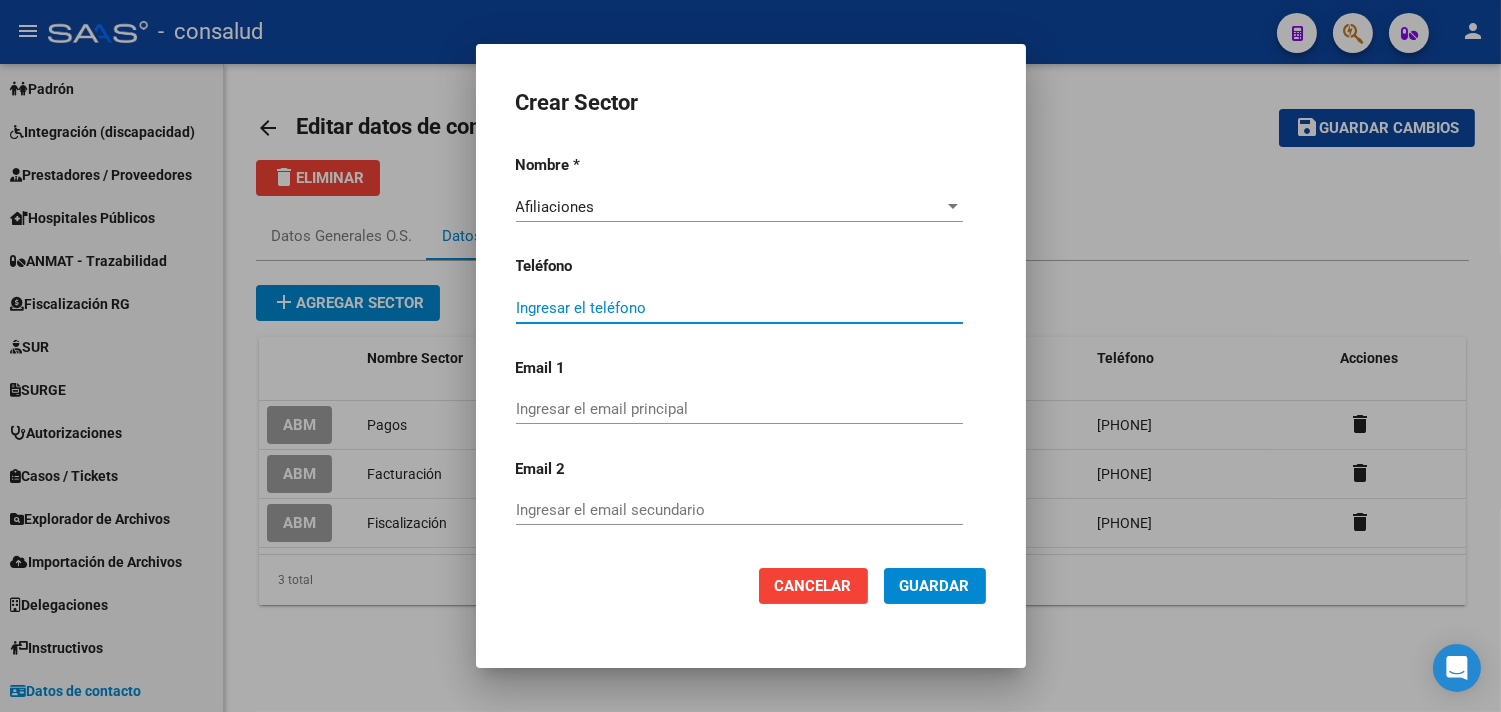 click on "Ingresar el teléfono" at bounding box center (739, 308) 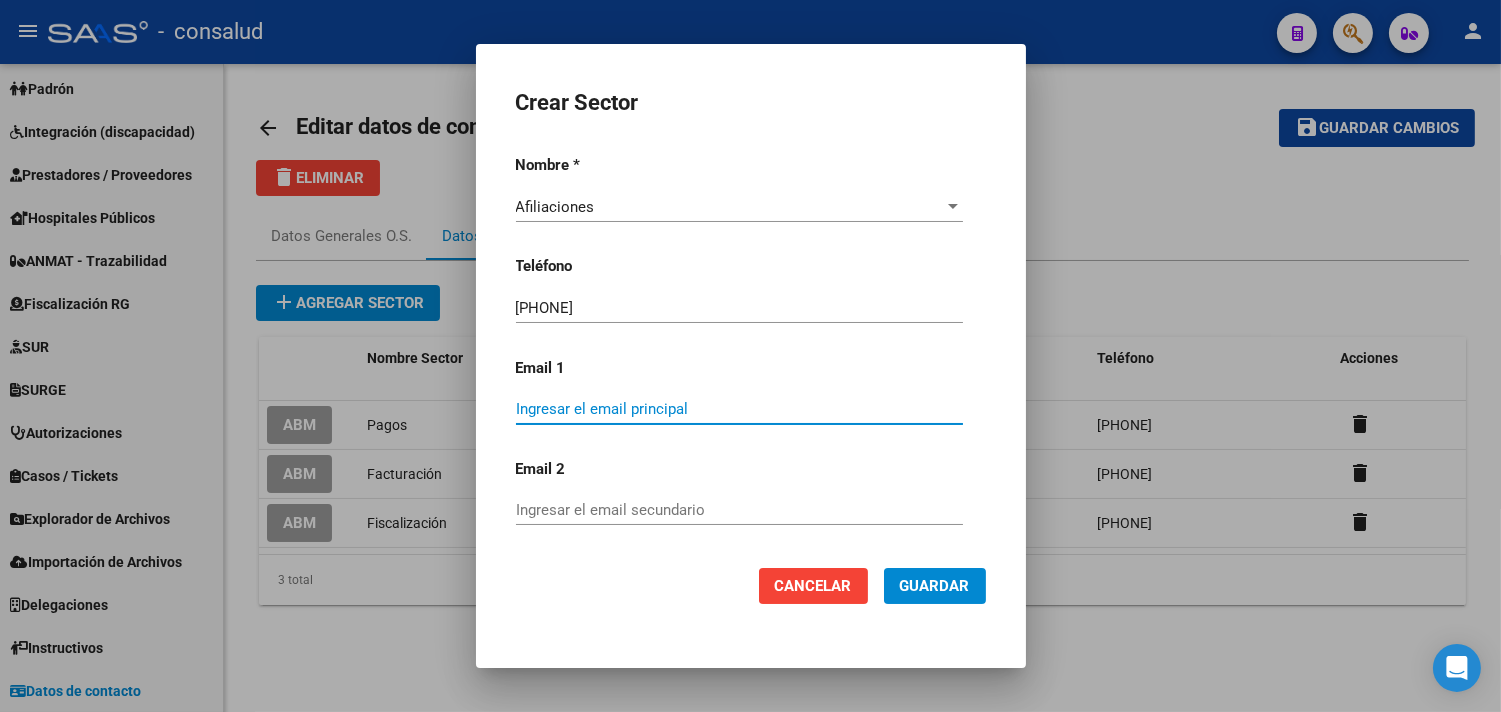 click on "Ingresar el email principal" at bounding box center [739, 409] 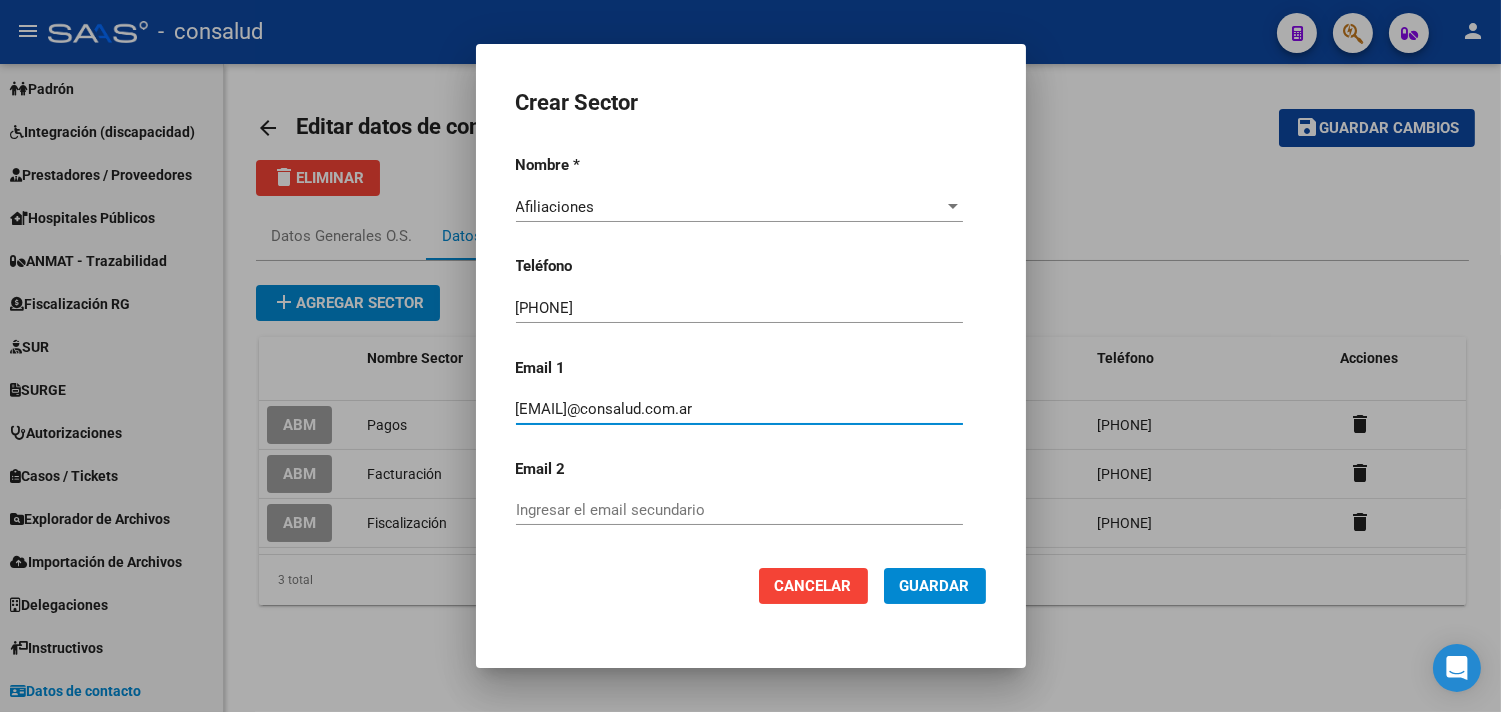 type on "[EMAIL]@consalud.com.ar" 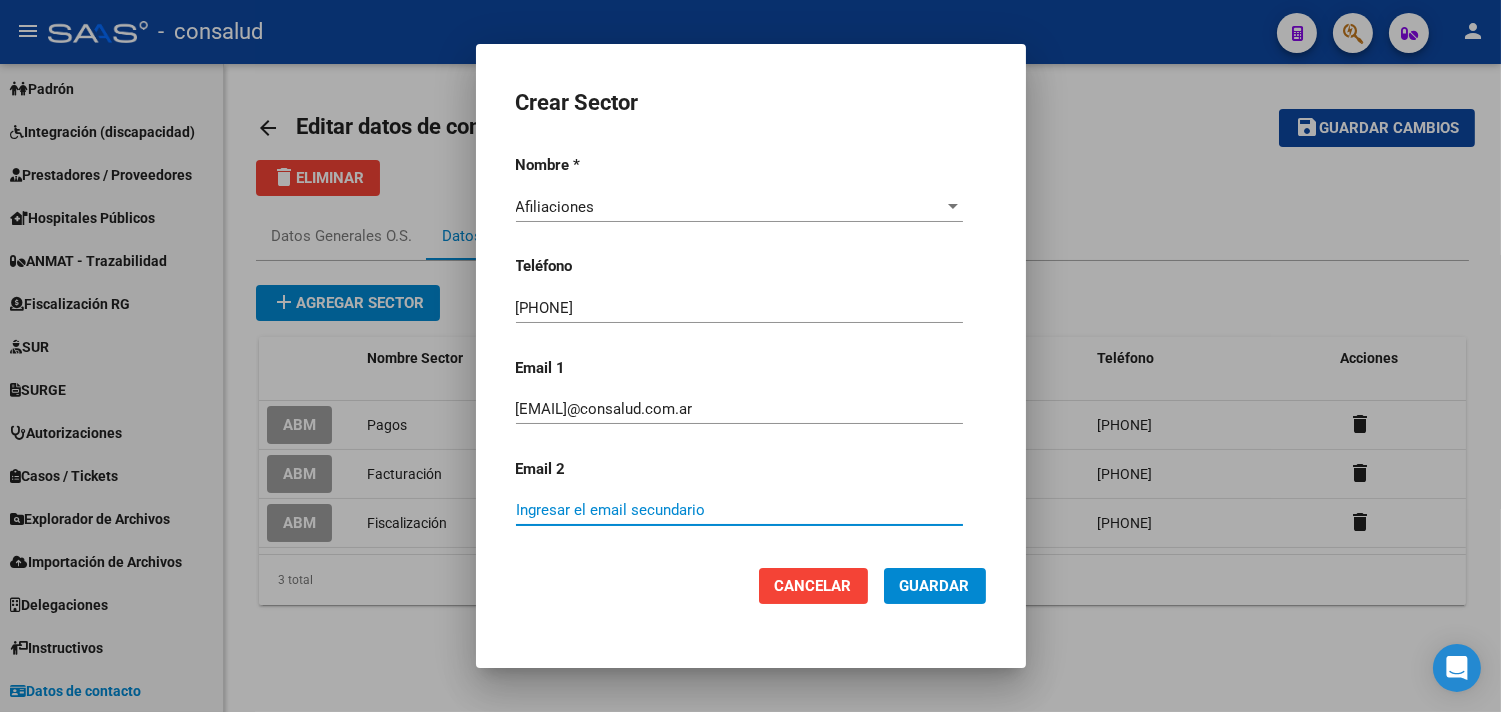 click on "Ingresar el email secundario" at bounding box center (739, 510) 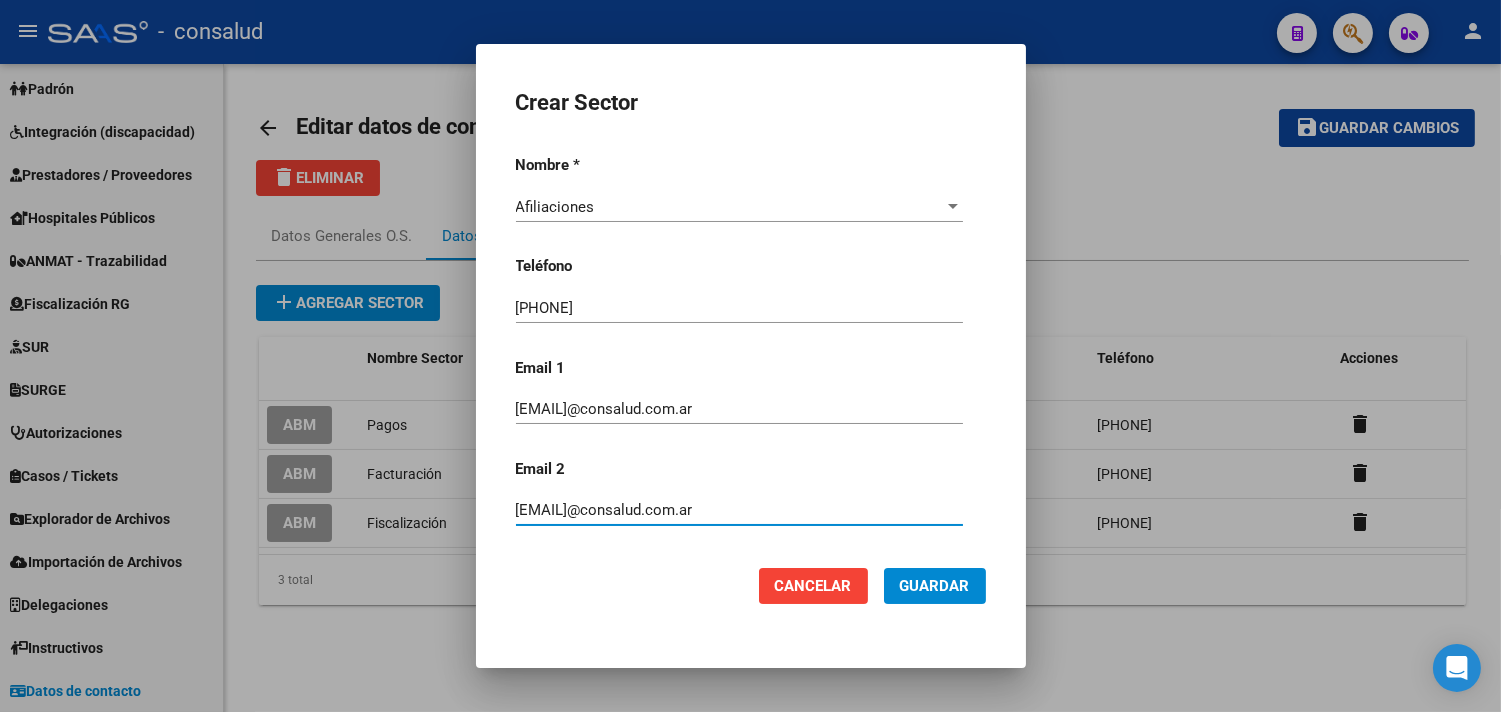 type on "[EMAIL]@consalud.com.ar" 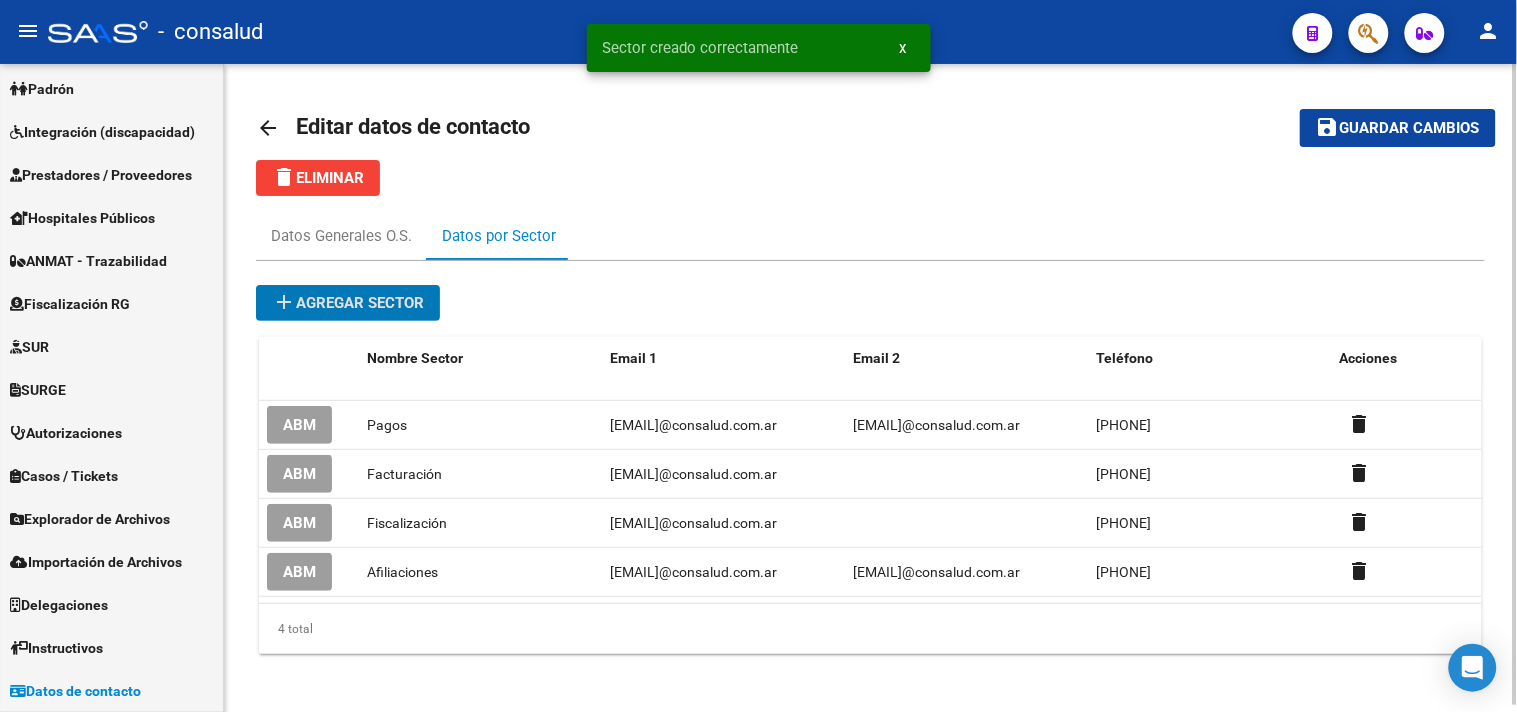 click on "add  Agregar sector" at bounding box center (348, 303) 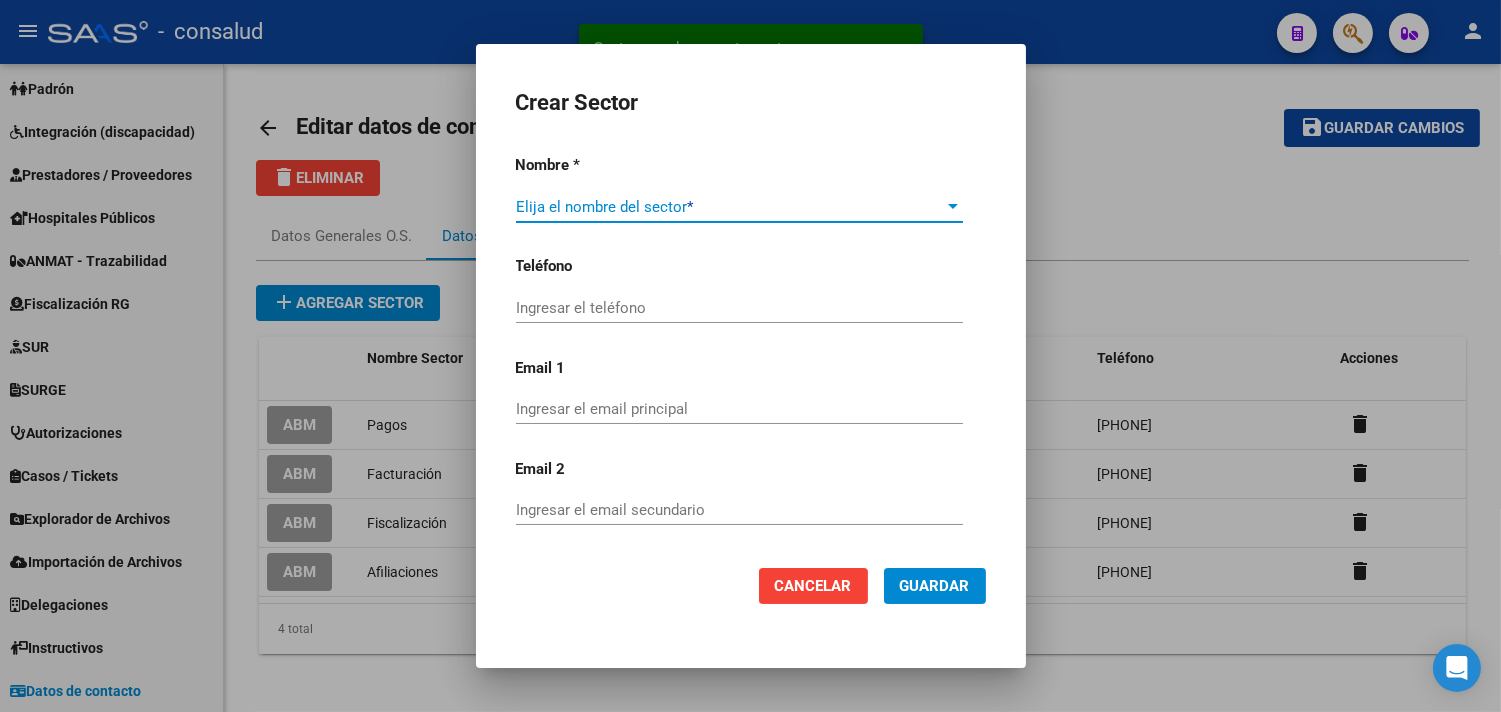 click at bounding box center (953, 206) 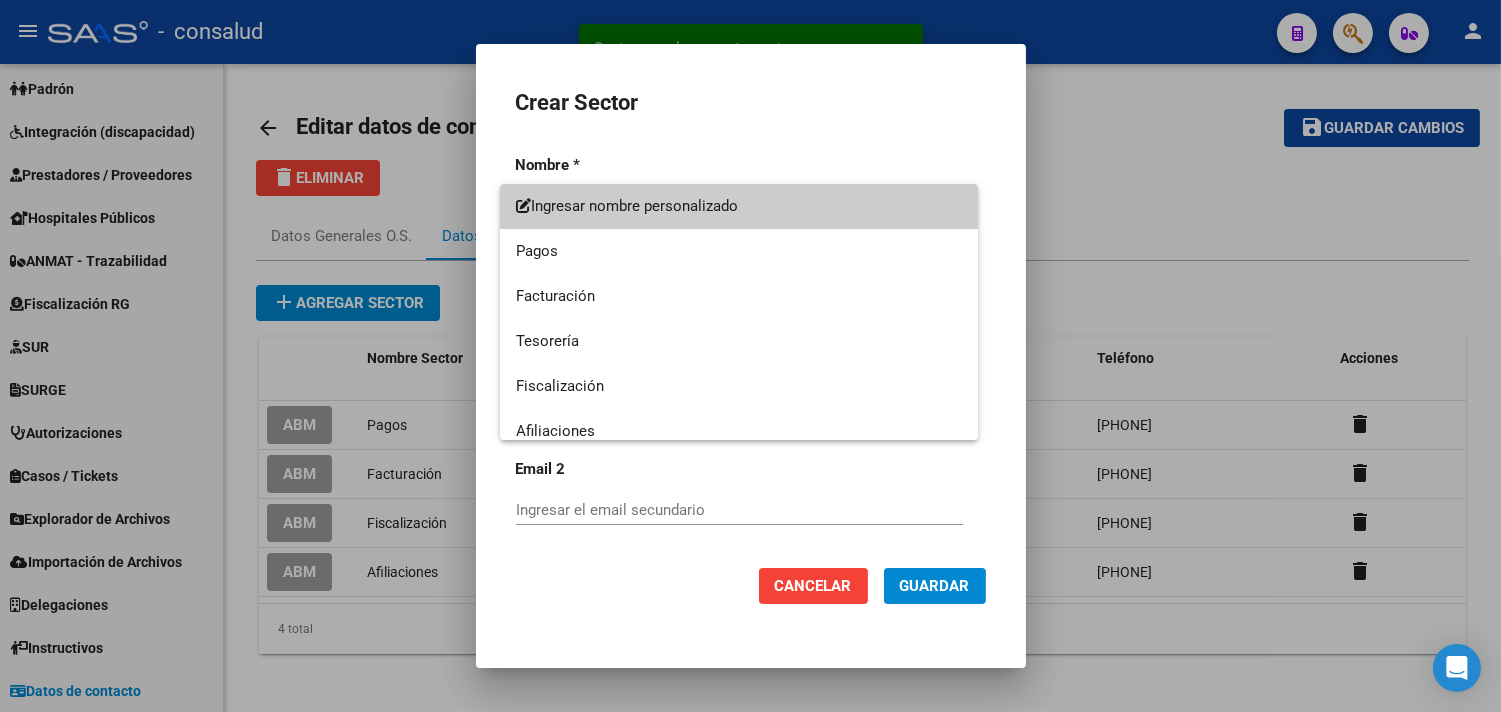 scroll, scrollTop: 44, scrollLeft: 0, axis: vertical 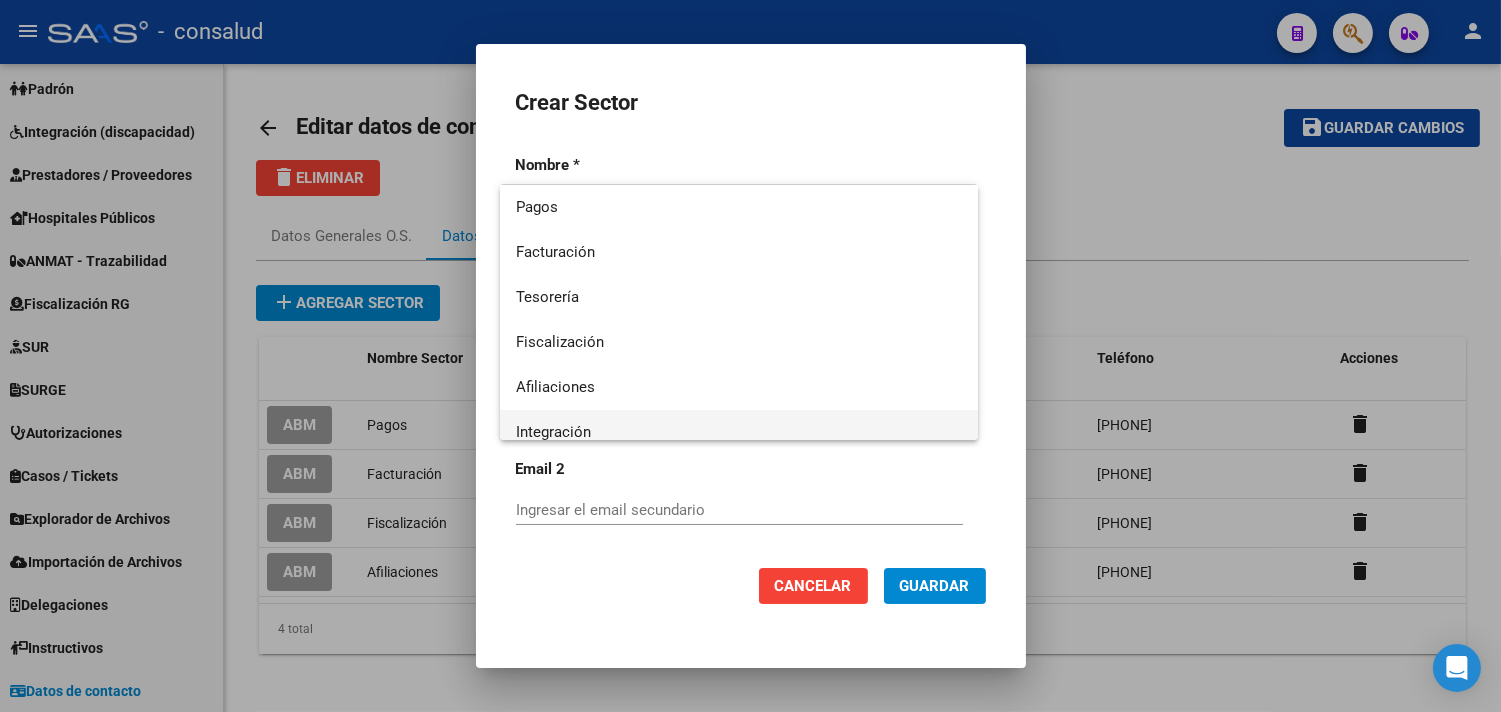 click on "Integración" at bounding box center (739, 432) 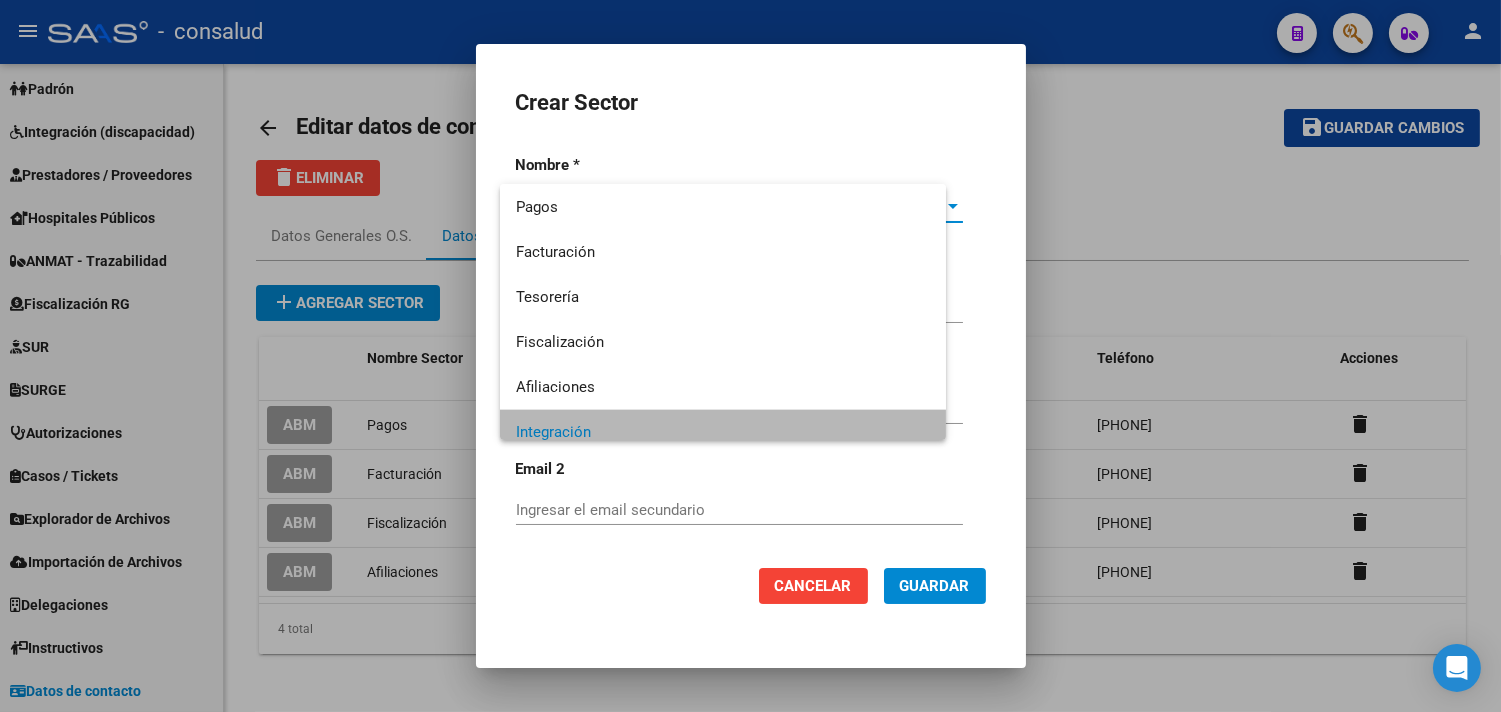 scroll, scrollTop: 58, scrollLeft: 0, axis: vertical 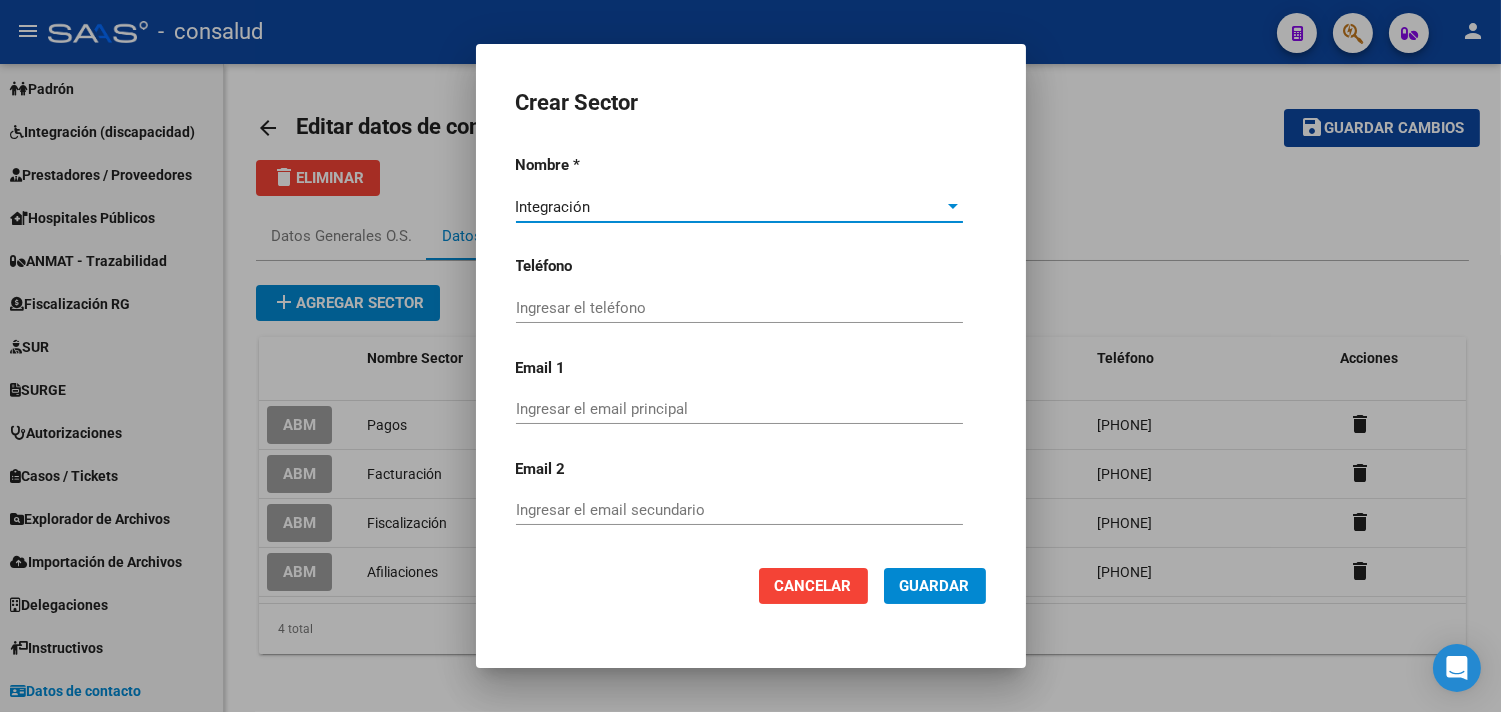 click on "Ingresar el teléfono" at bounding box center (739, 308) 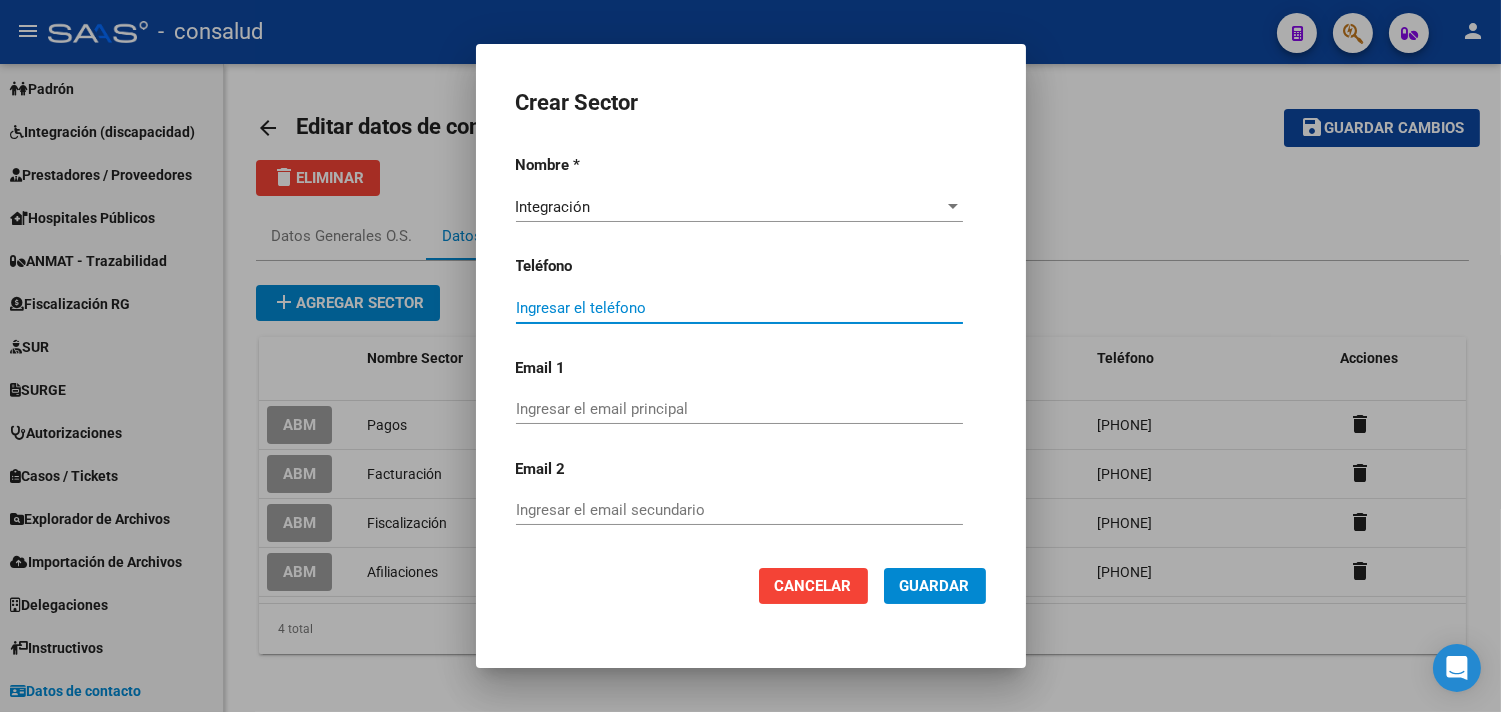 paste on "[PHONE]" 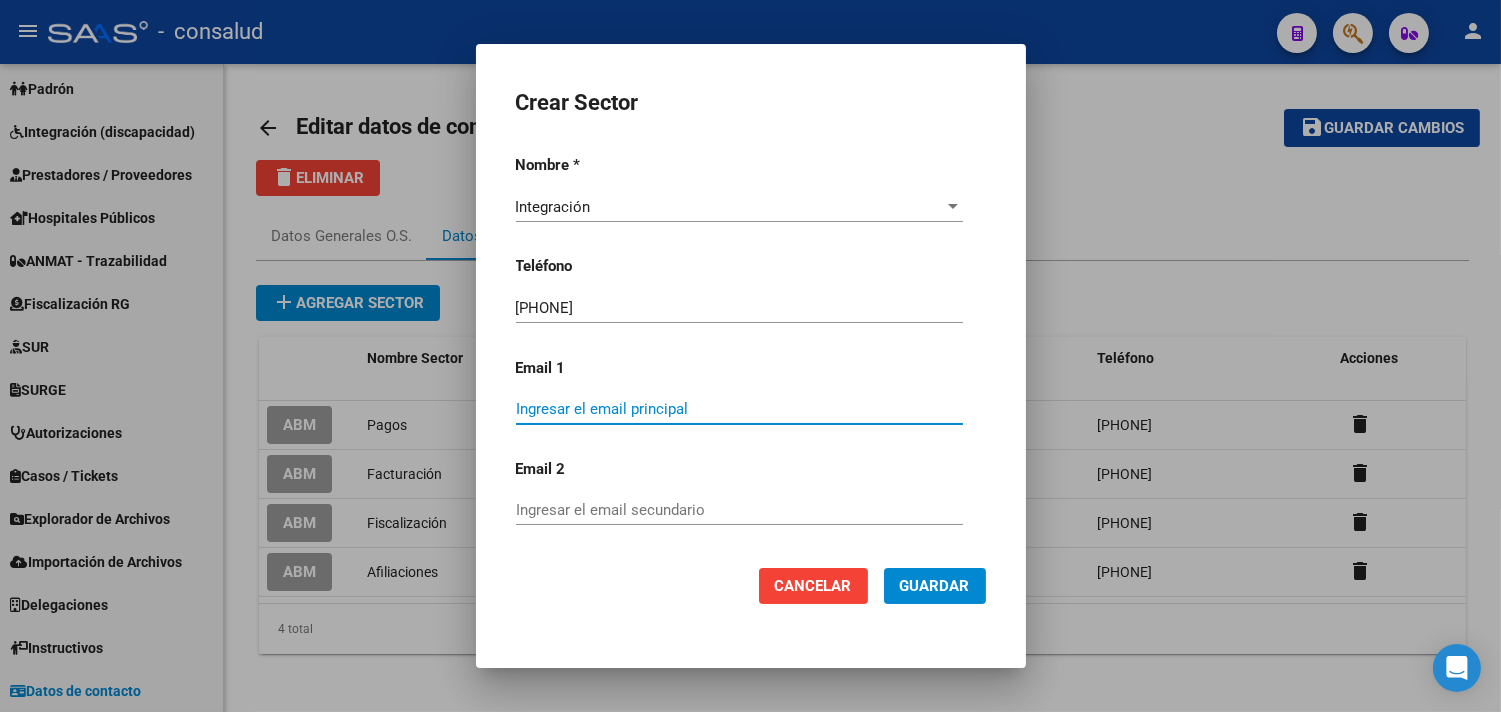 click on "Ingresar el email principal" at bounding box center [739, 409] 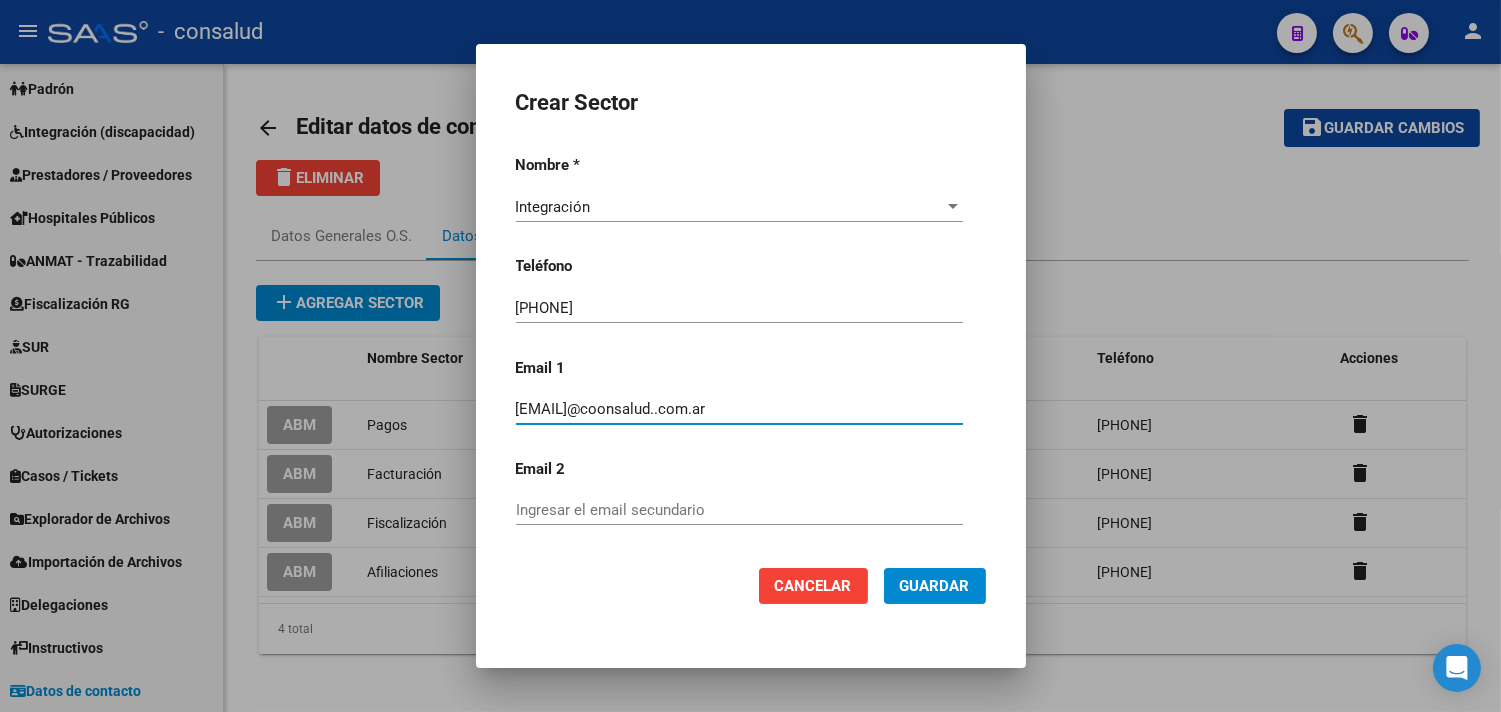 type on "[EMAIL]@coonsalud..com.ar" 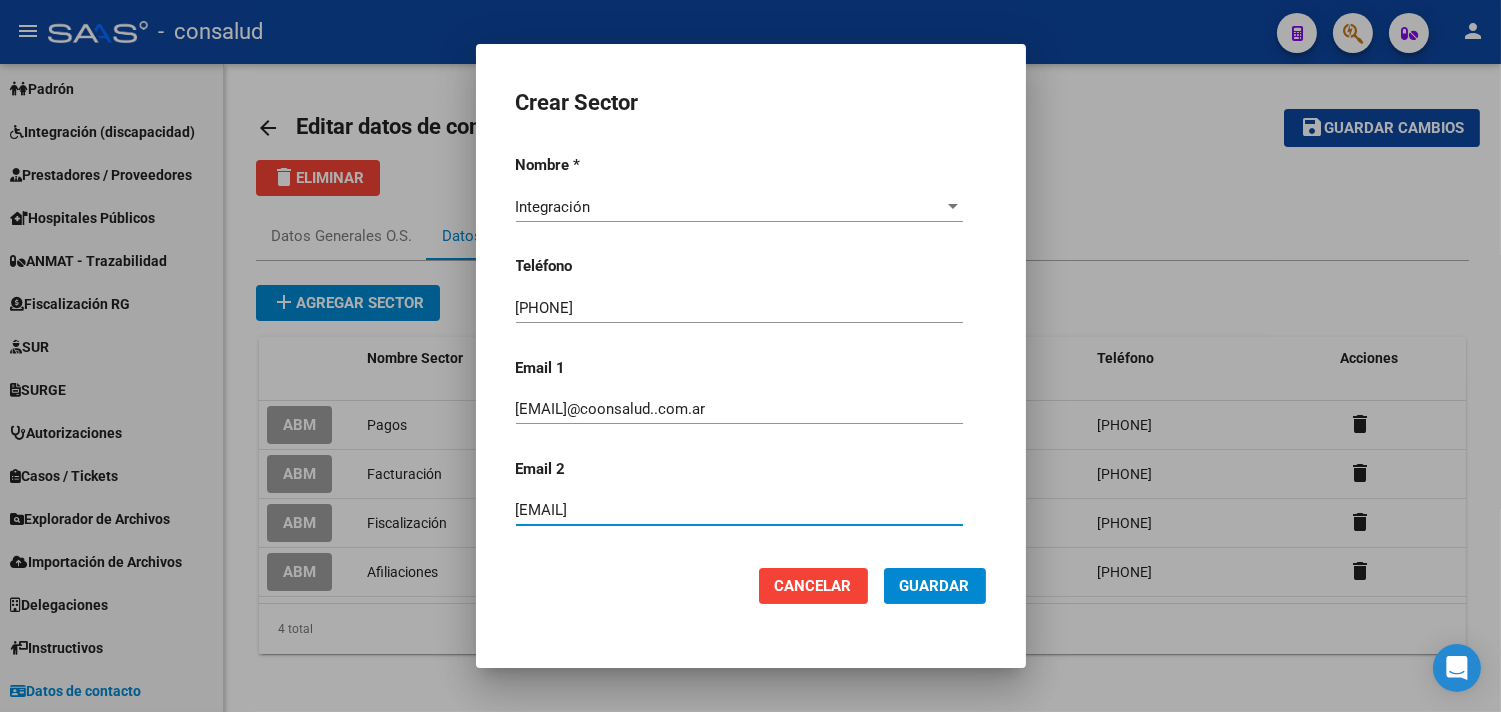 type on "[EMAIL]" 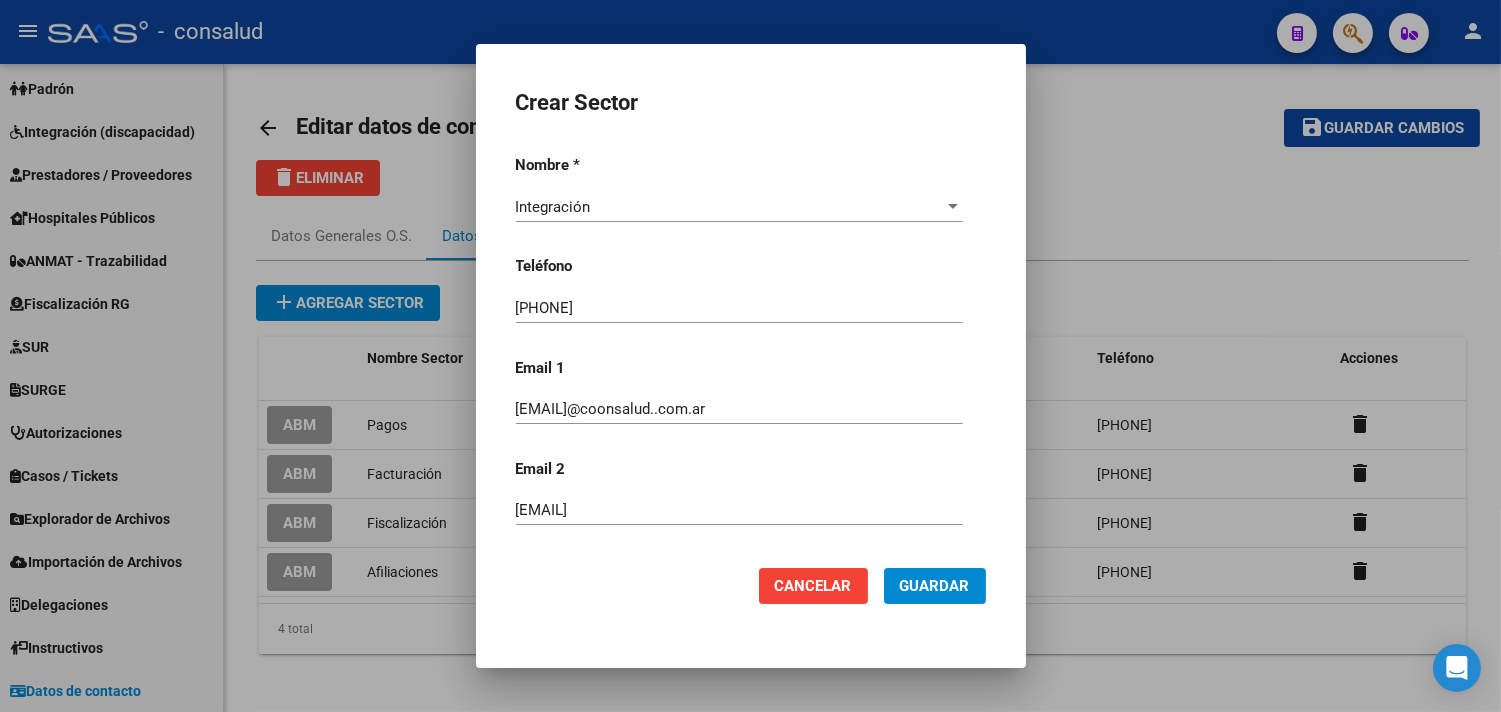 click on "Guardar" 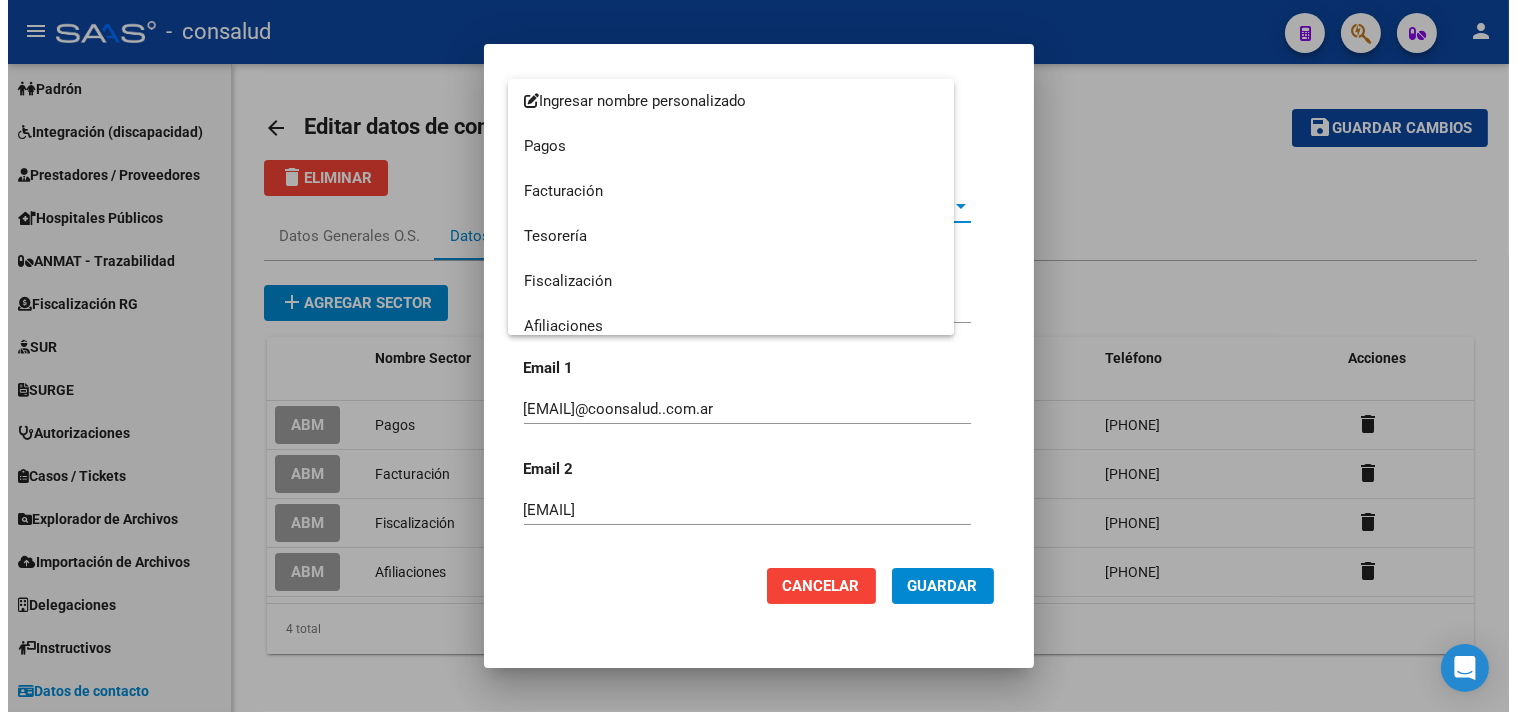 scroll, scrollTop: 164, scrollLeft: 0, axis: vertical 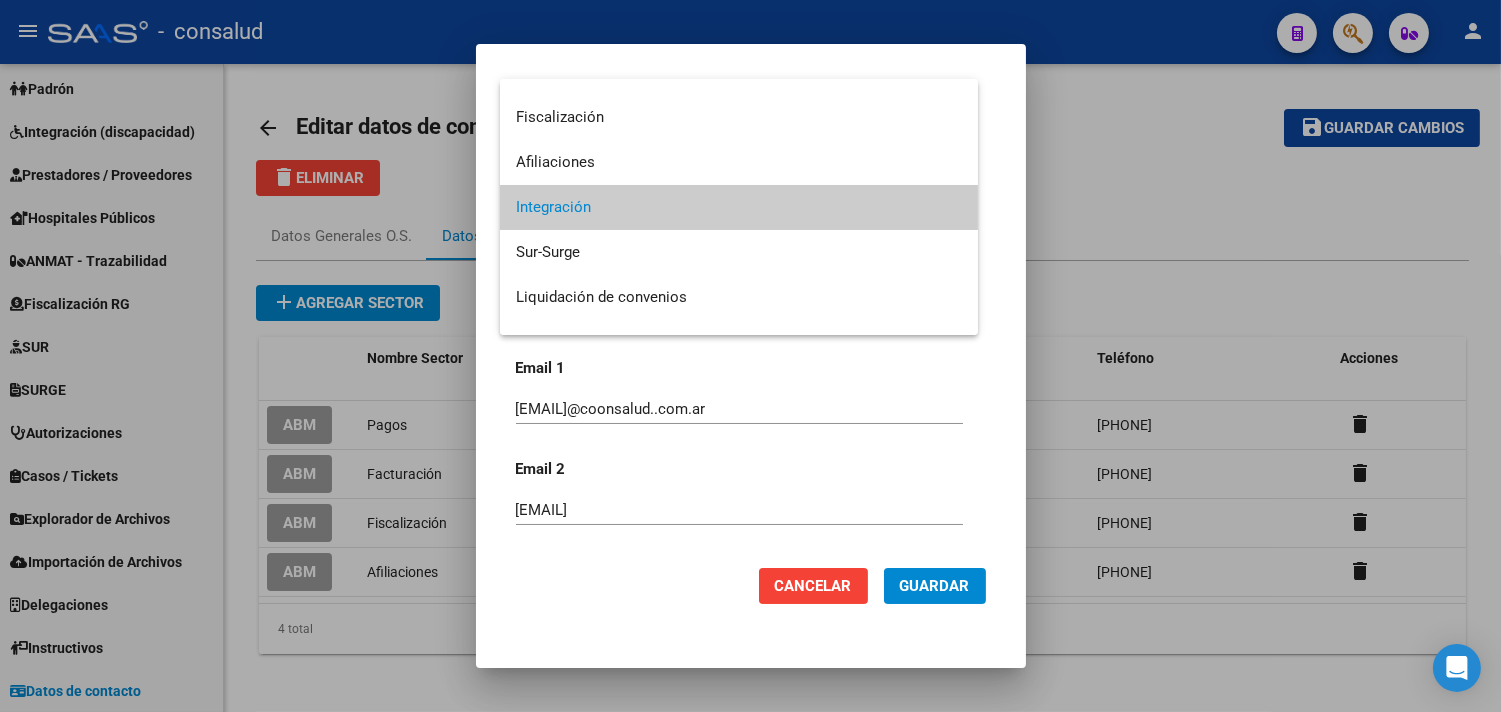 click on "Integración" at bounding box center (739, 207) 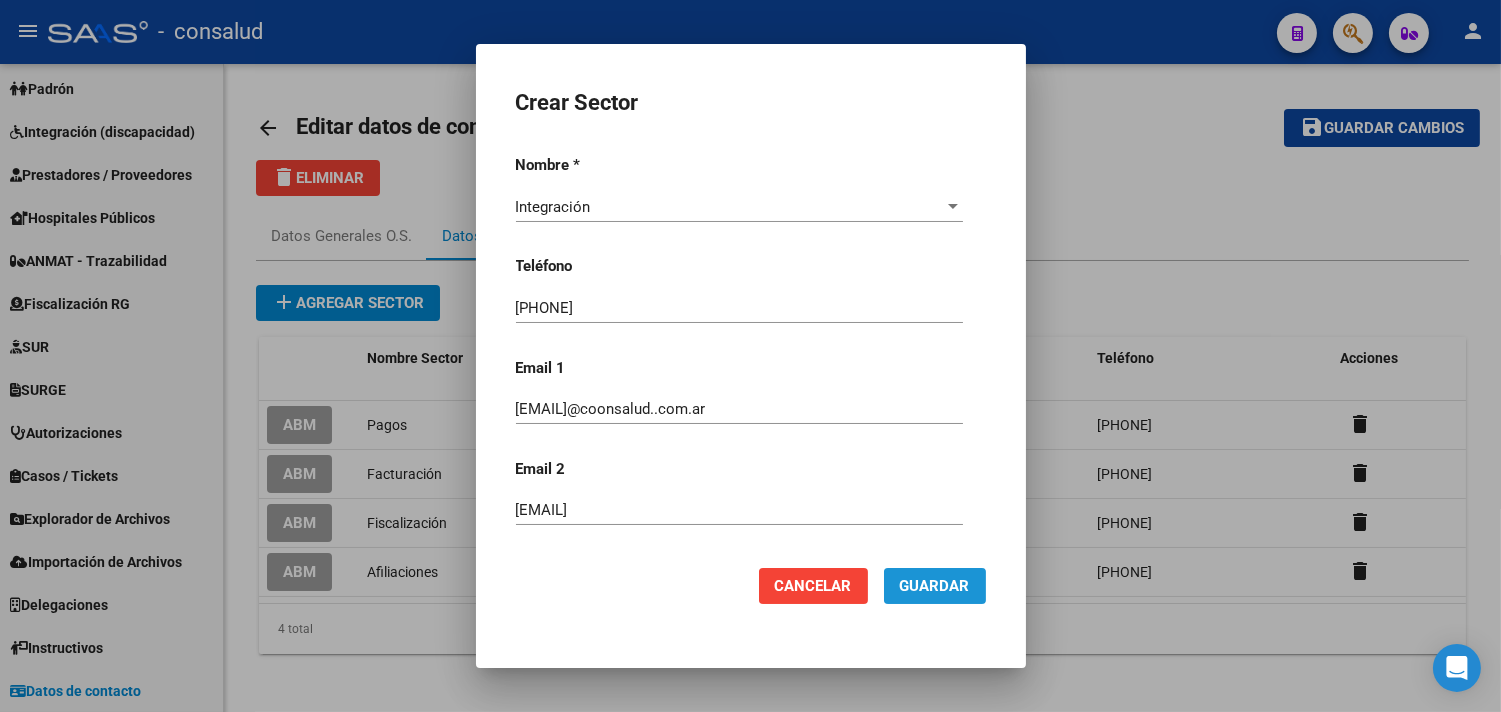click on "Guardar" 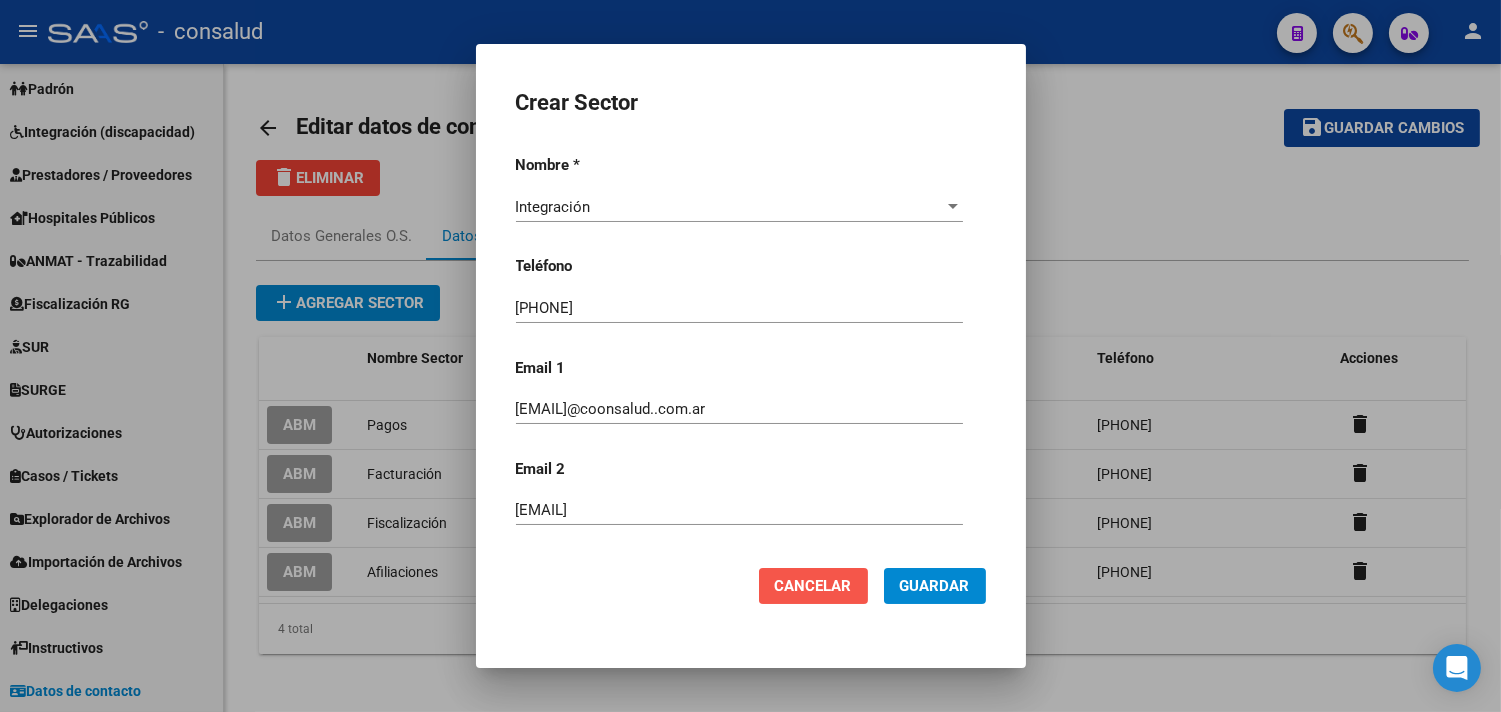 click on "Cancelar" 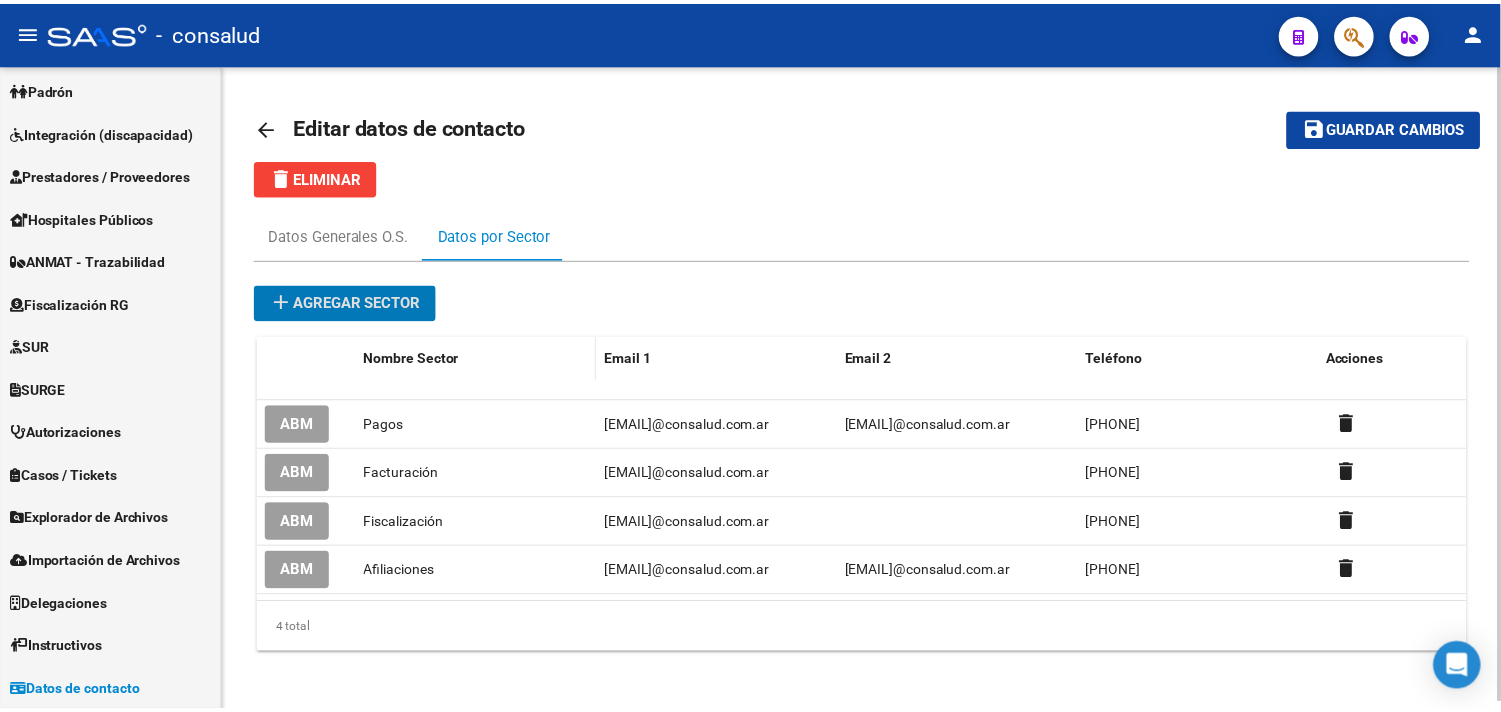 scroll, scrollTop: 6, scrollLeft: 0, axis: vertical 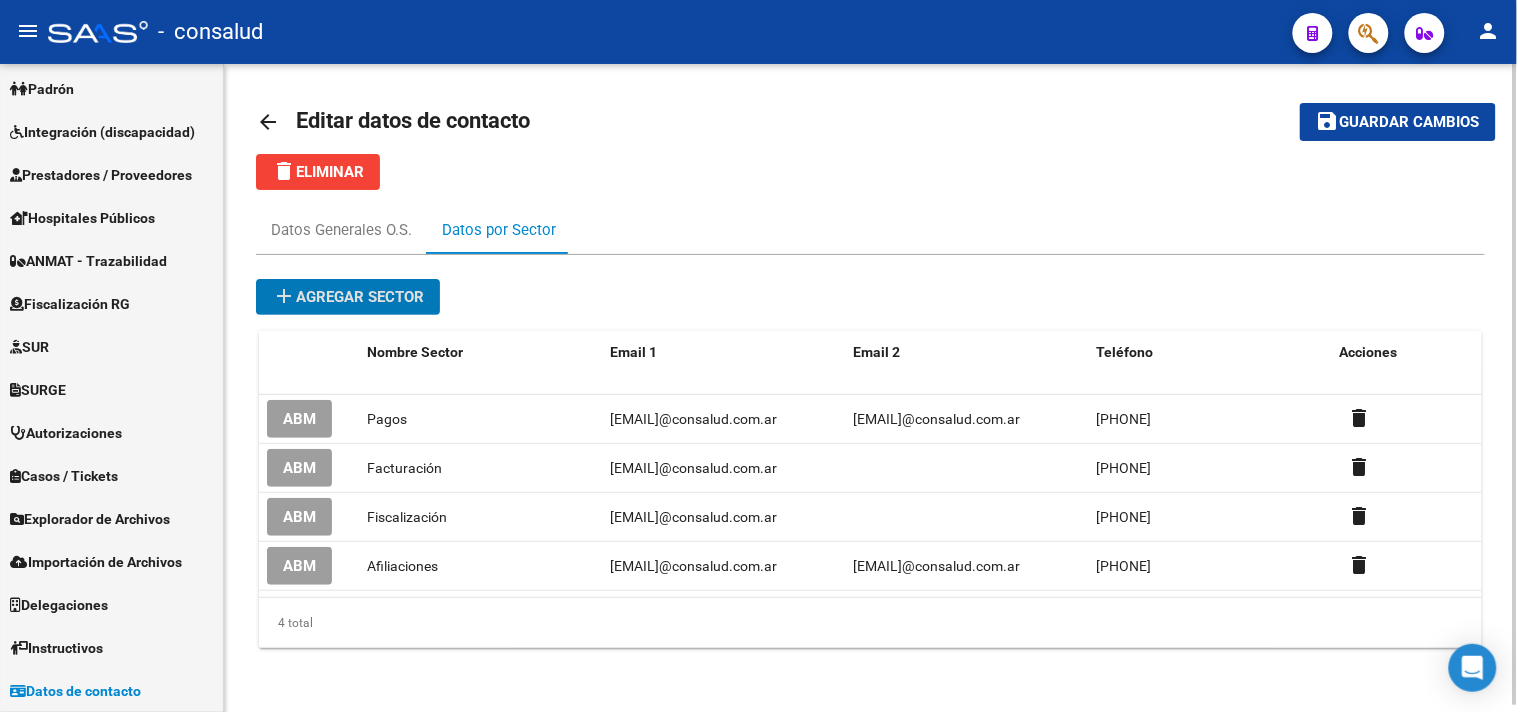 click on "add  Agregar sector" at bounding box center [348, 297] 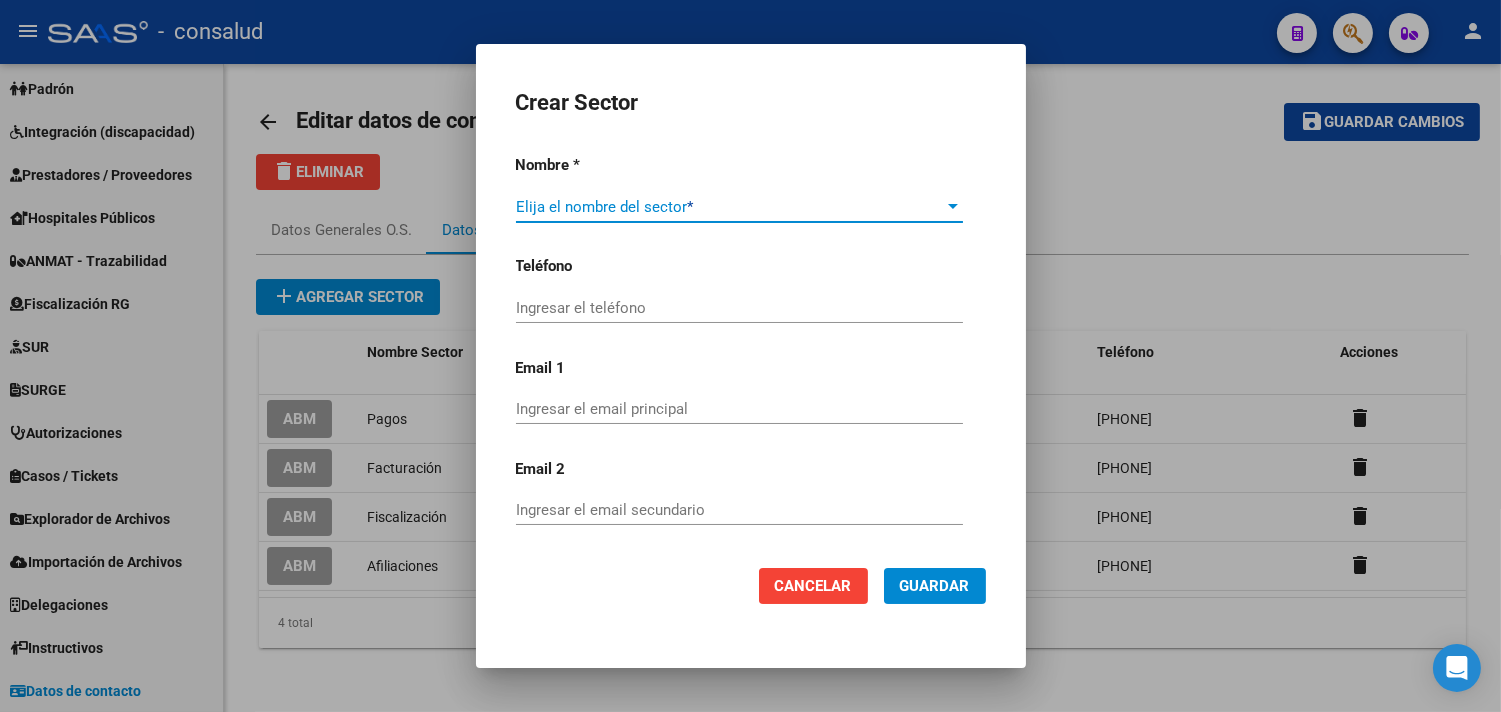 click at bounding box center (953, 206) 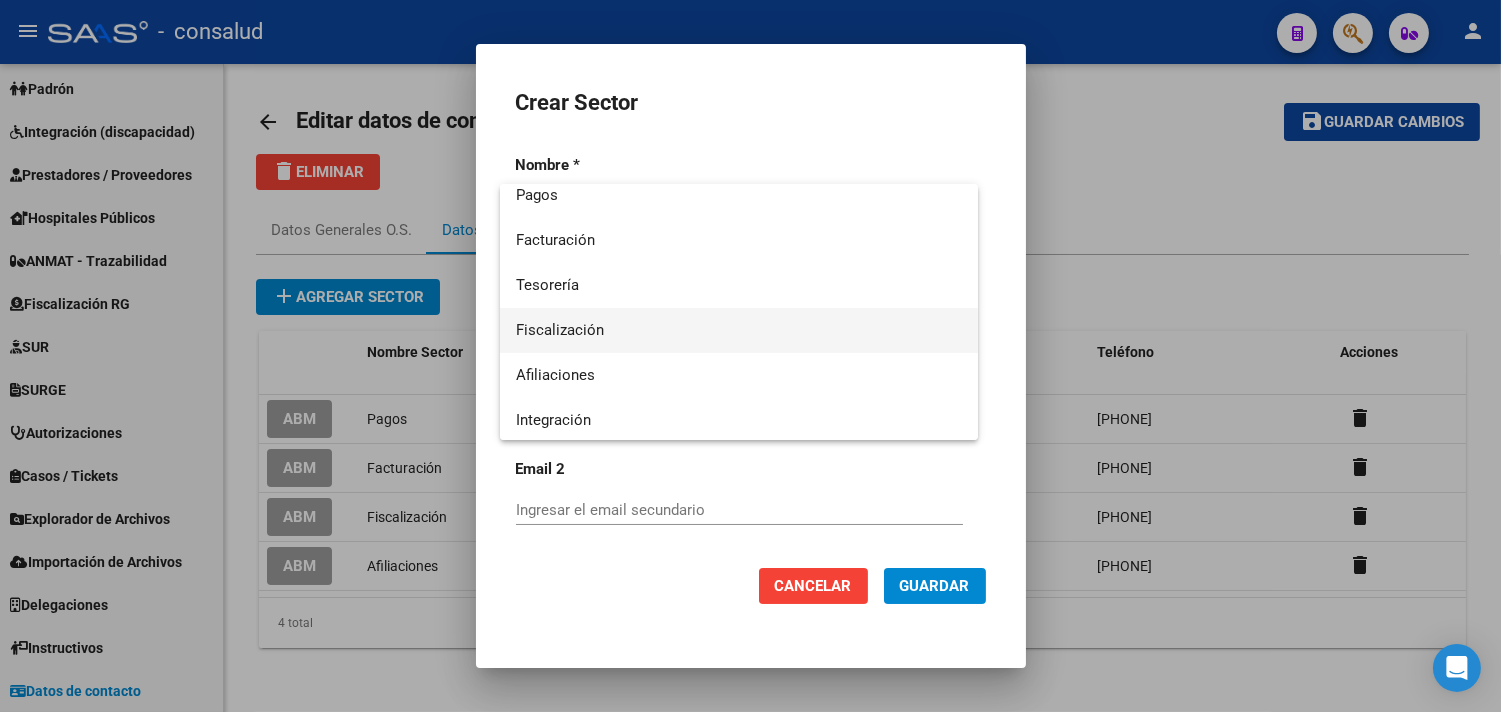 scroll, scrollTop: 111, scrollLeft: 0, axis: vertical 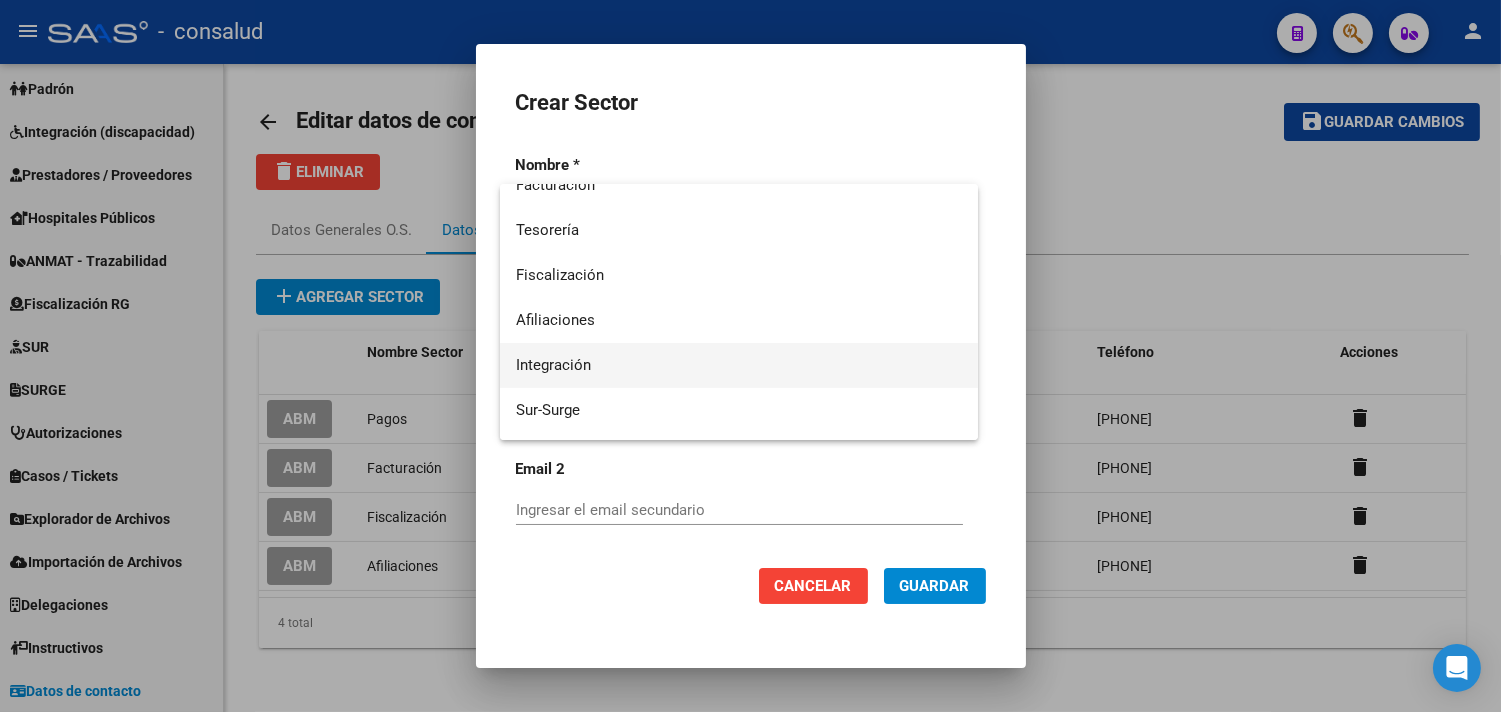 click on "Integración" at bounding box center [739, 365] 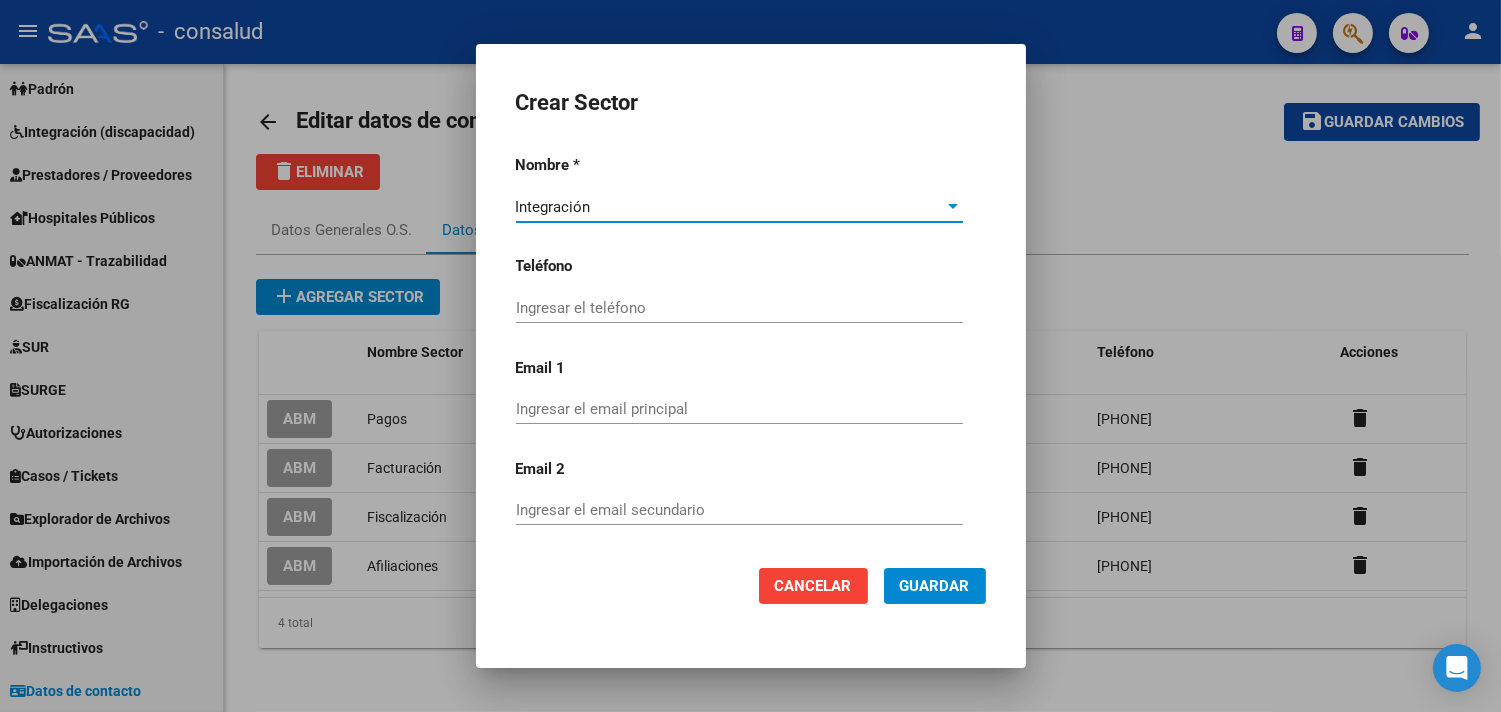 click on "Ingresar el teléfono" at bounding box center [739, 308] 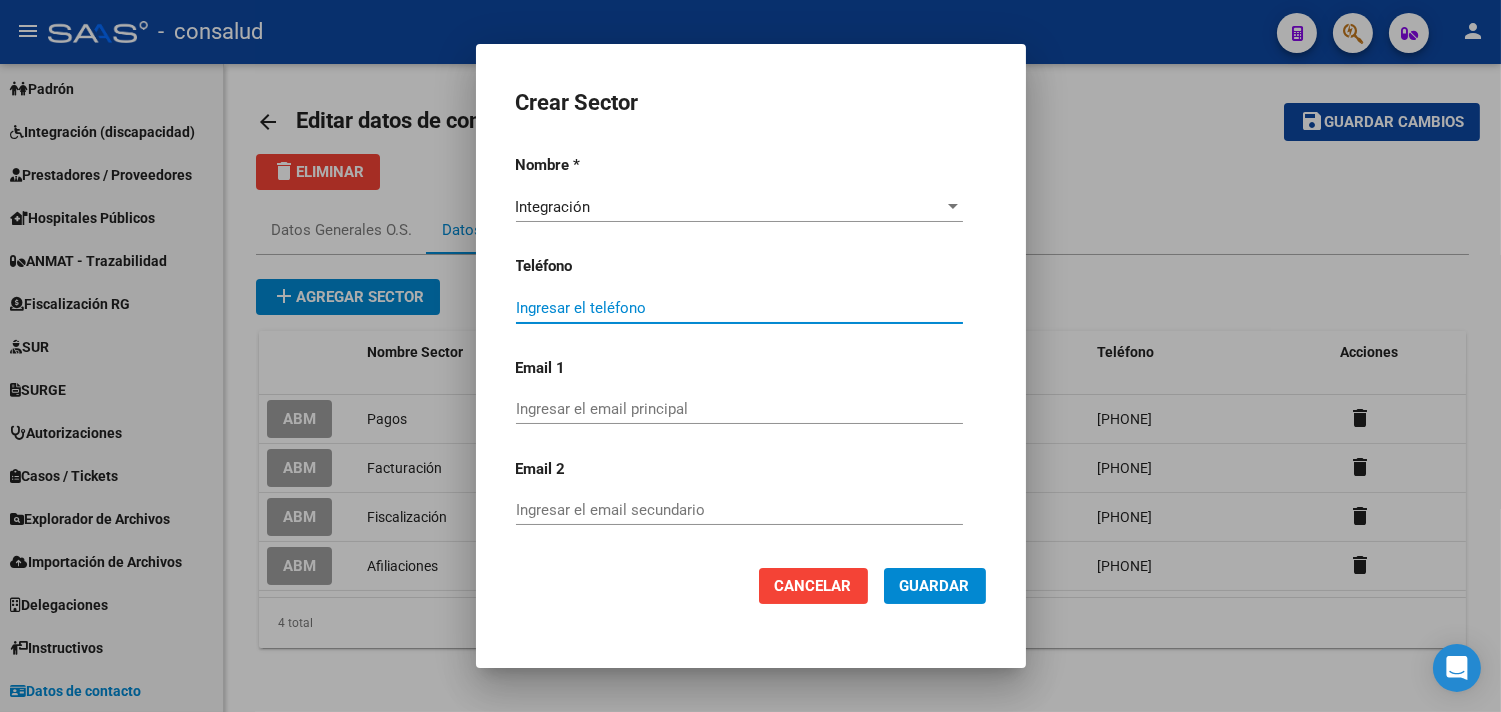 paste on "[PHONE]" 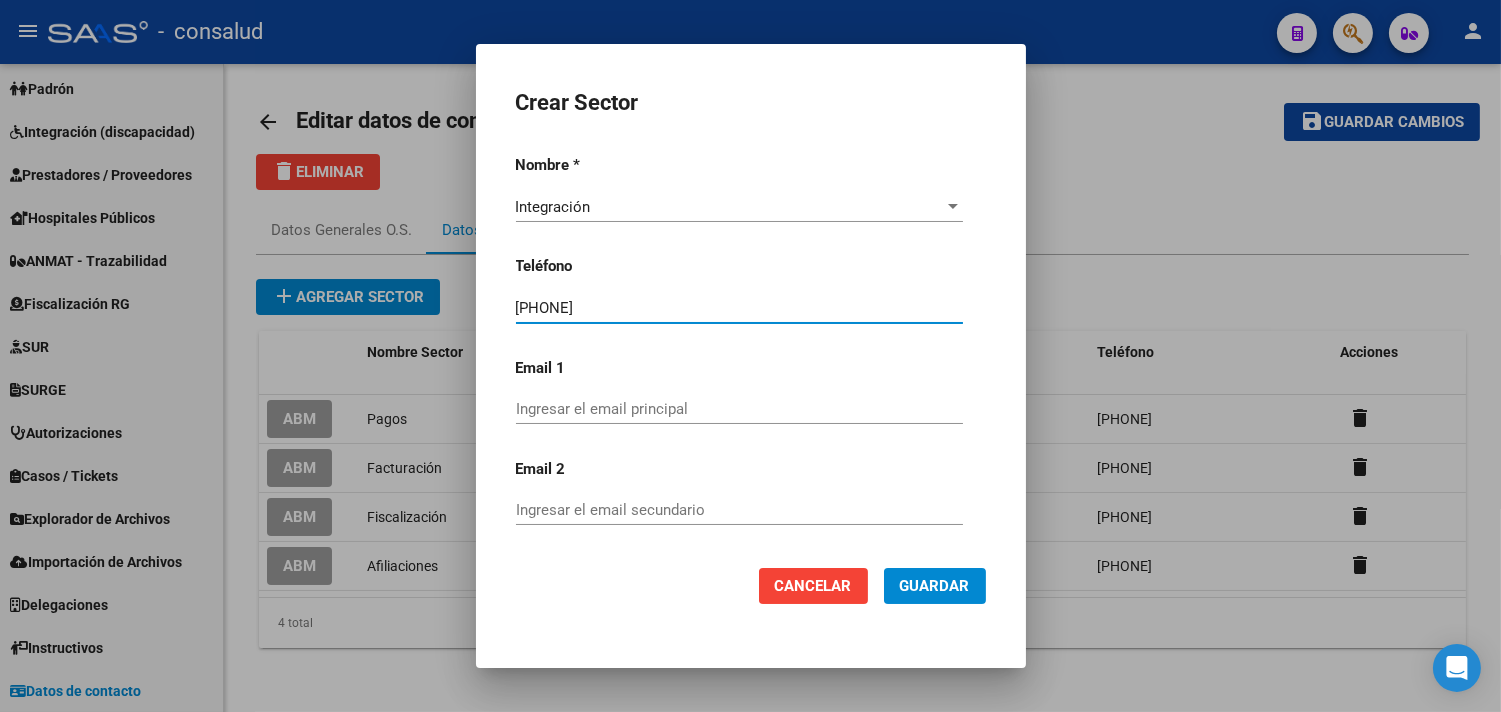 click on "Ingresar el email principal" at bounding box center [739, 409] 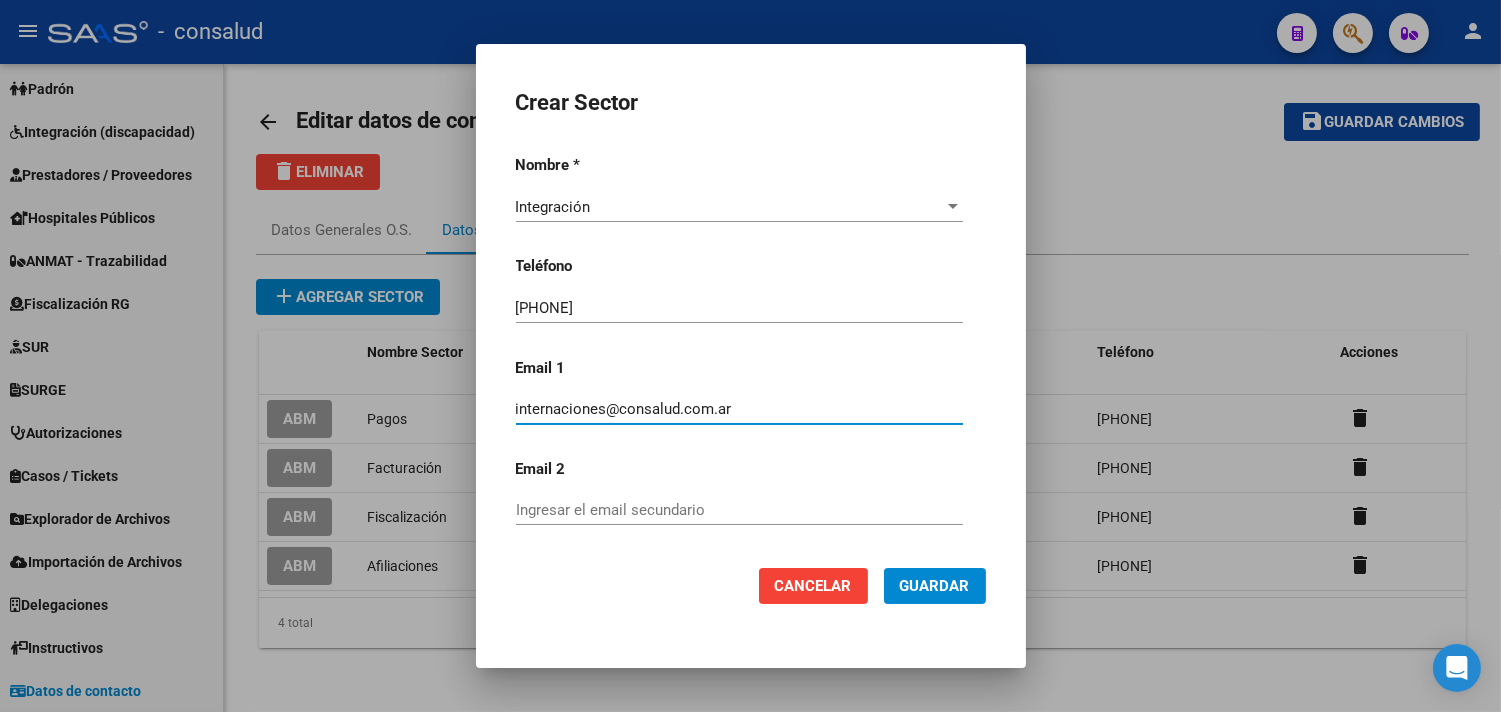type on "internaciones@consalud.com.ar" 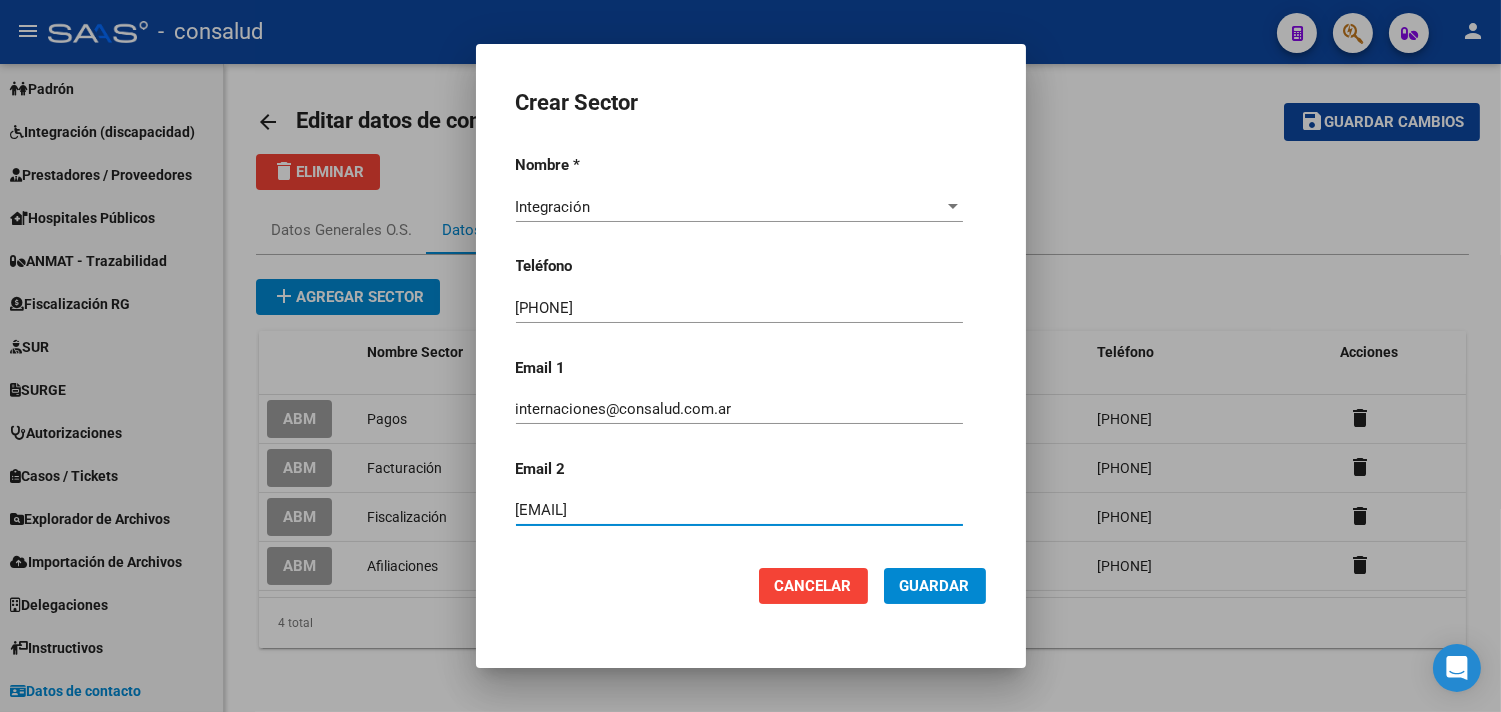 type on "[EMAIL]" 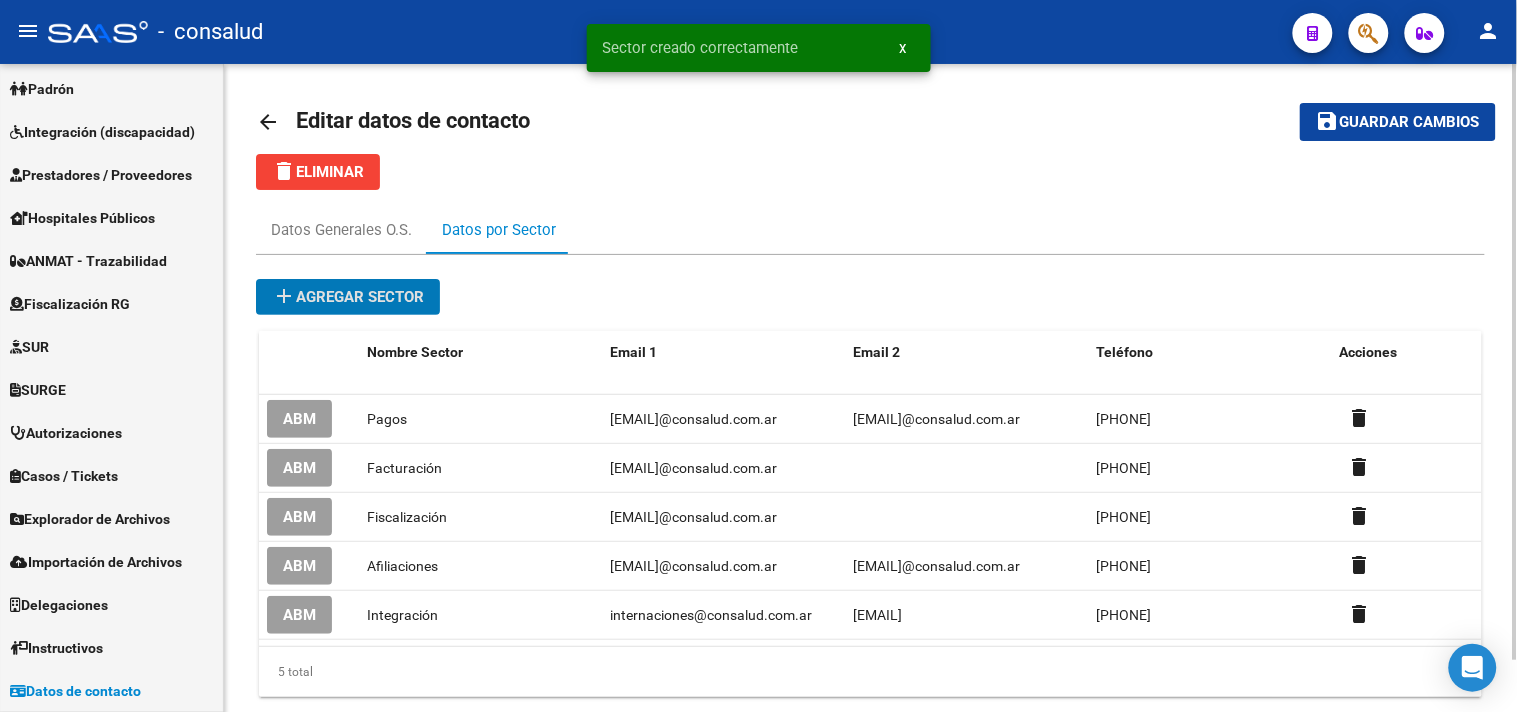 click on "add  Agregar sector" at bounding box center [348, 297] 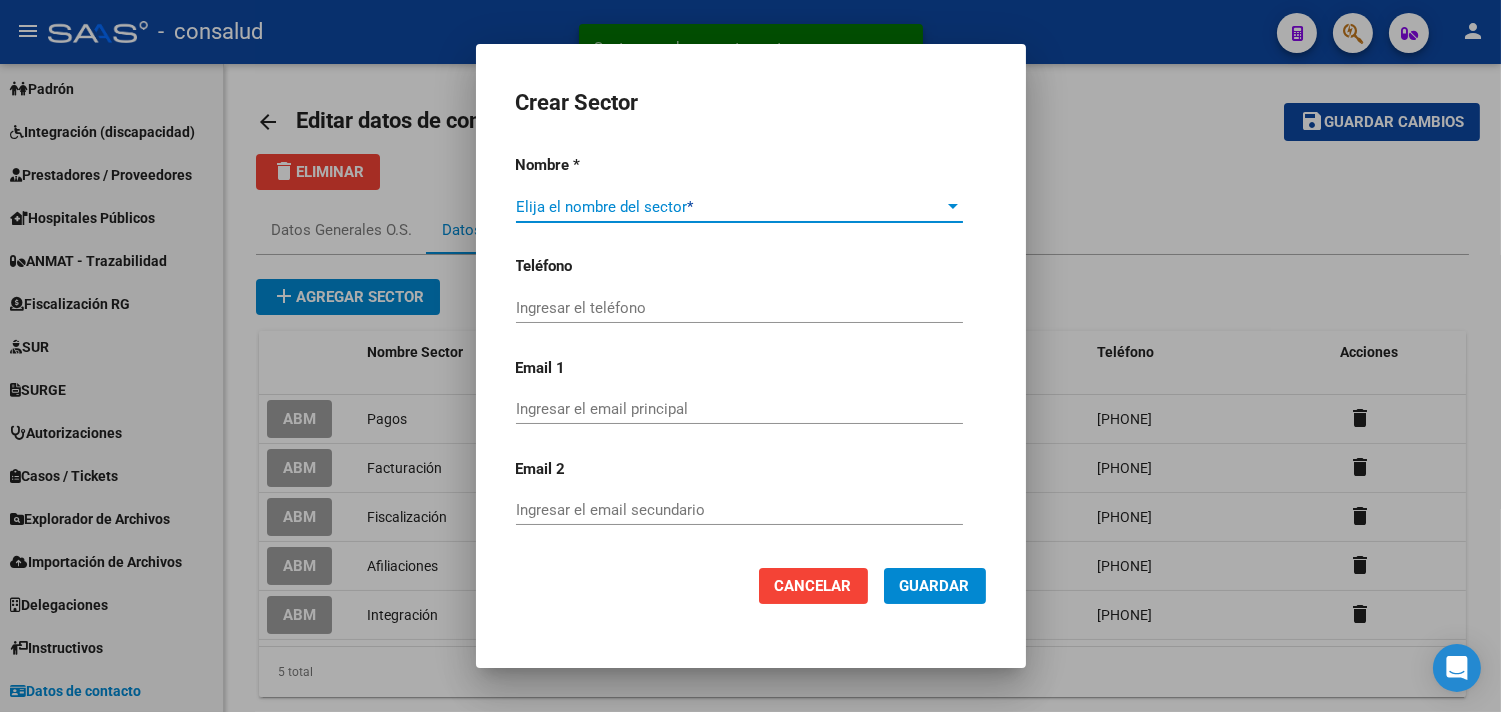 click at bounding box center [953, 207] 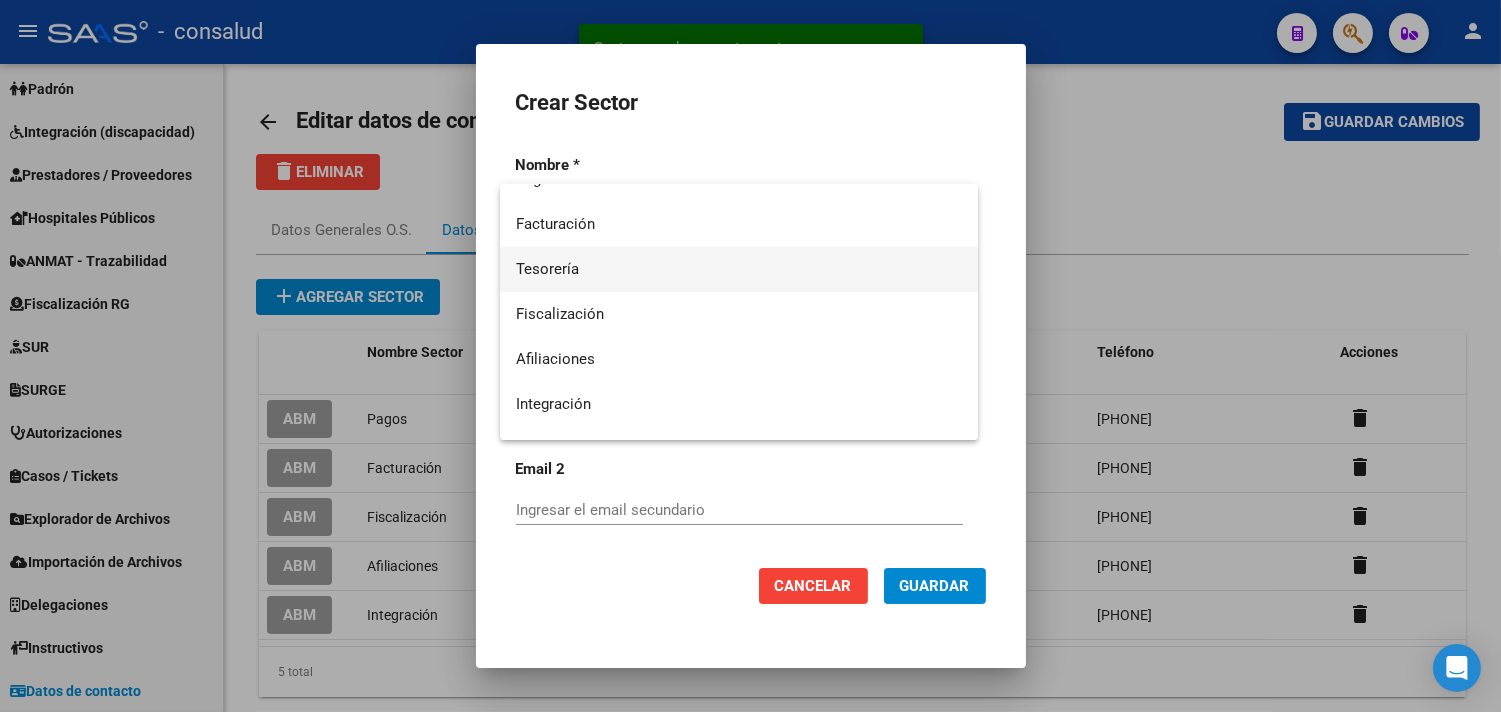 scroll, scrollTop: 111, scrollLeft: 0, axis: vertical 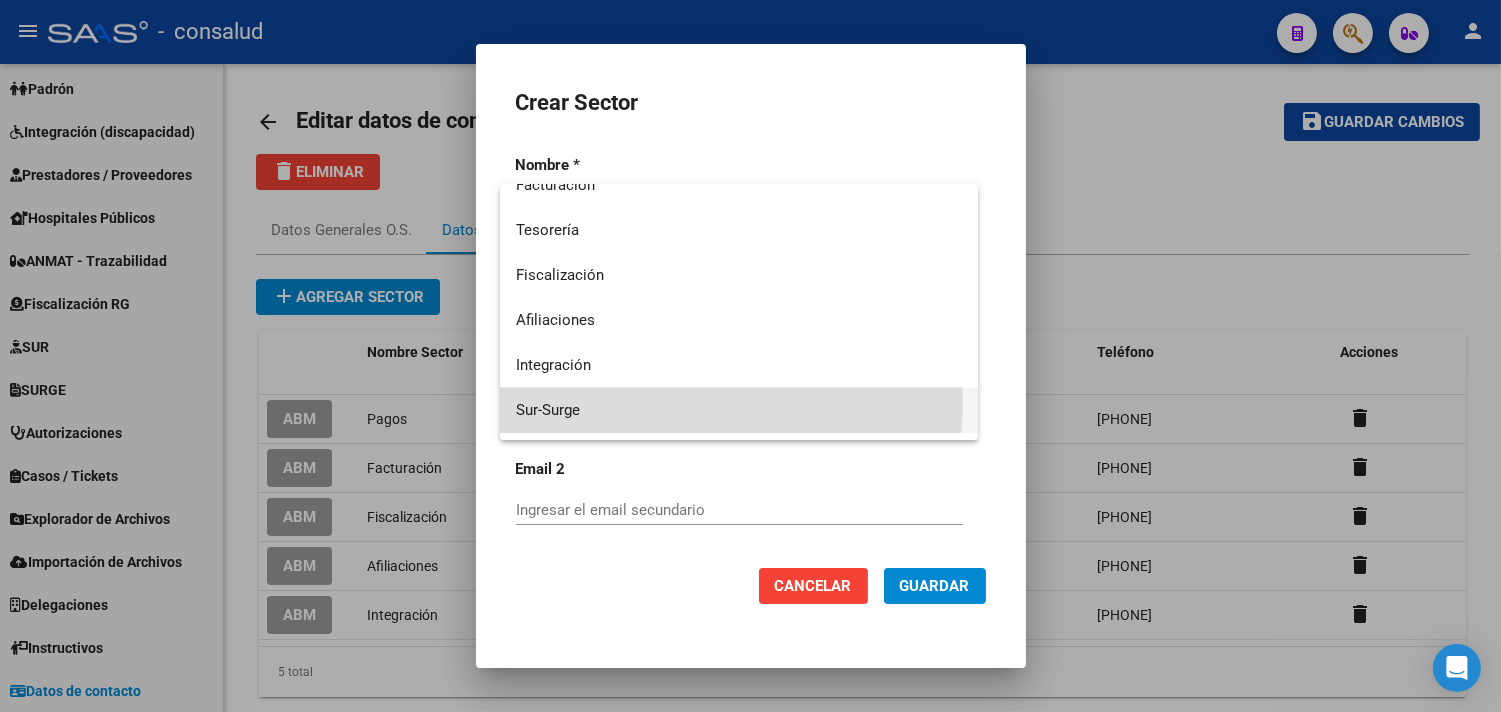 click on "Sur-Surge" at bounding box center (739, 410) 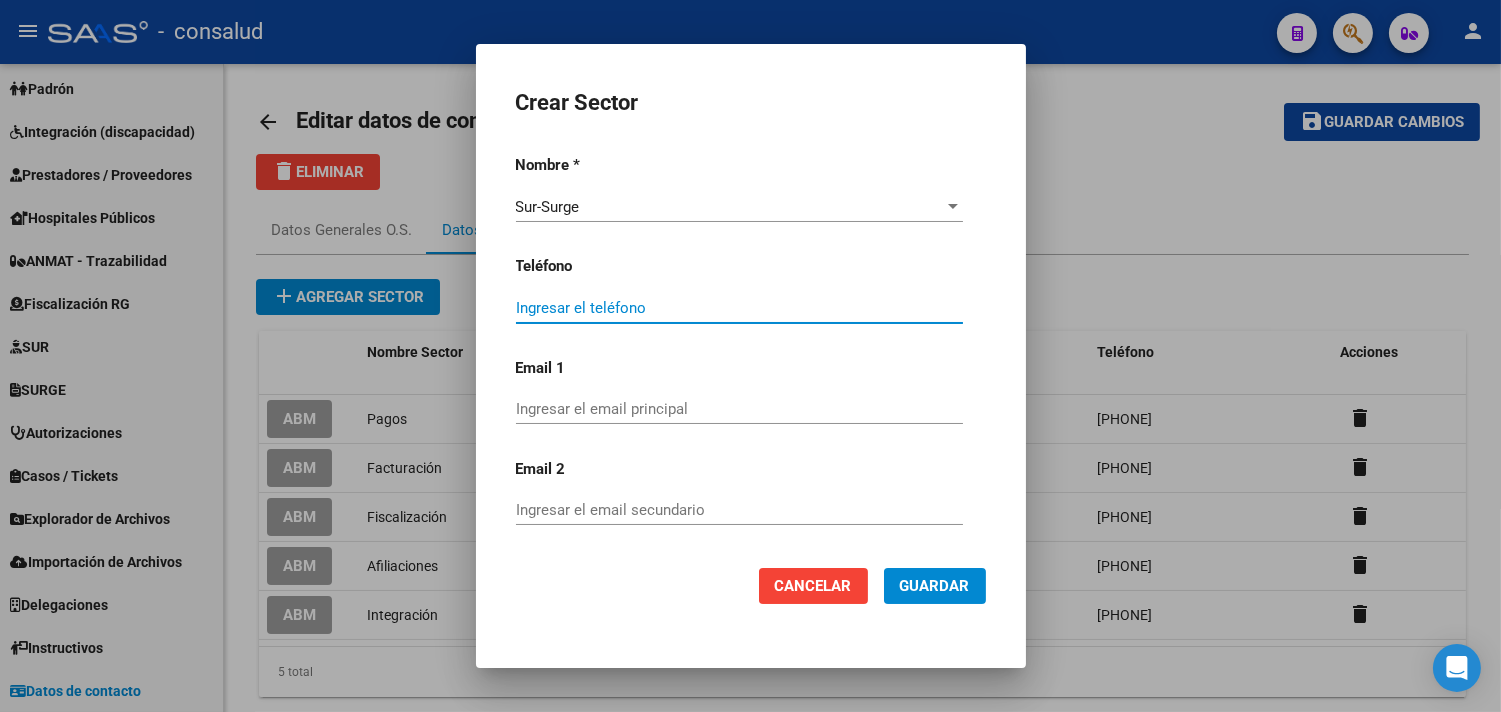 click on "Ingresar el teléfono" at bounding box center [739, 308] 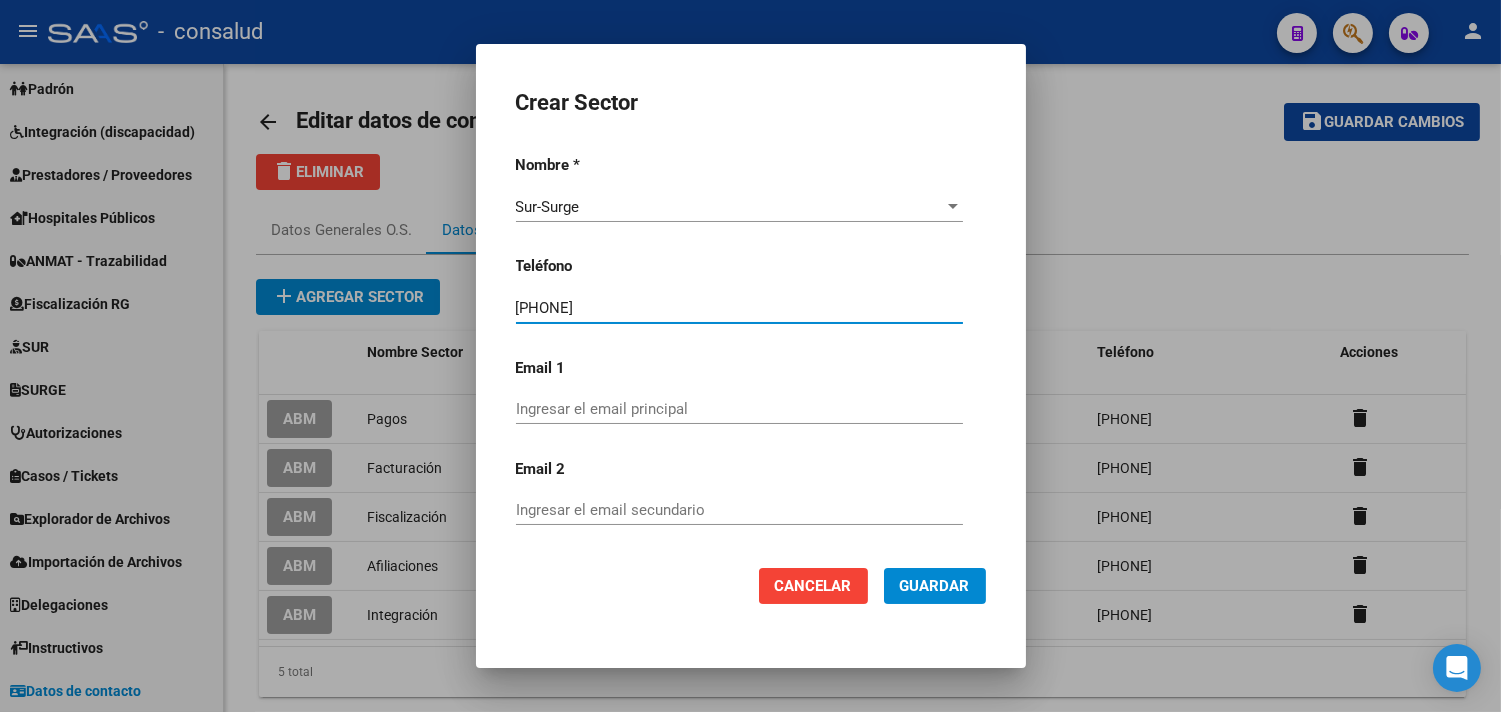 click on "Ingresar el email principal" at bounding box center (739, 409) 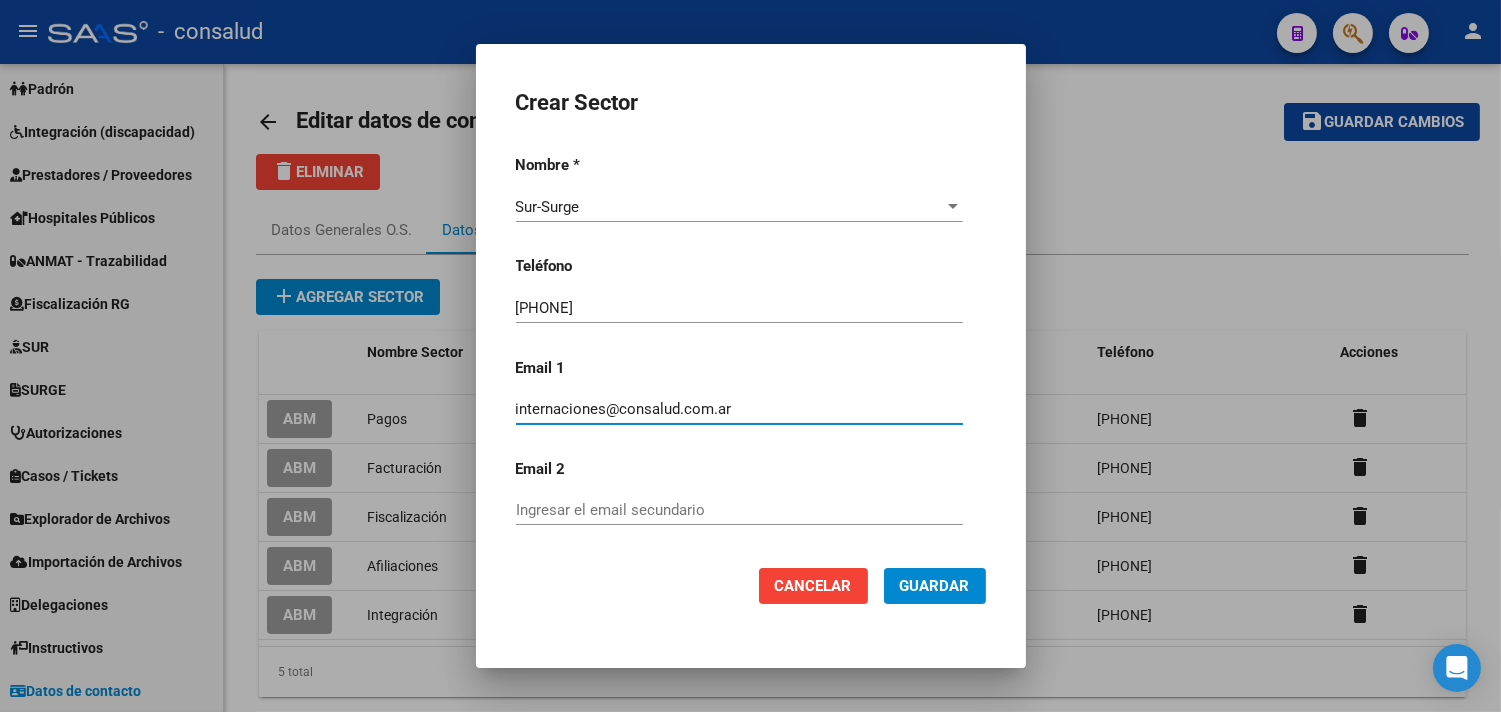 type on "internaciones@consalud.com.ar" 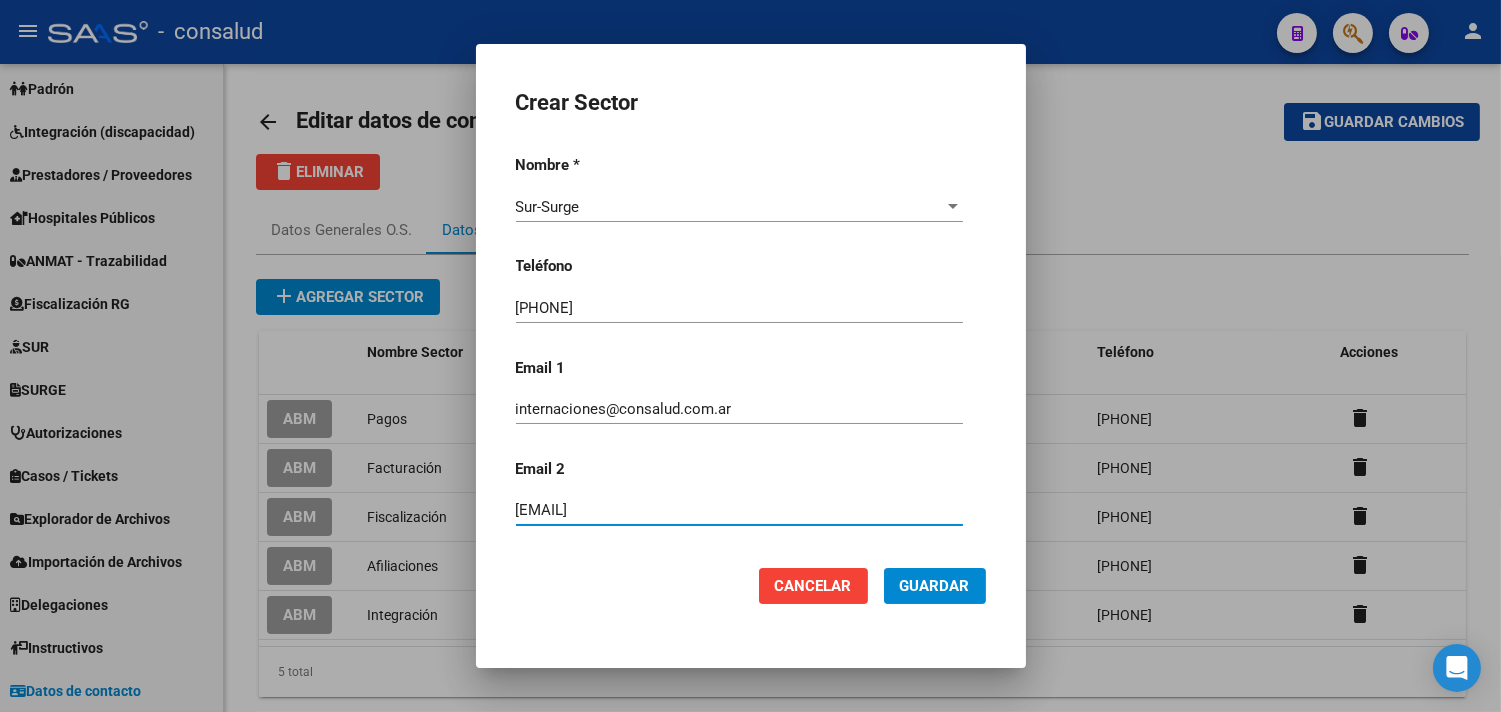 type on "[EMAIL]" 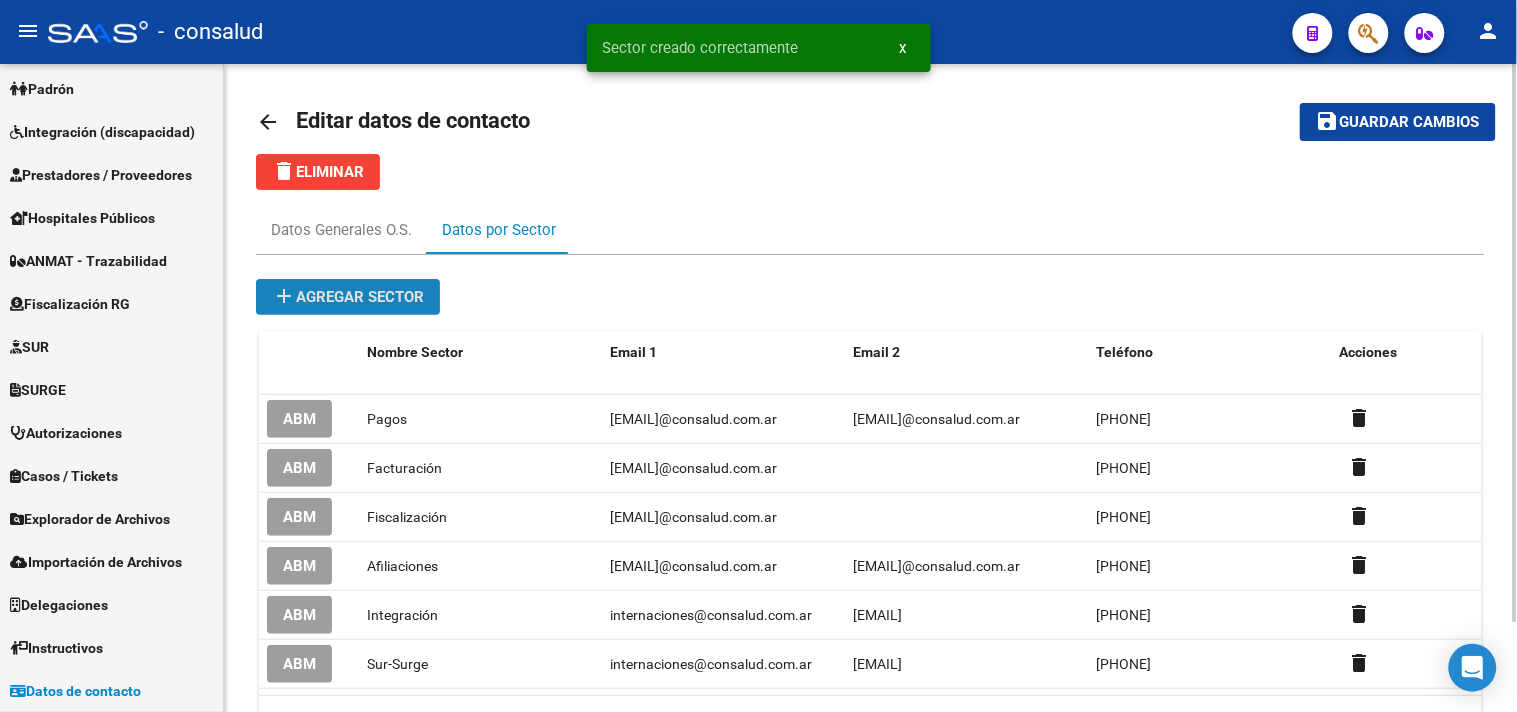 click on "add  Agregar sector" at bounding box center (348, 297) 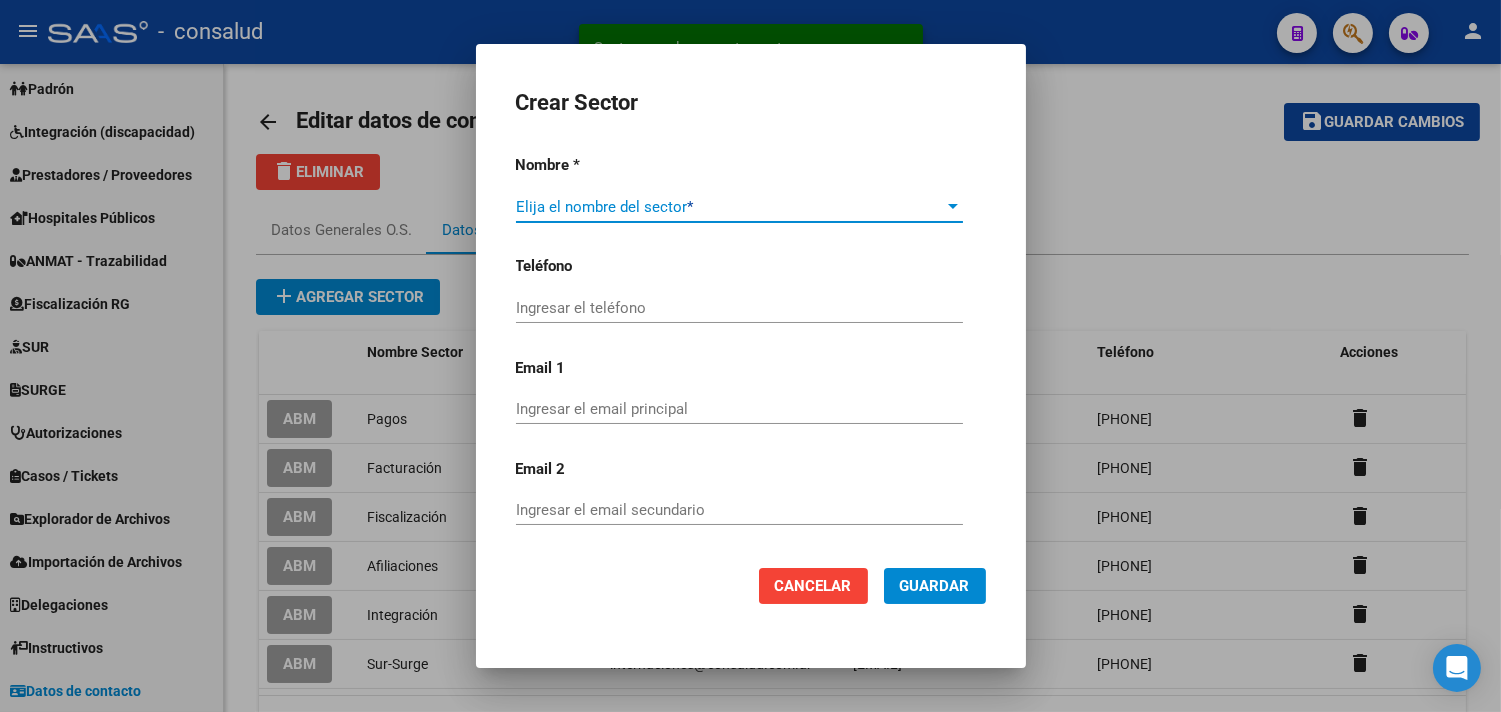 click at bounding box center [953, 207] 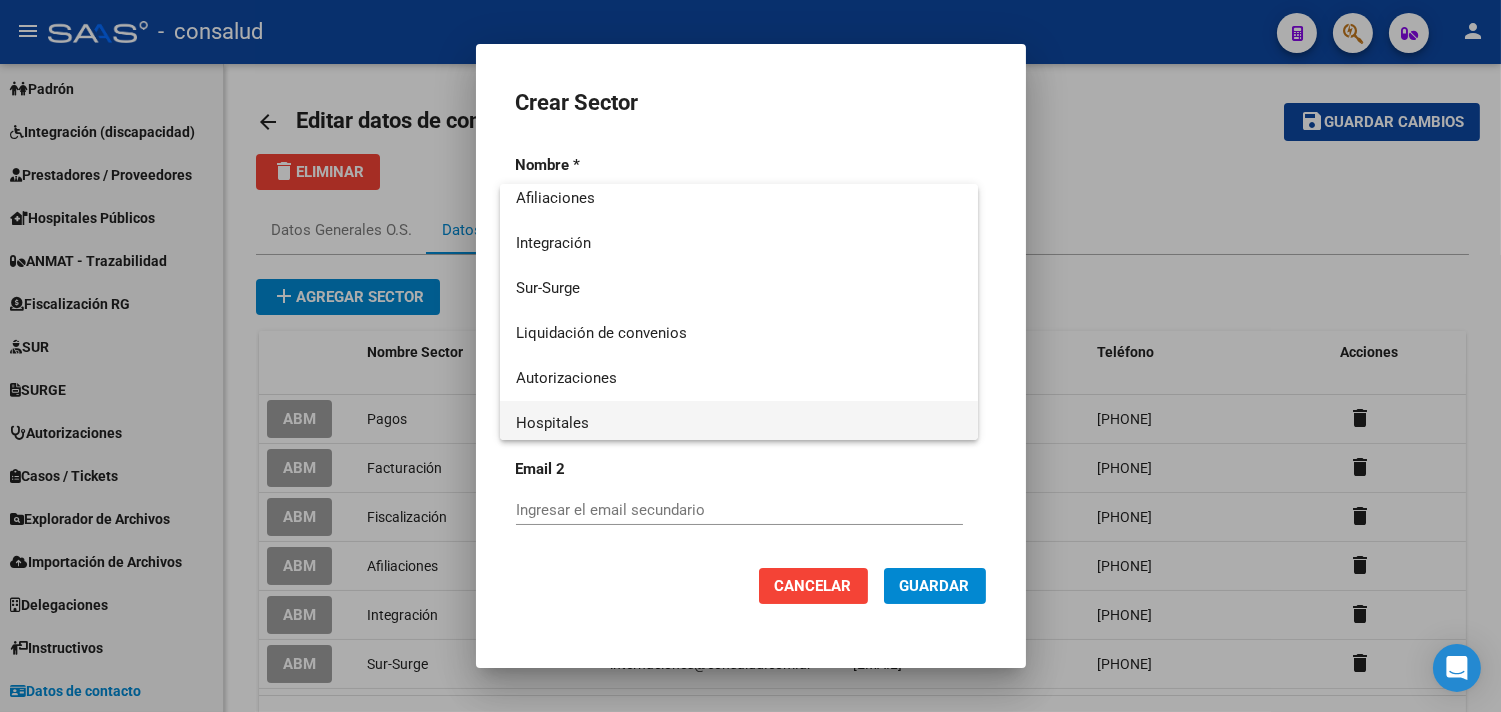 scroll, scrollTop: 238, scrollLeft: 0, axis: vertical 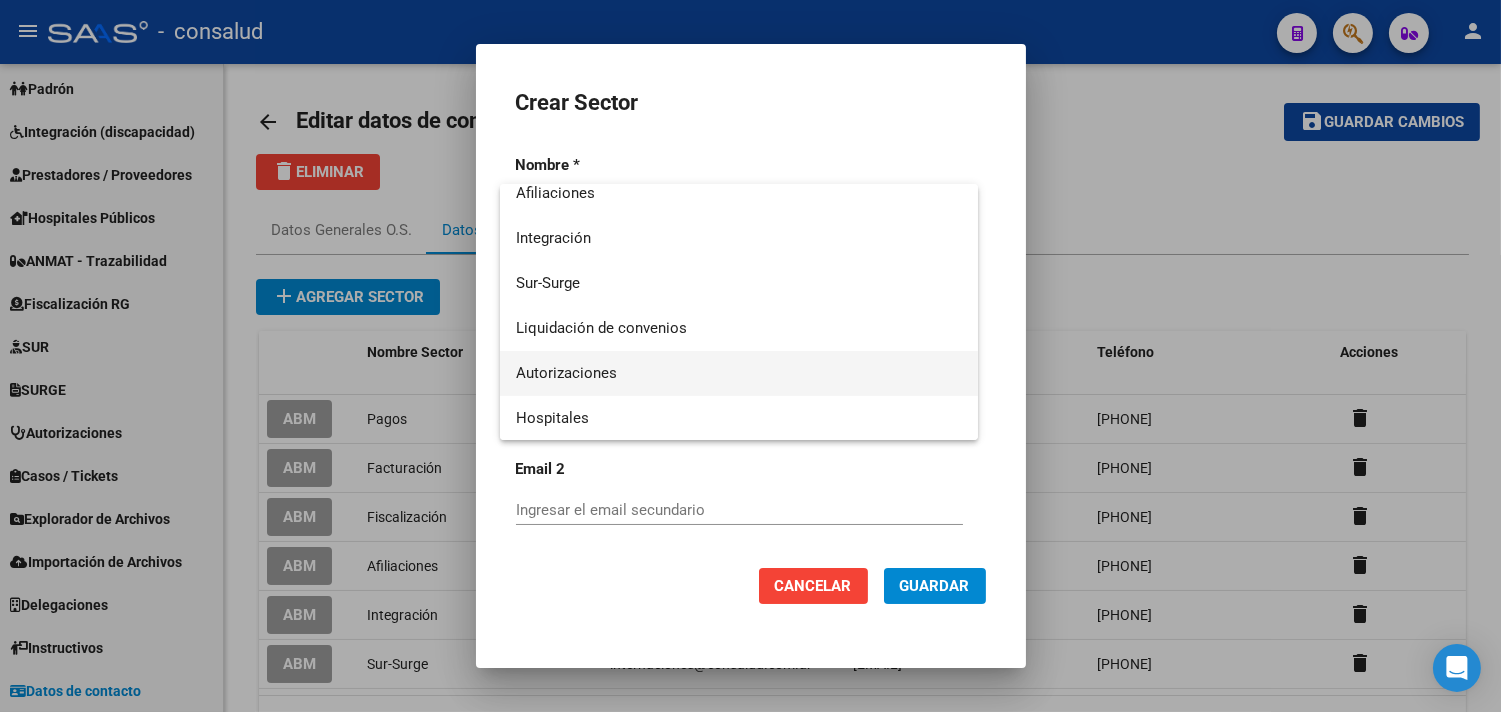 click on "Autorizaciones" at bounding box center (739, 373) 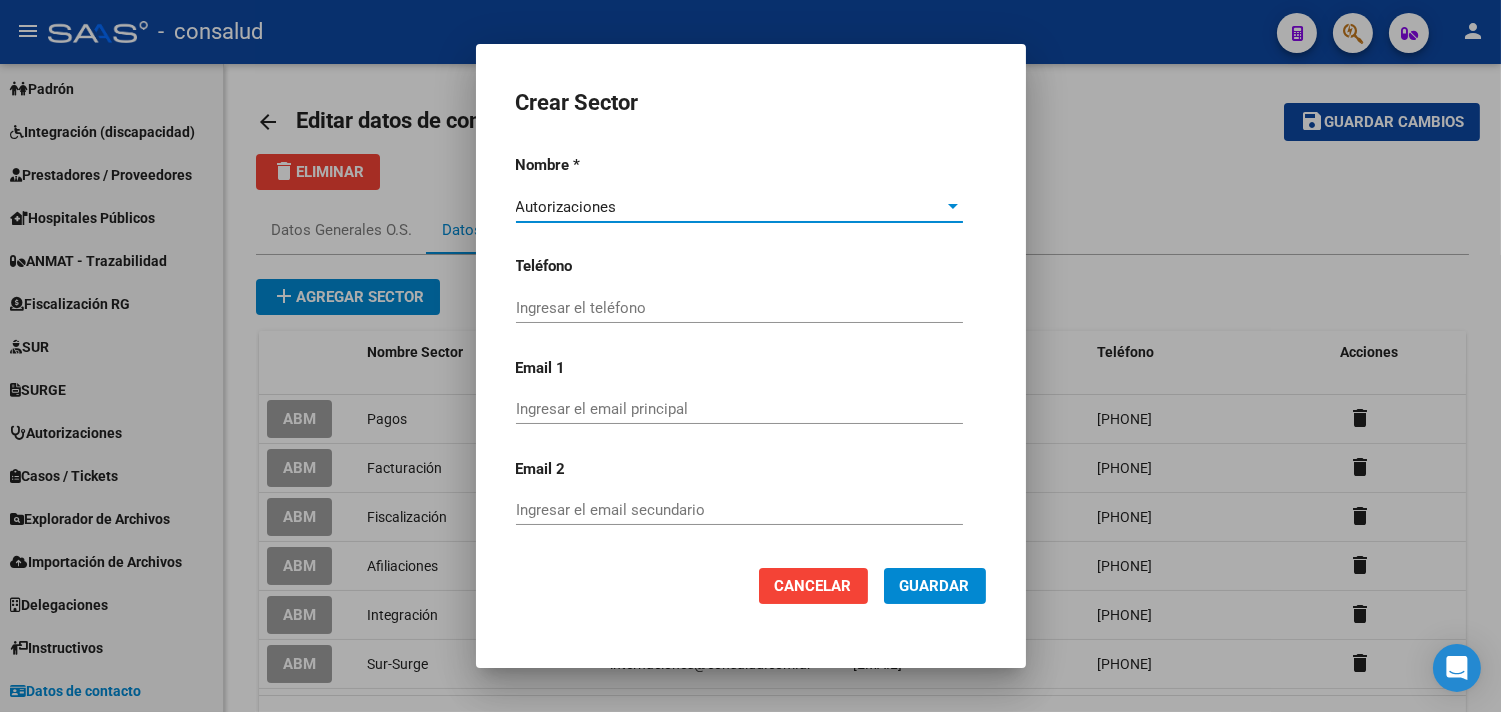 click on "Ingresar el teléfono" at bounding box center [739, 308] 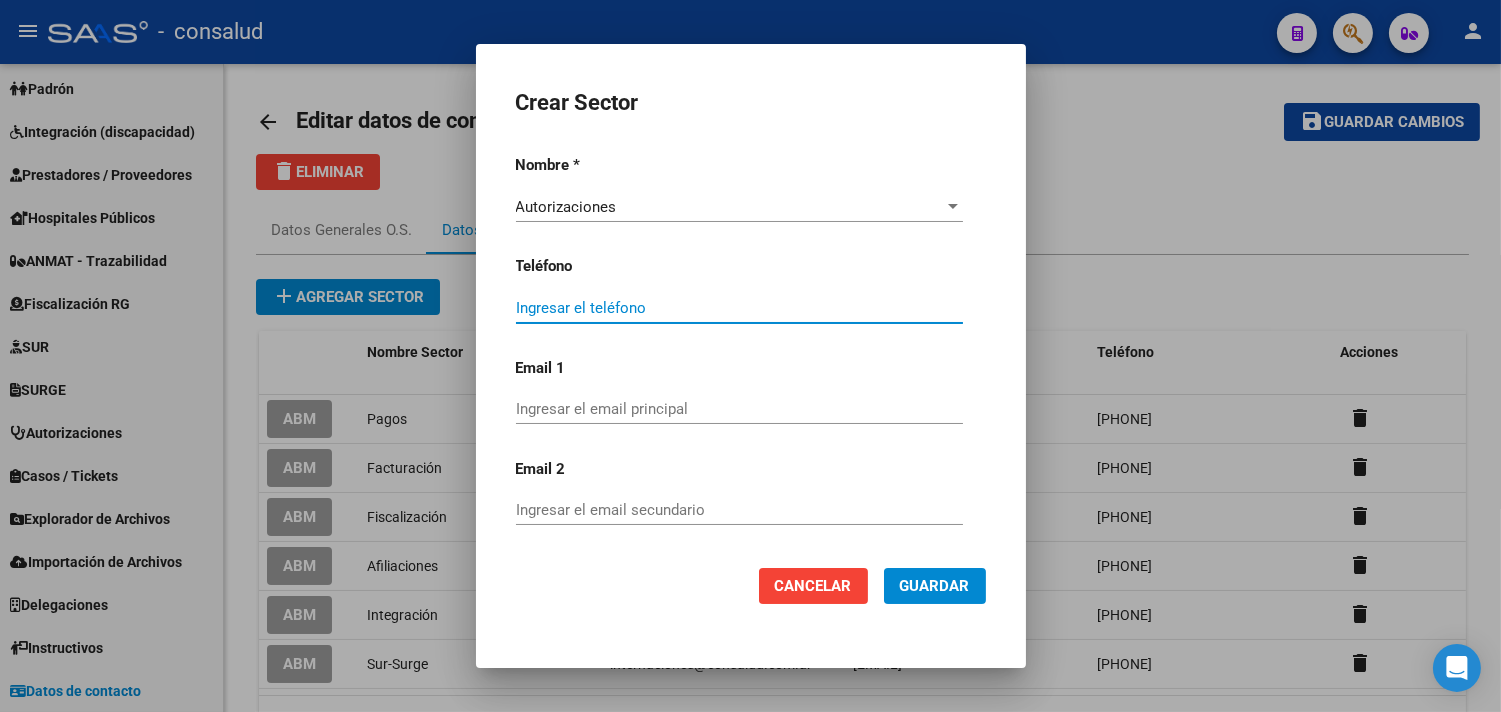 paste on "[PHONE]" 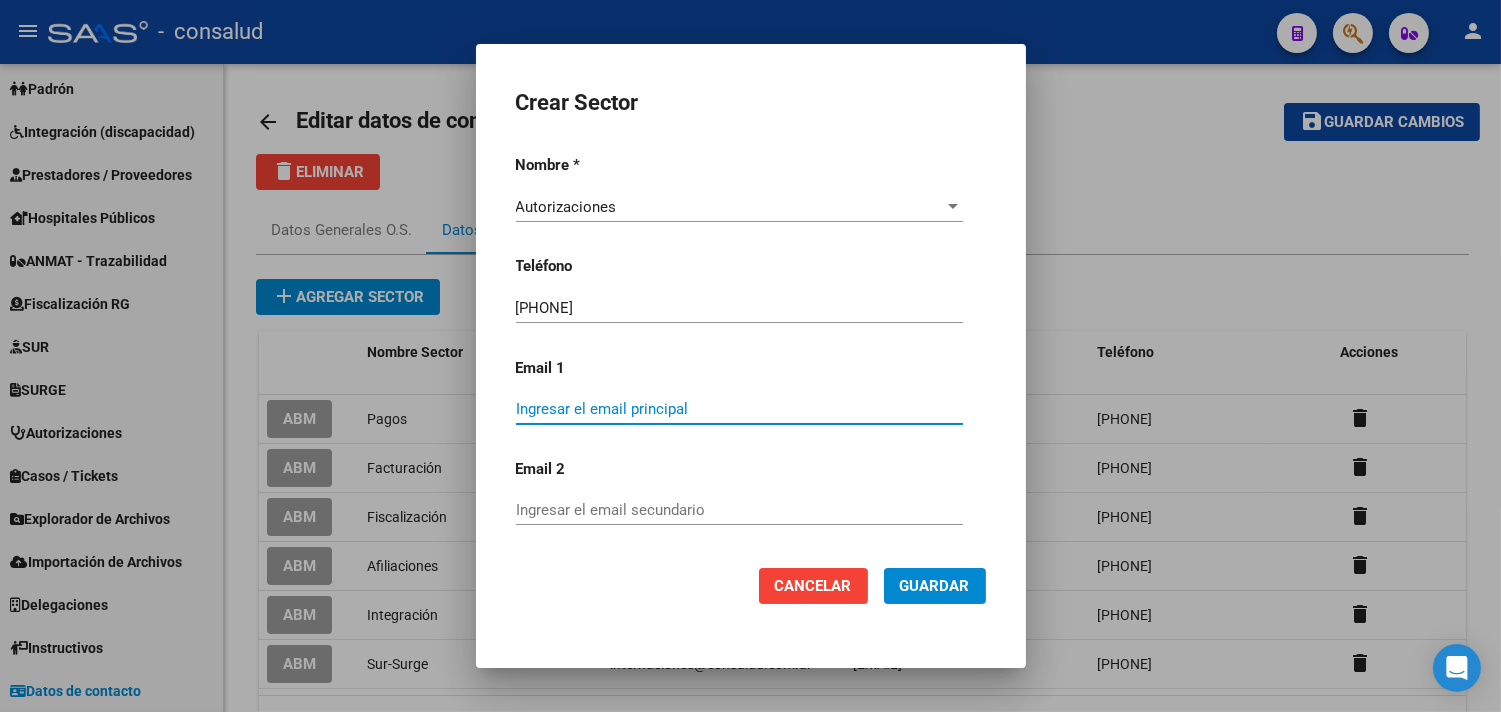 click on "Ingresar el email principal" at bounding box center [739, 409] 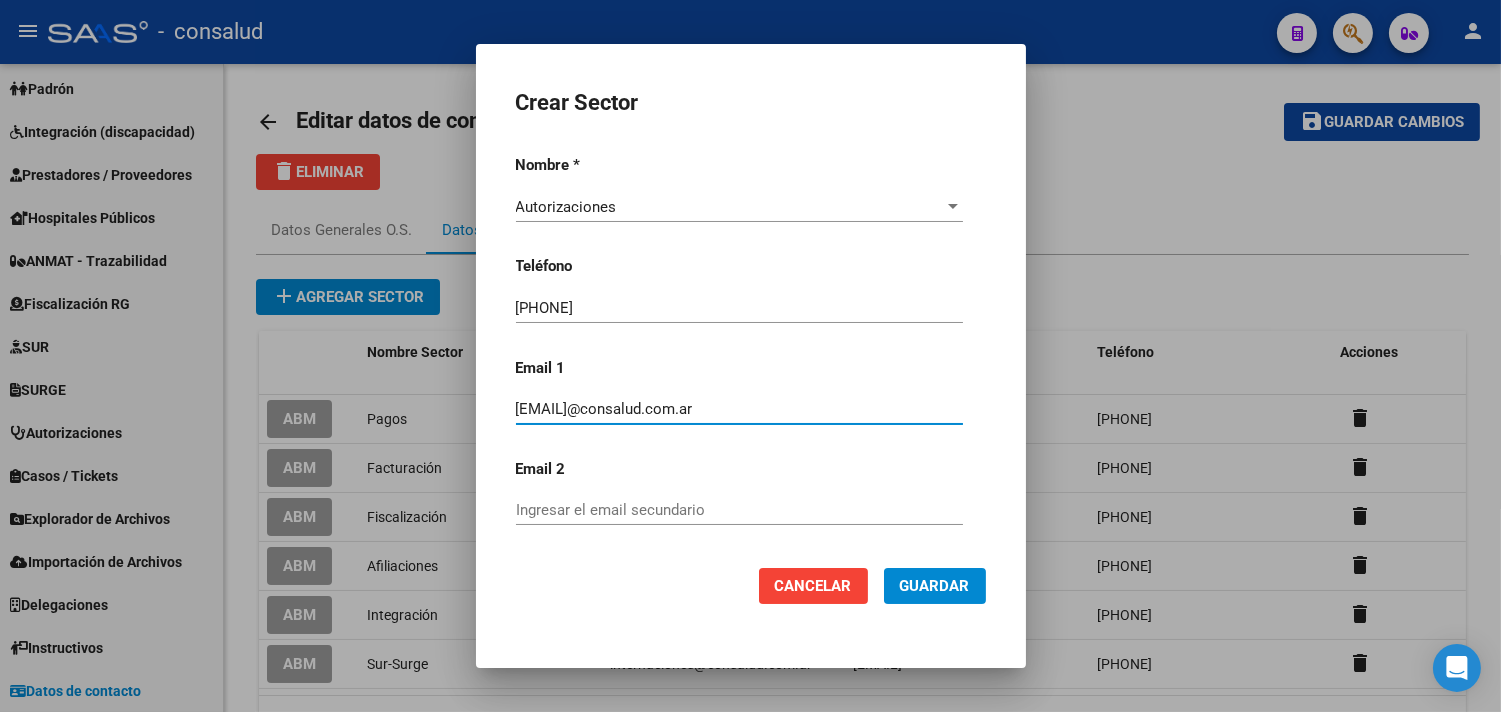 type on "[EMAIL]@consalud.com.ar" 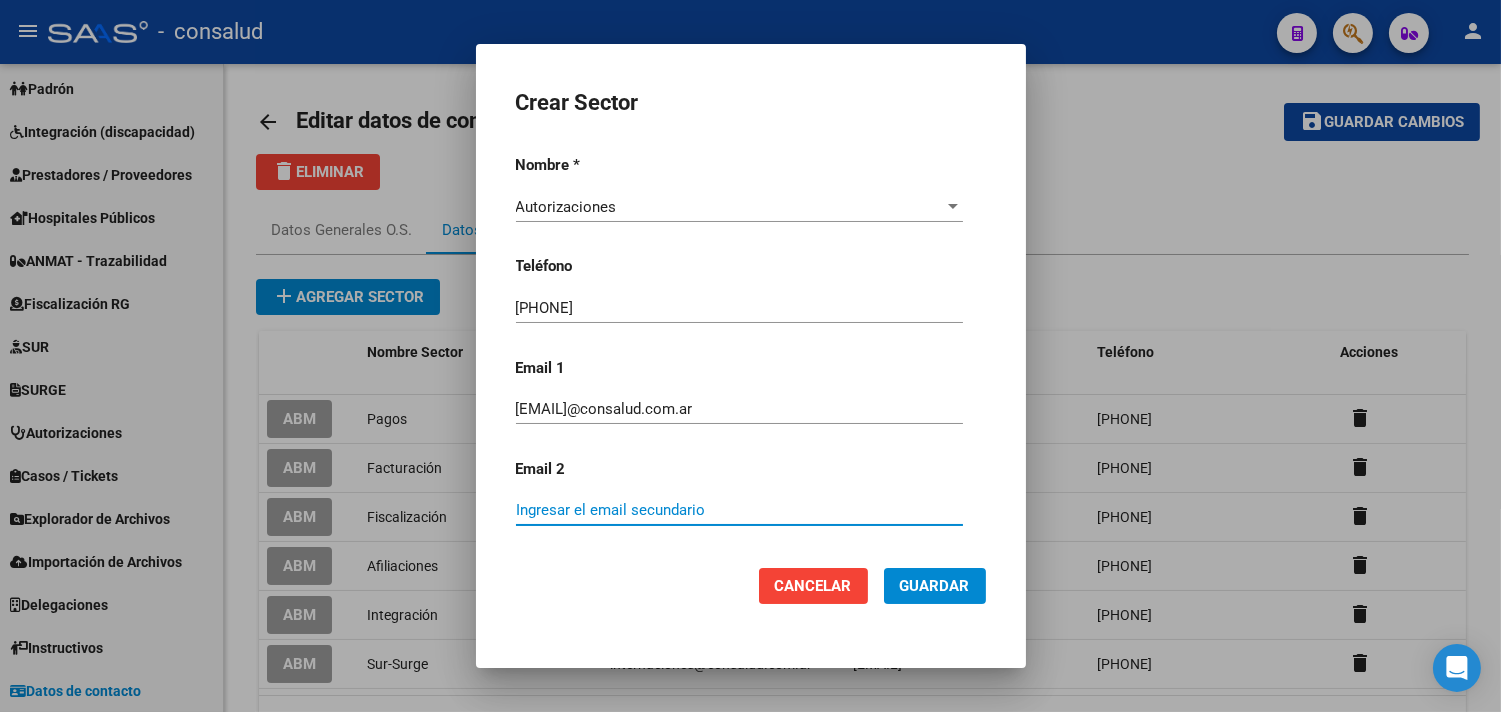 click on "Ingresar el email secundario" at bounding box center (739, 510) 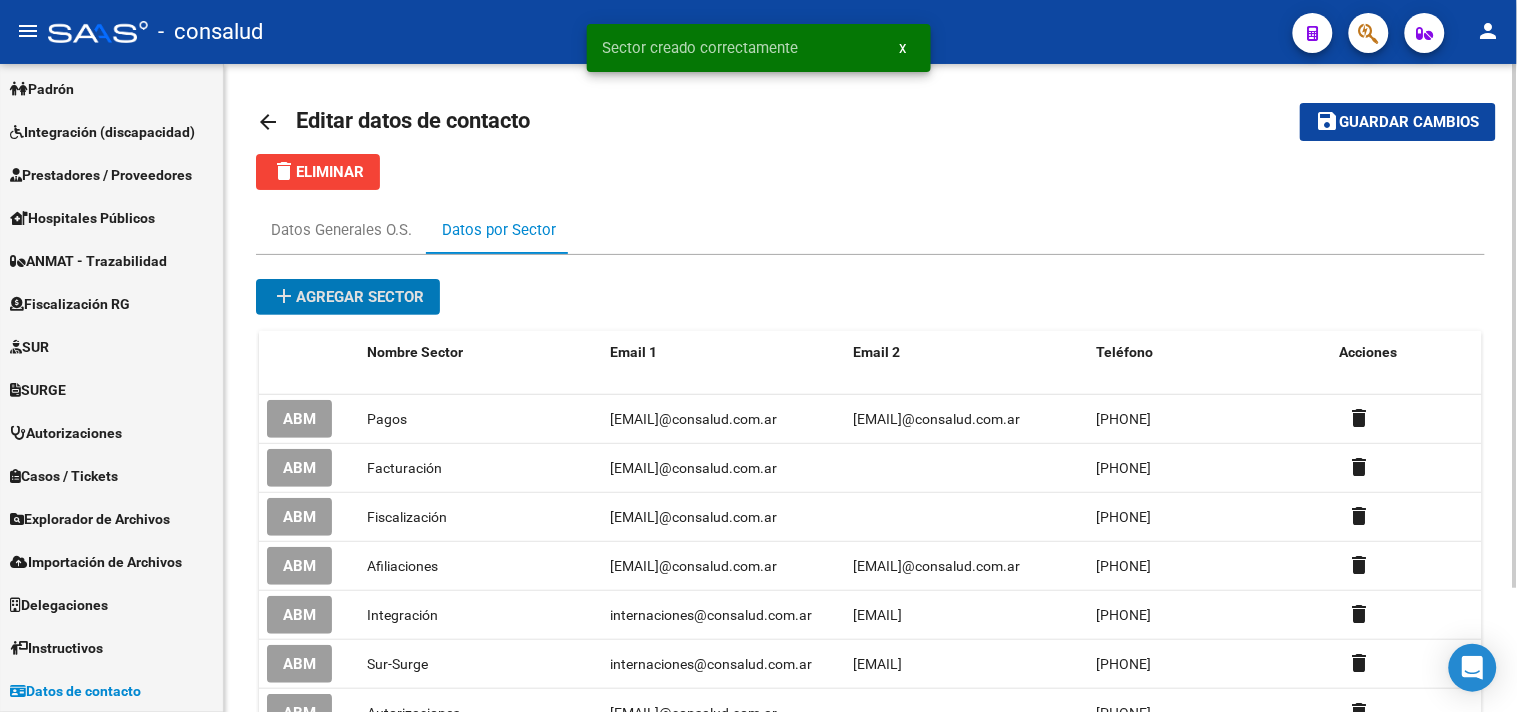 click on "add  Agregar sector" at bounding box center (348, 297) 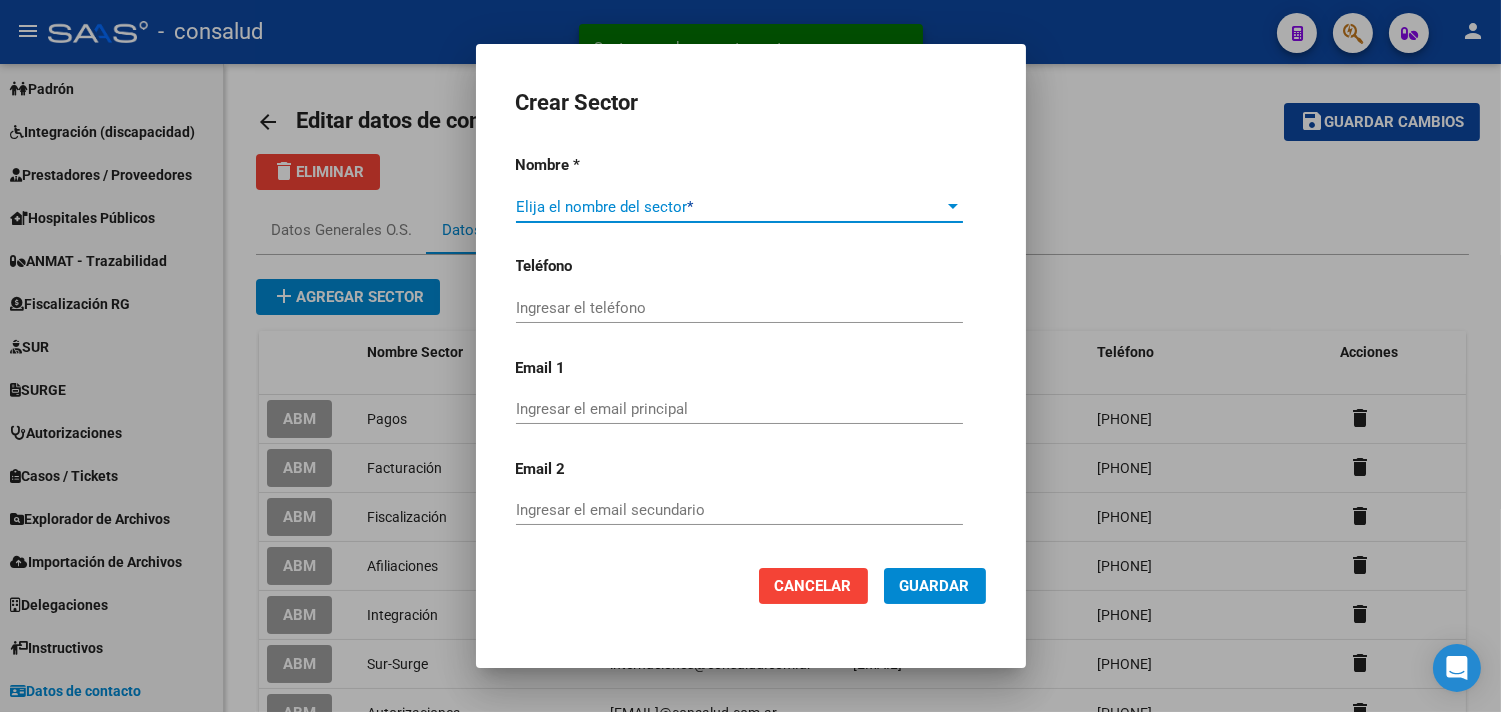 click at bounding box center [953, 206] 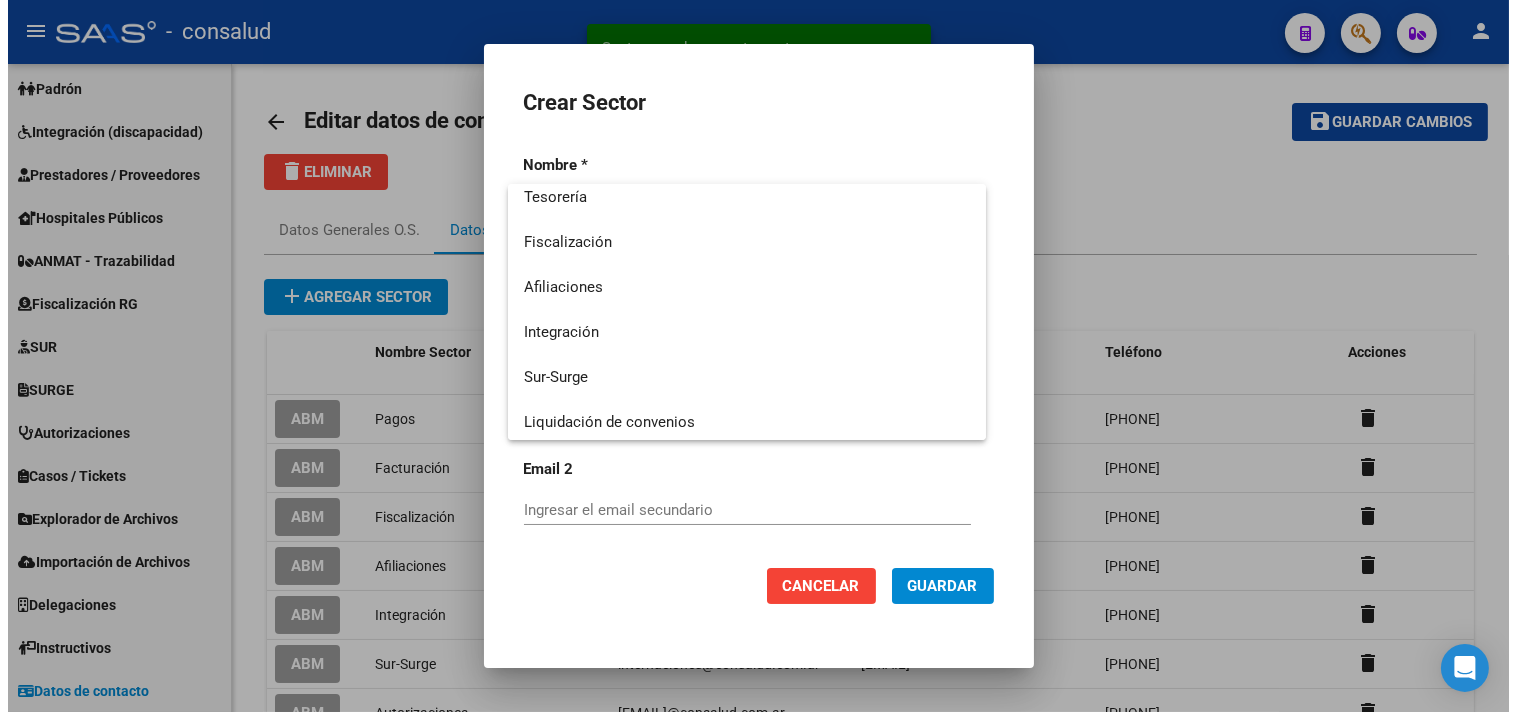 scroll, scrollTop: 238, scrollLeft: 0, axis: vertical 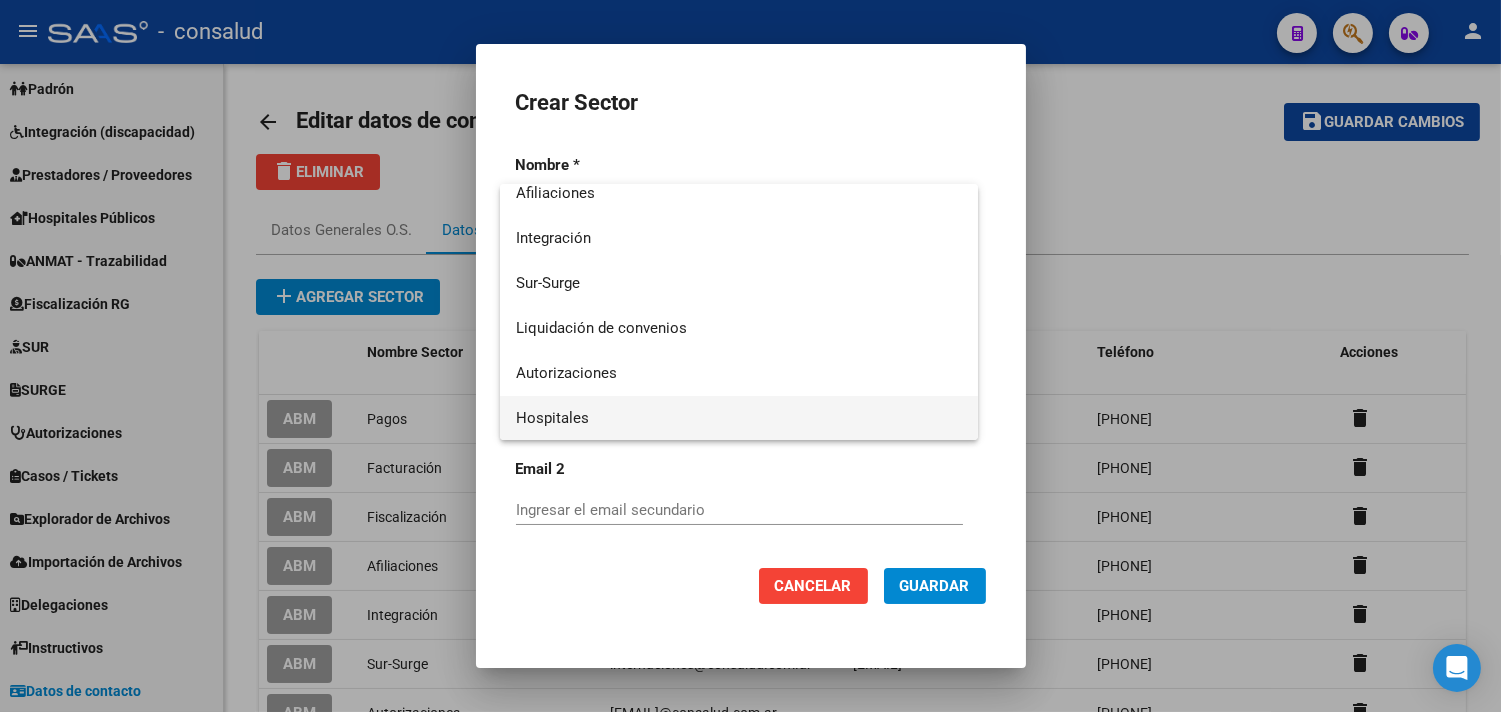 click on "Hospitales" at bounding box center [739, 418] 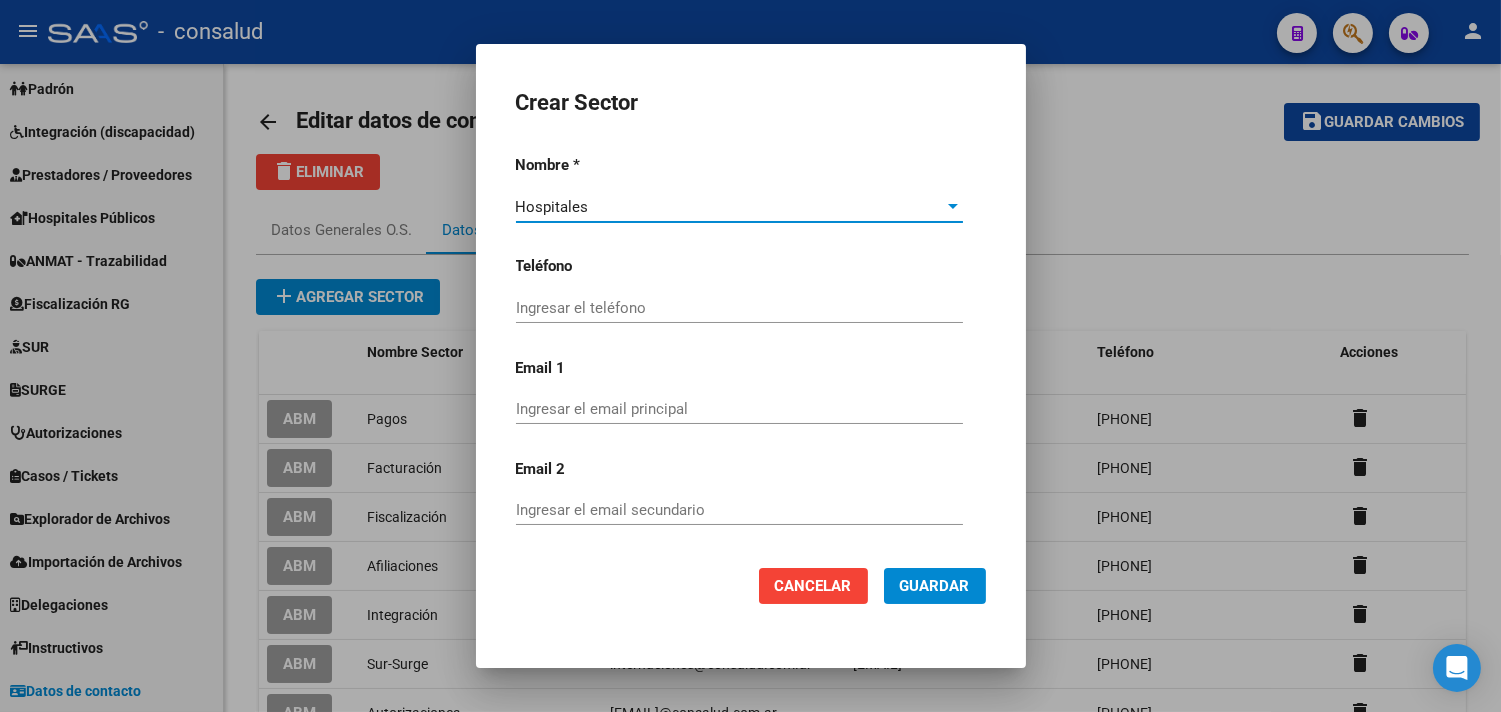 click on "Ingresar el teléfono" at bounding box center [739, 308] 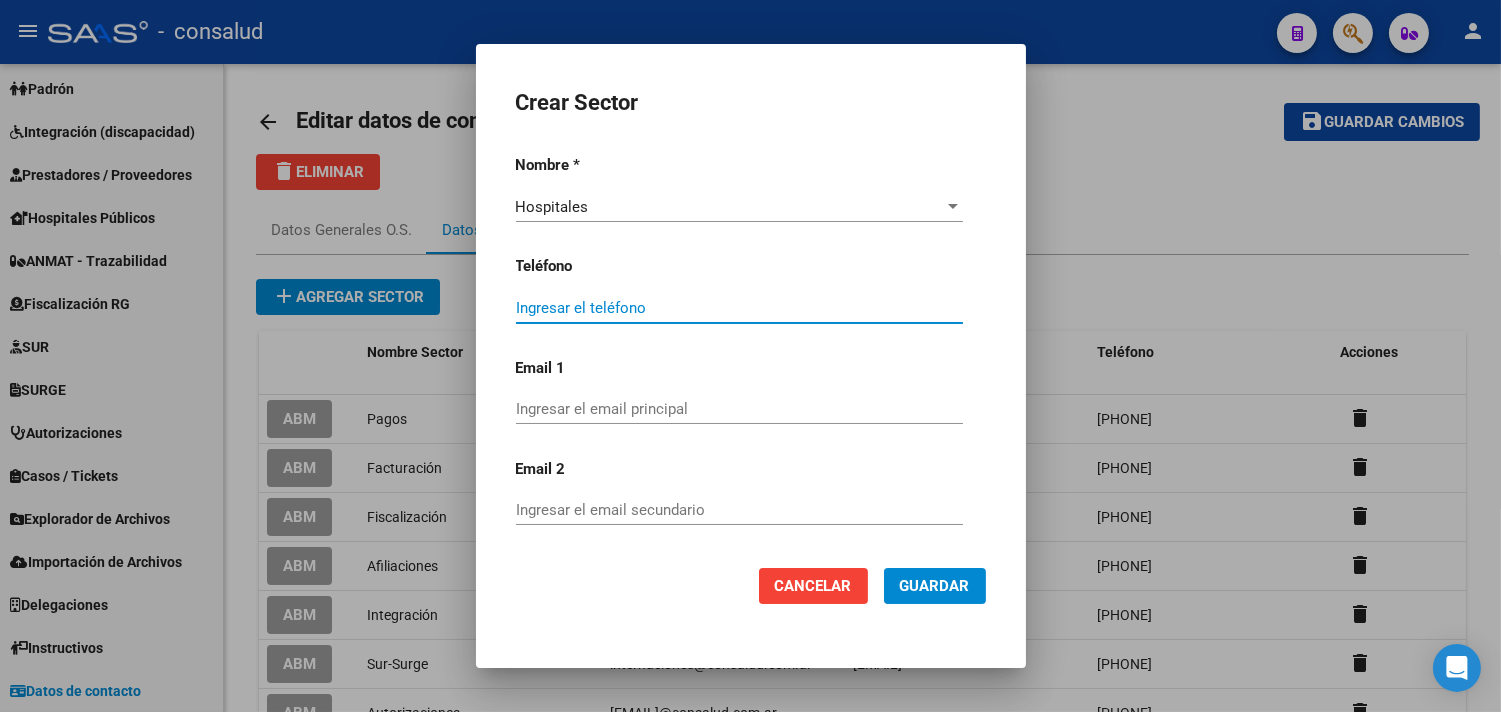 paste on "[PHONE]" 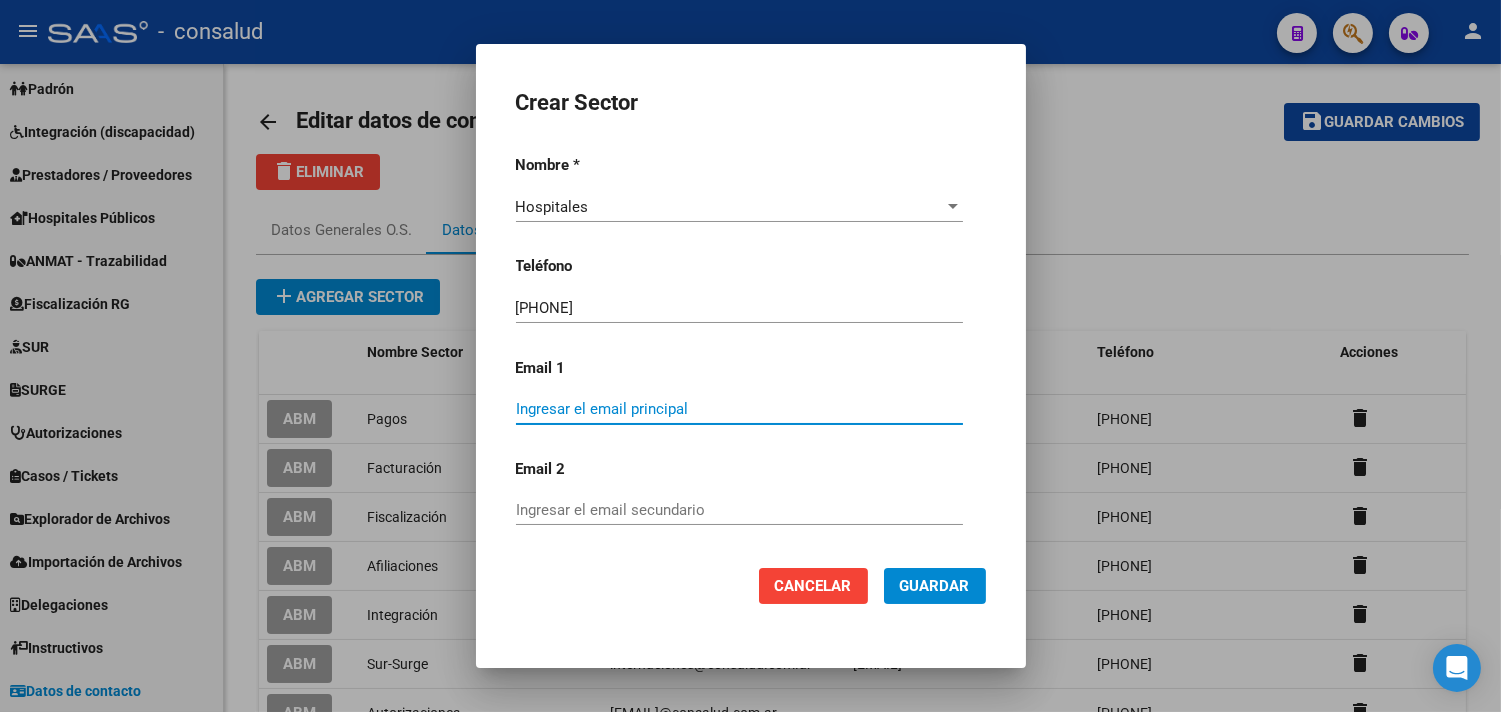 click on "Ingresar el email principal" at bounding box center [739, 409] 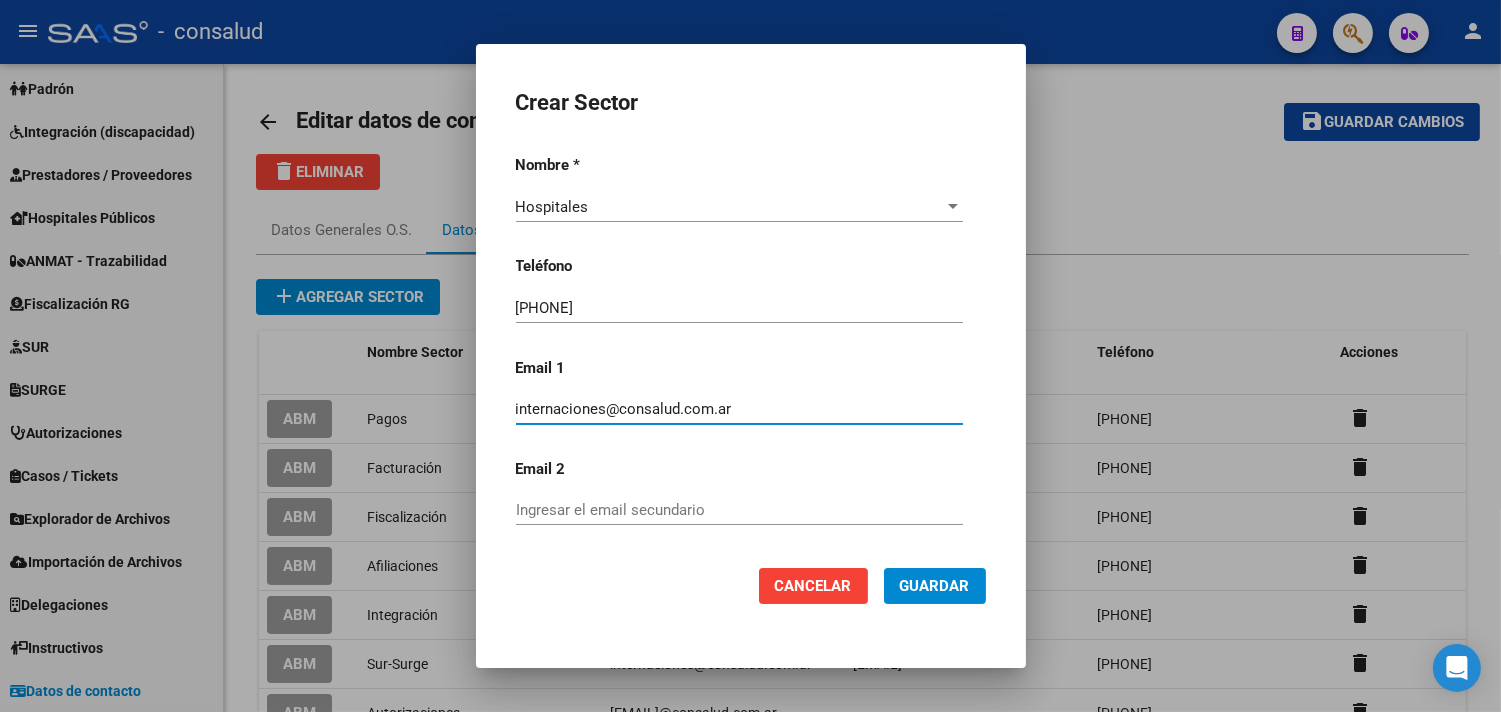 type on "internaciones@consalud.com.ar" 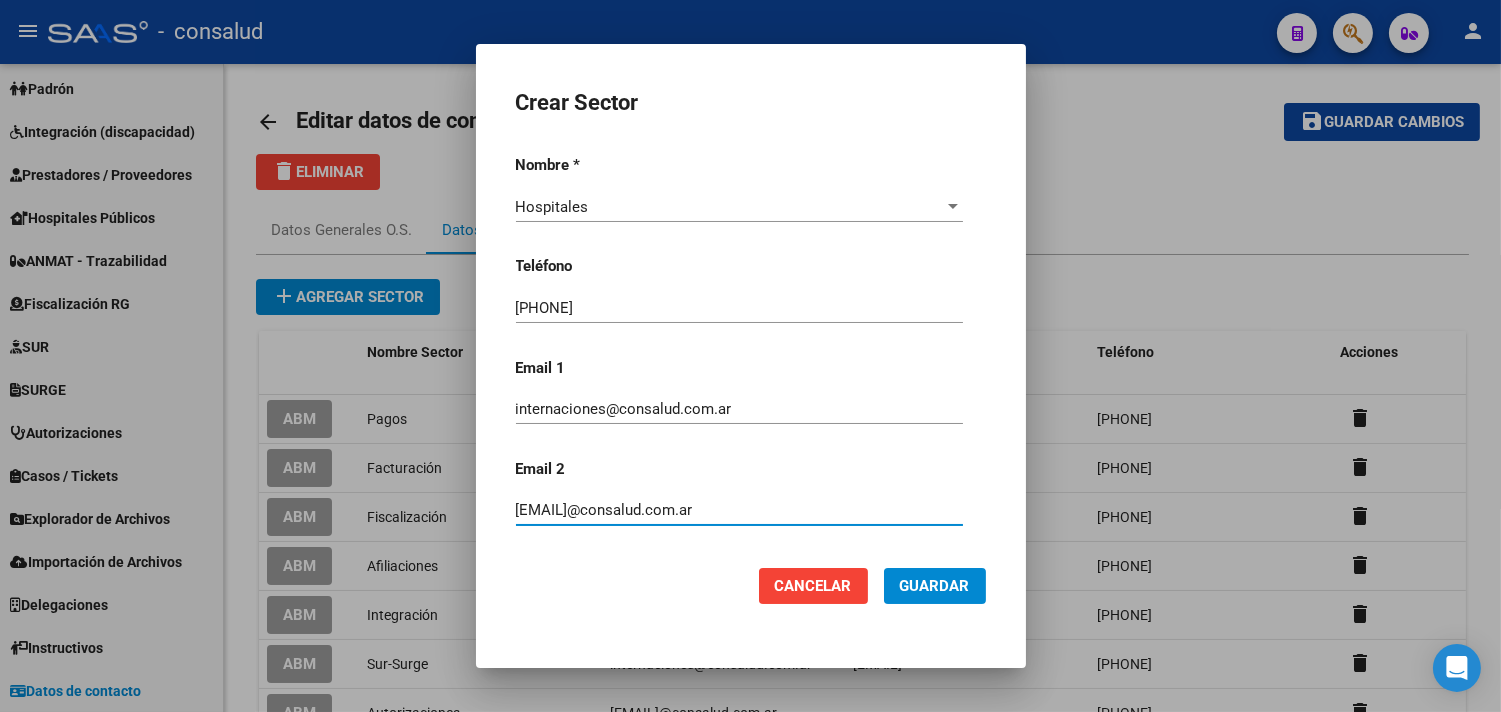 type on "[EMAIL]@consalud.com.ar" 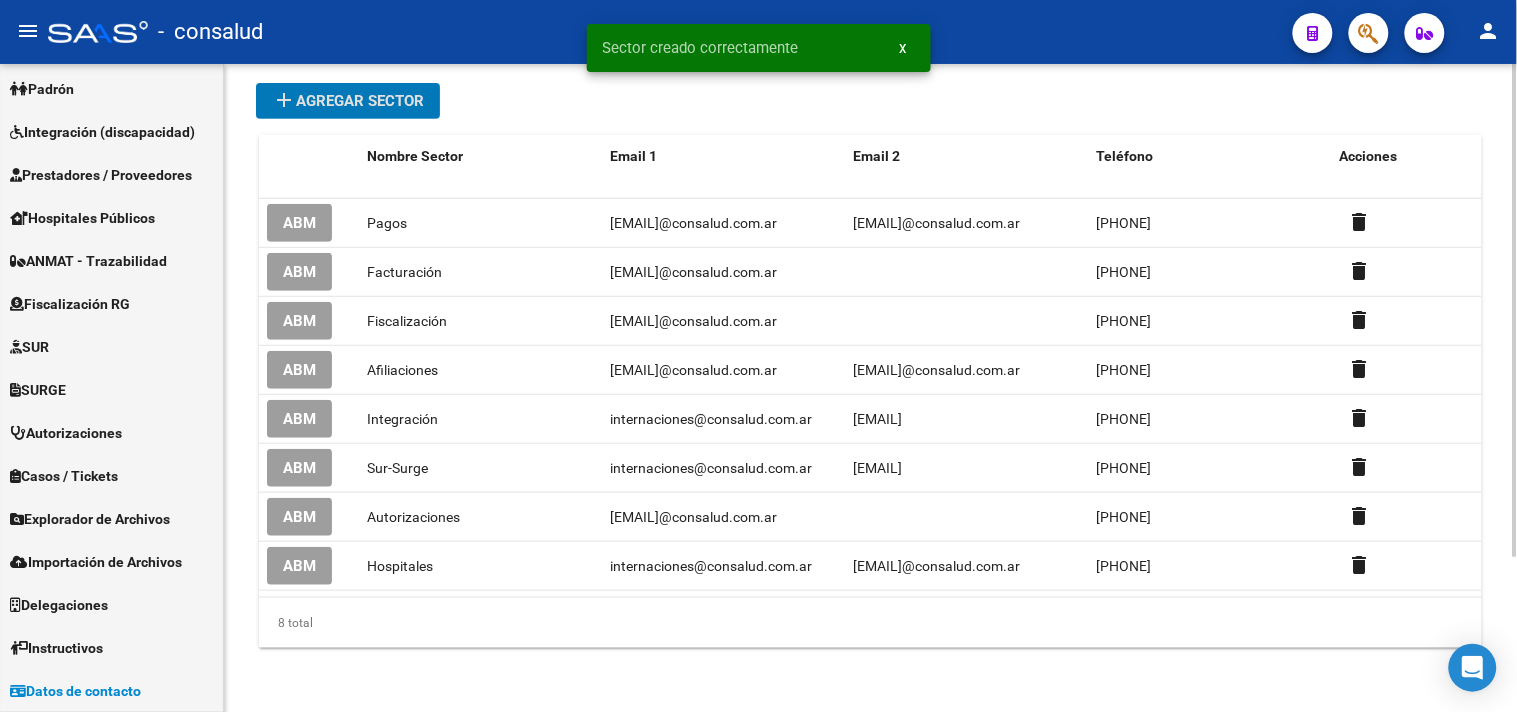 scroll, scrollTop: 0, scrollLeft: 0, axis: both 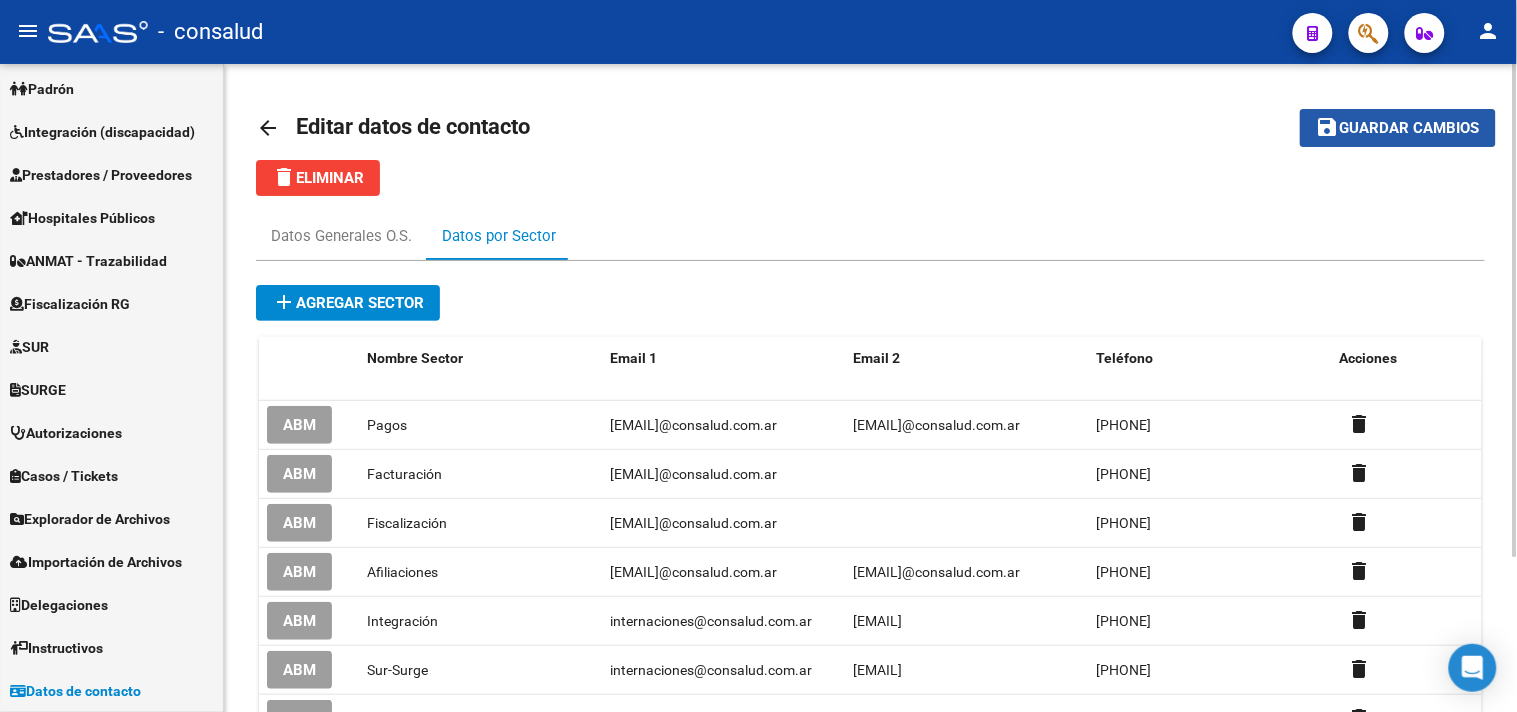 click on "Guardar cambios" 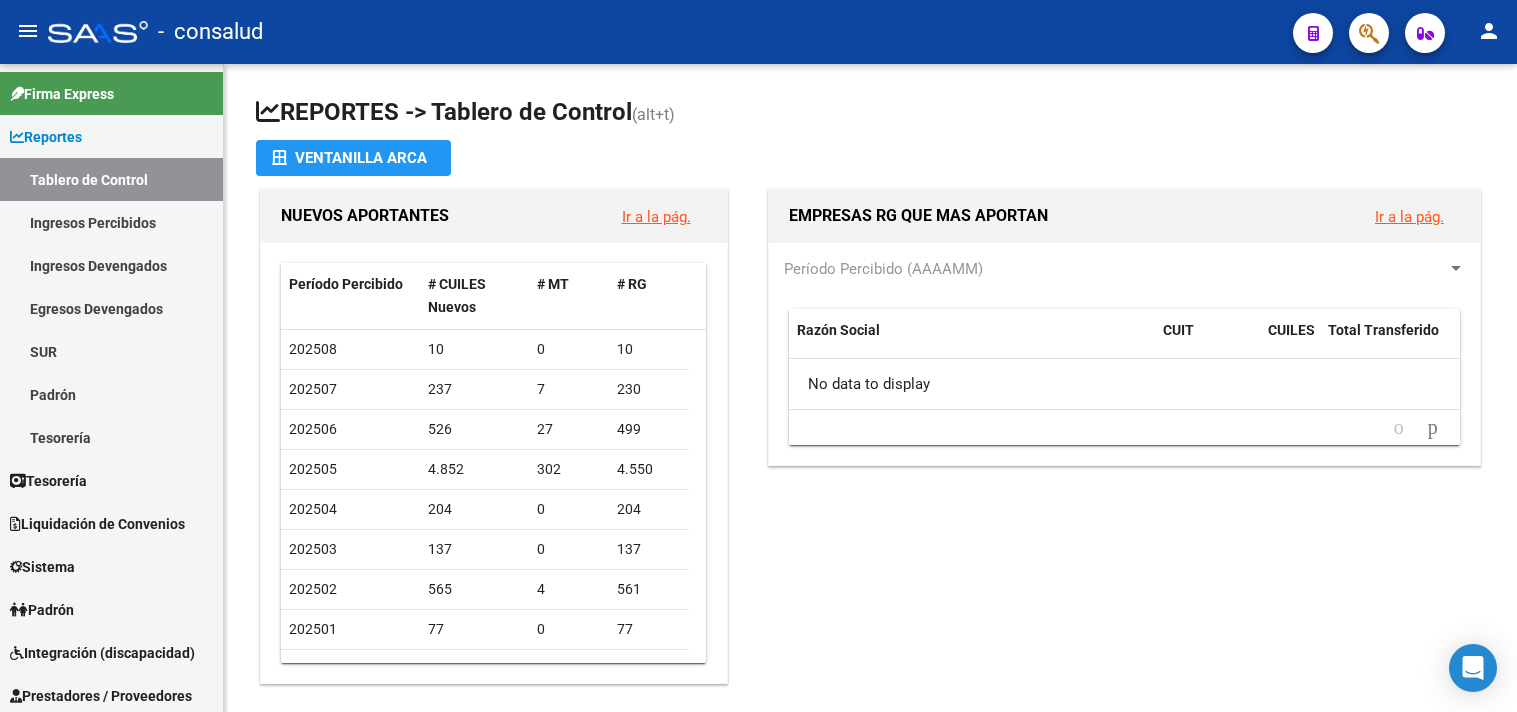 scroll, scrollTop: 0, scrollLeft: 0, axis: both 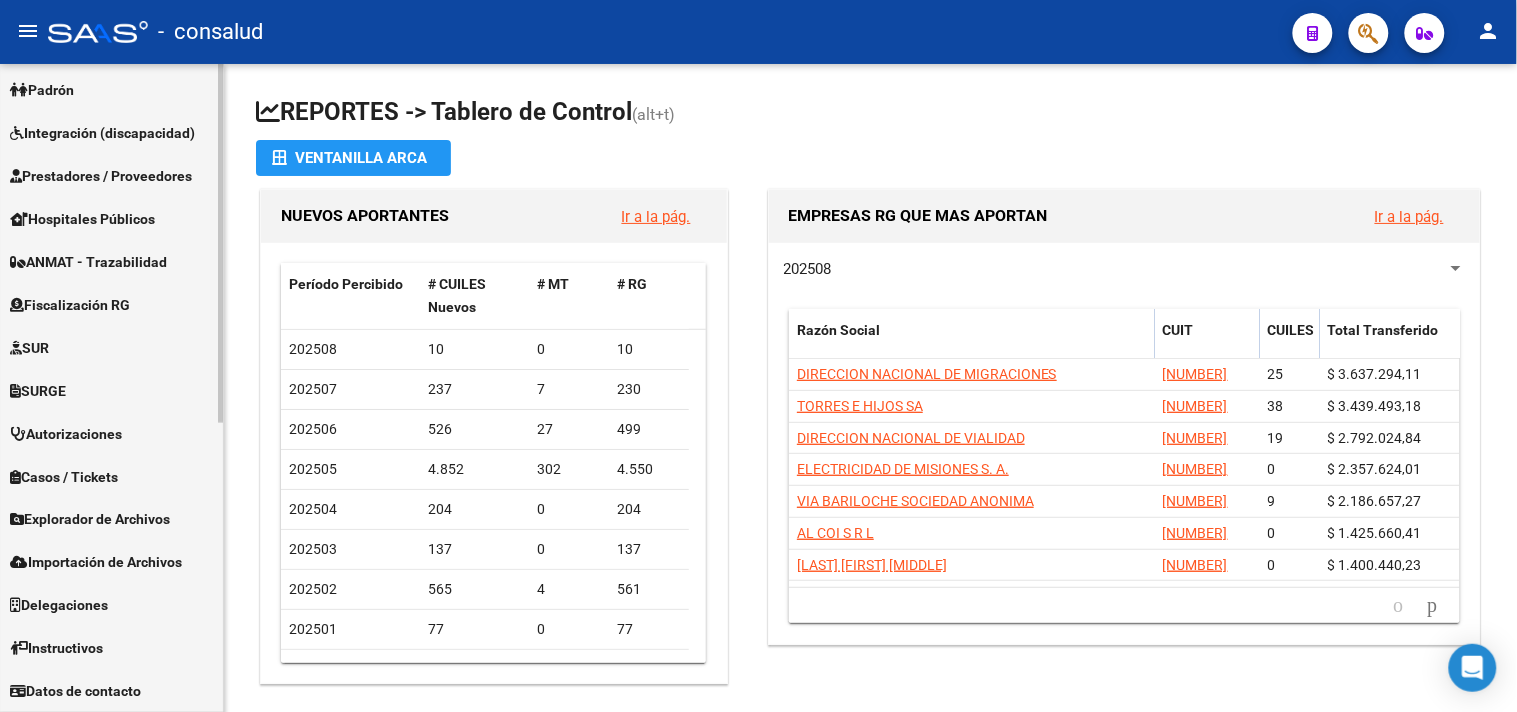 click on "Datos de contacto" at bounding box center (75, 692) 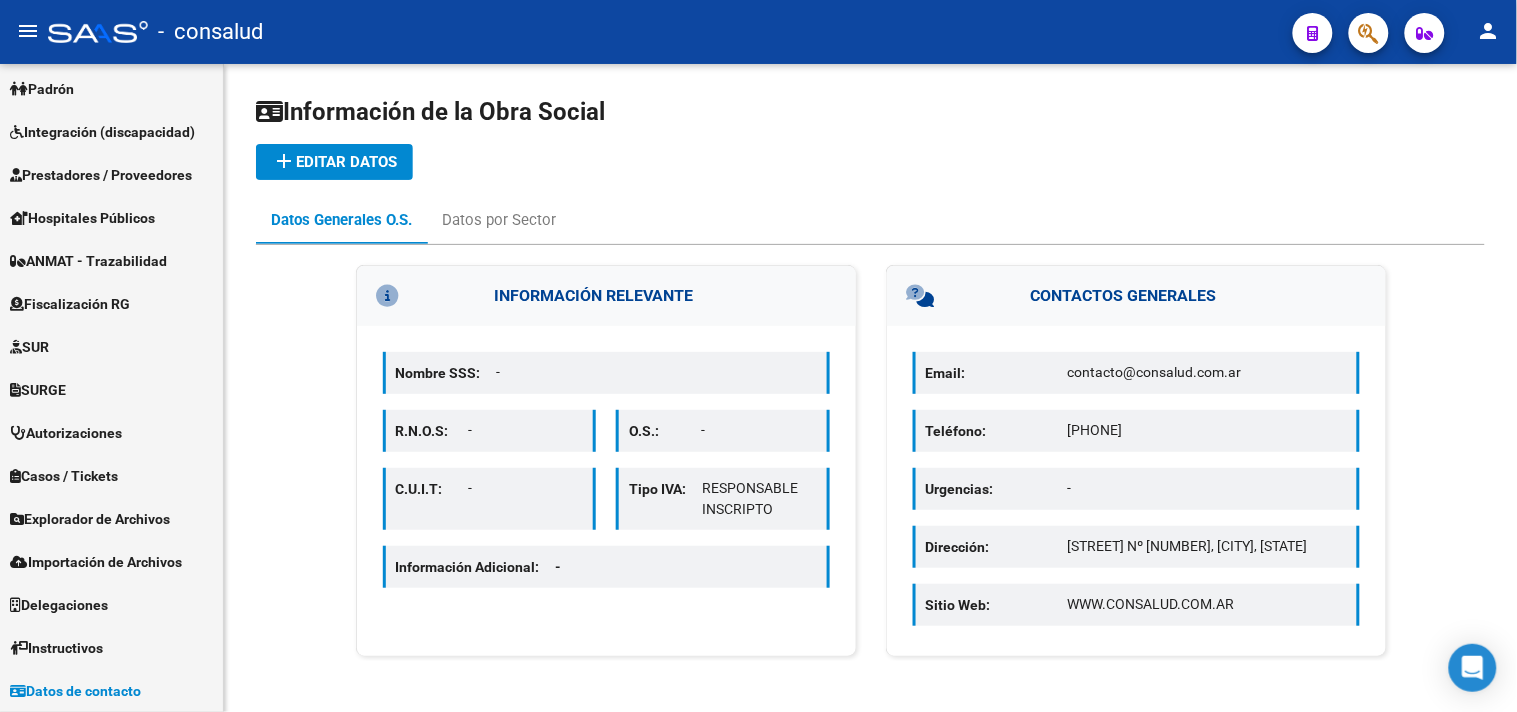 scroll, scrollTop: 218, scrollLeft: 0, axis: vertical 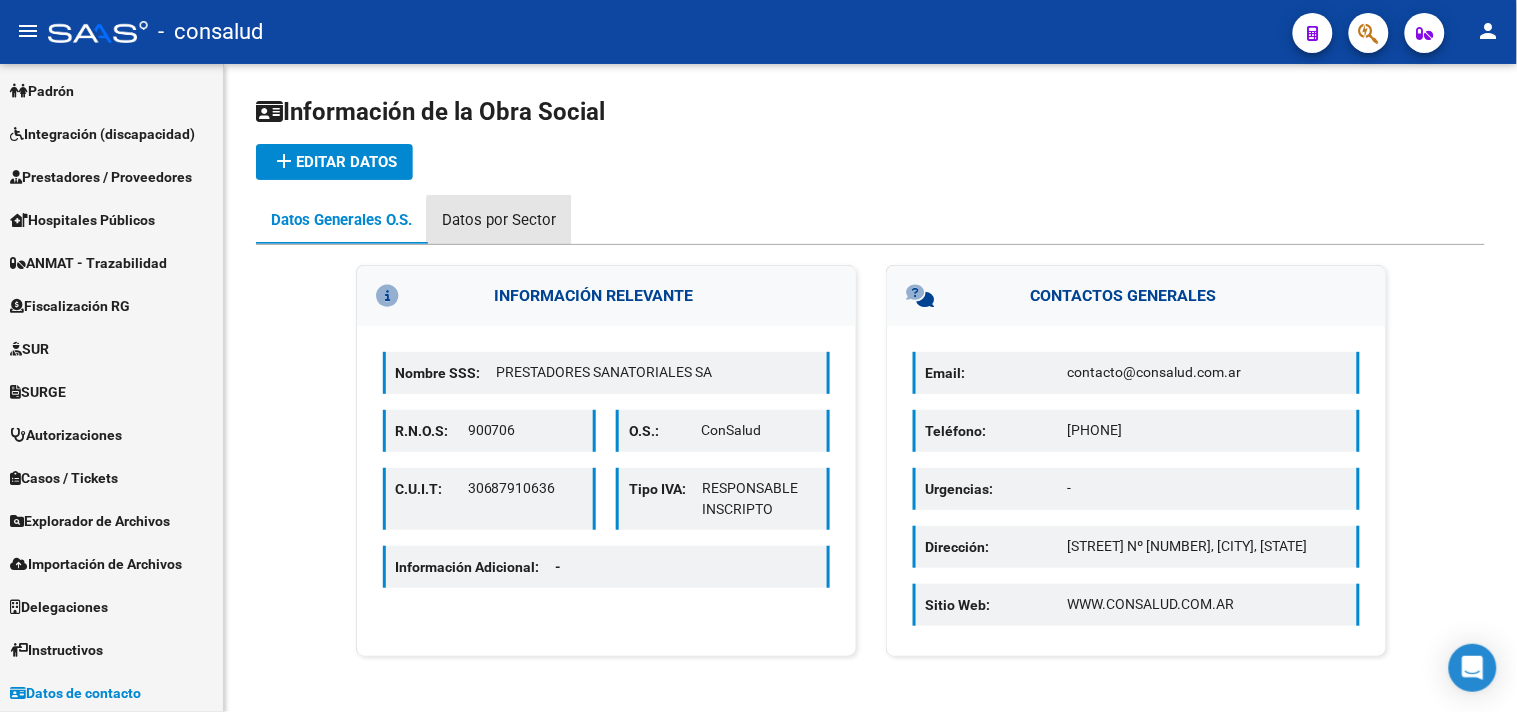 click on "Datos por Sector" at bounding box center [499, 220] 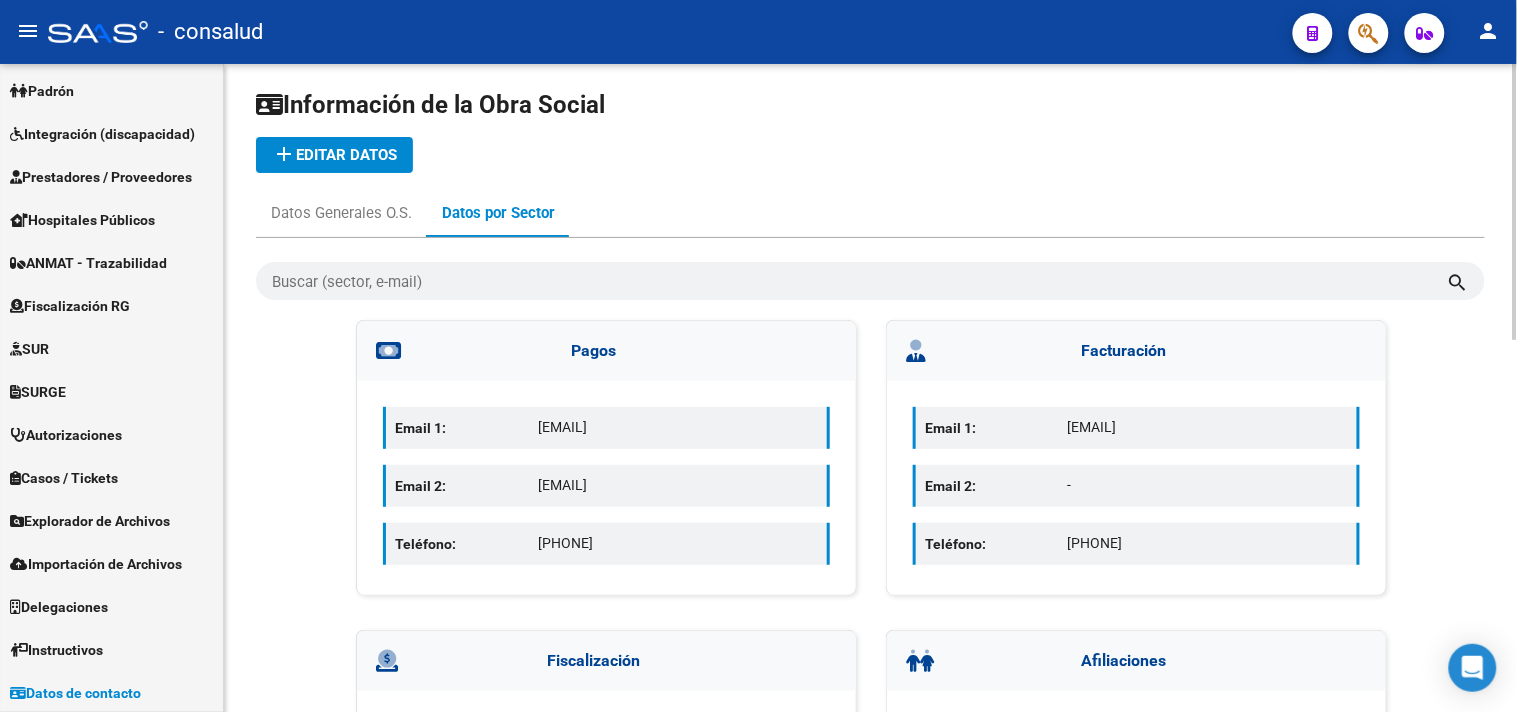 scroll, scrollTop: 0, scrollLeft: 0, axis: both 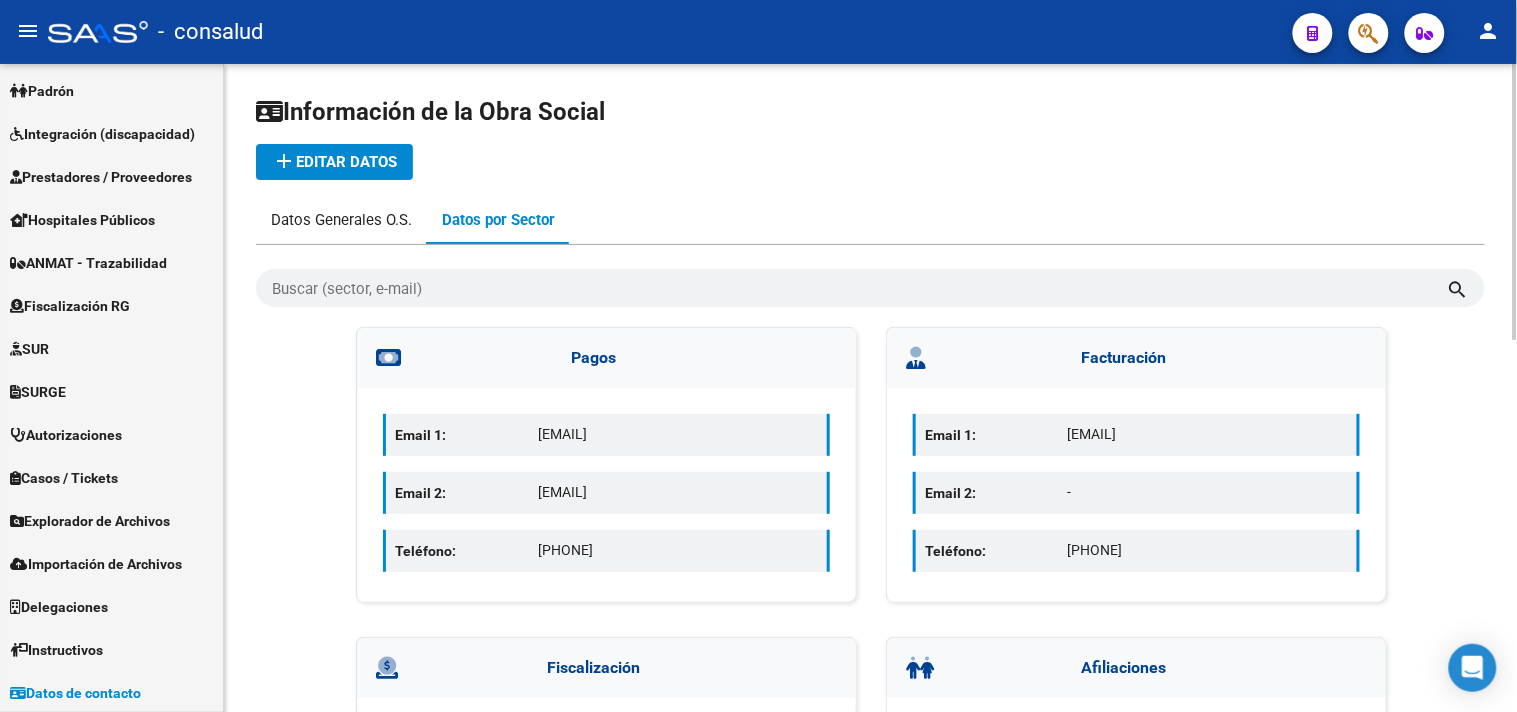 click on "Datos Generales O.S." at bounding box center [341, 220] 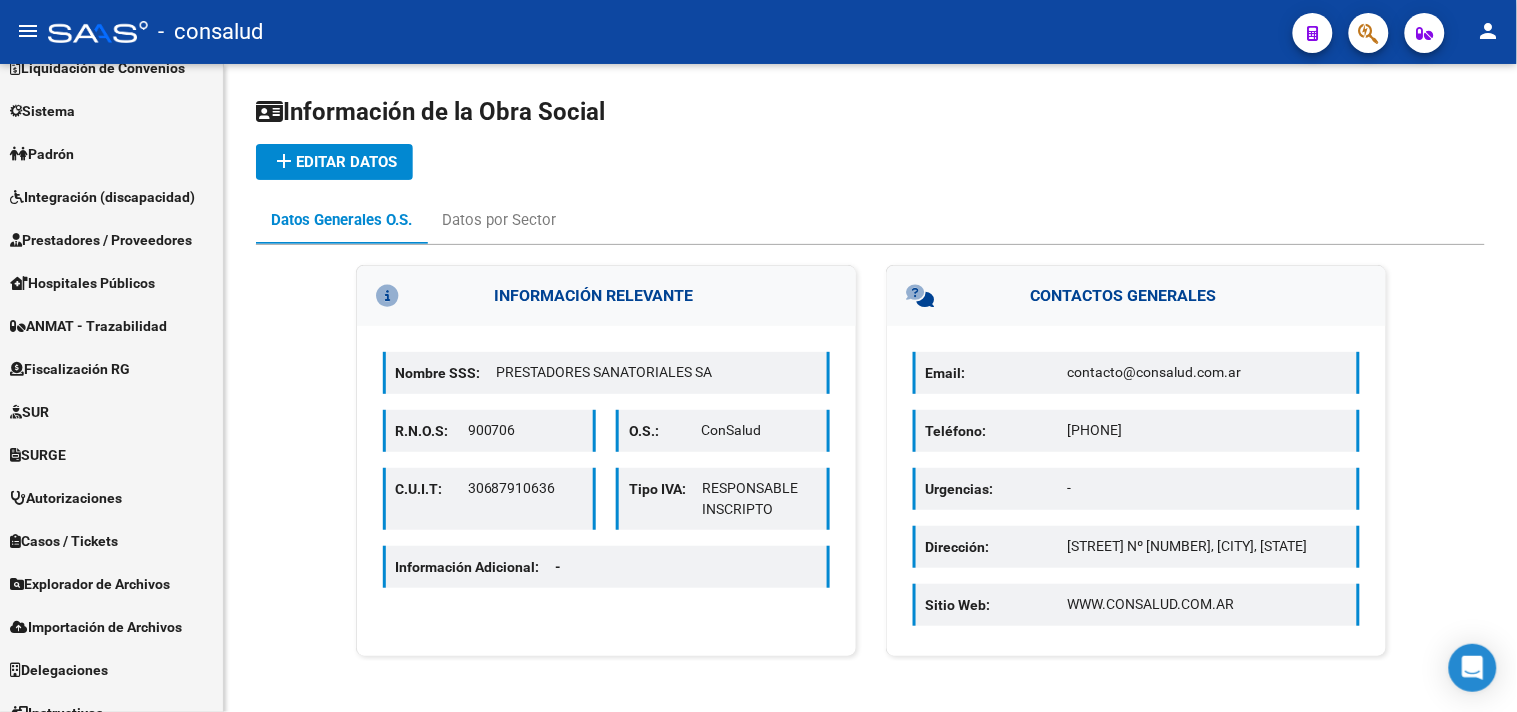 scroll, scrollTop: 107, scrollLeft: 0, axis: vertical 